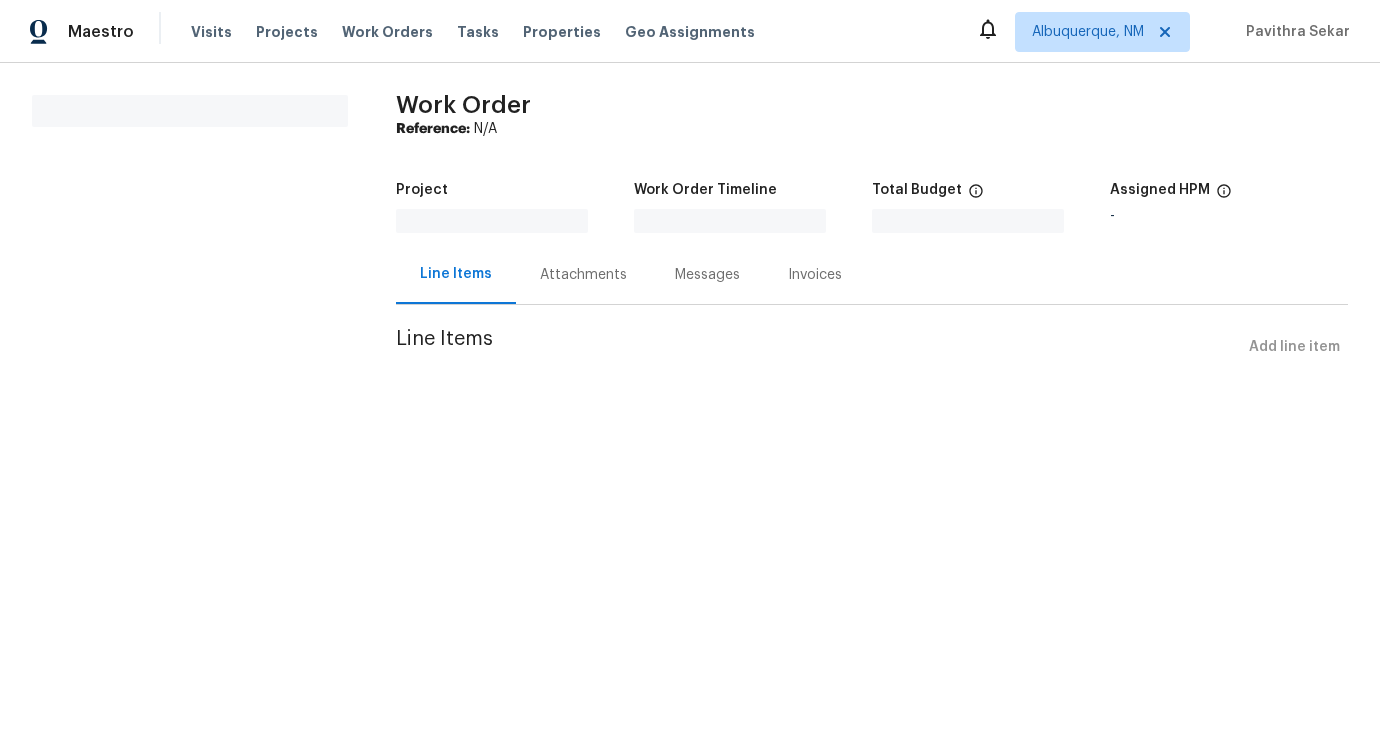 scroll, scrollTop: 0, scrollLeft: 0, axis: both 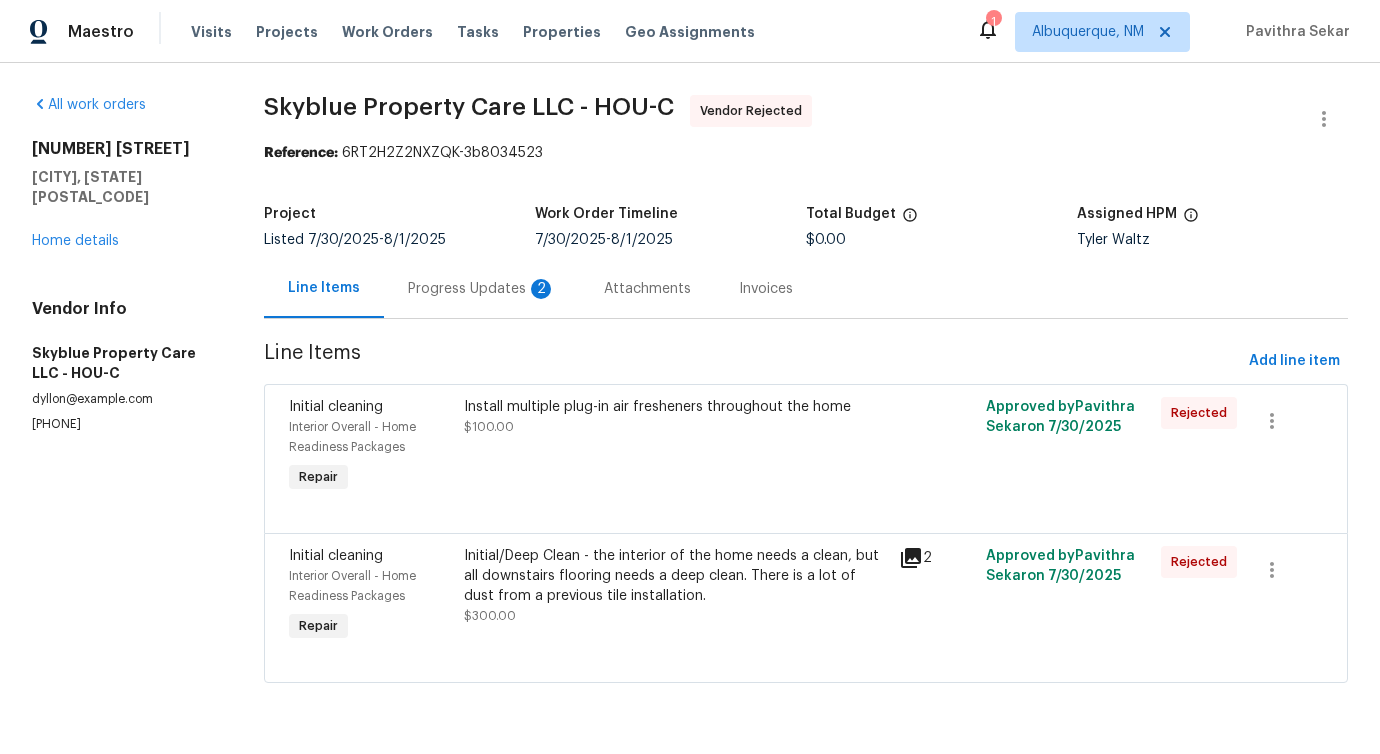 click on "Progress Updates 2" at bounding box center [482, 289] 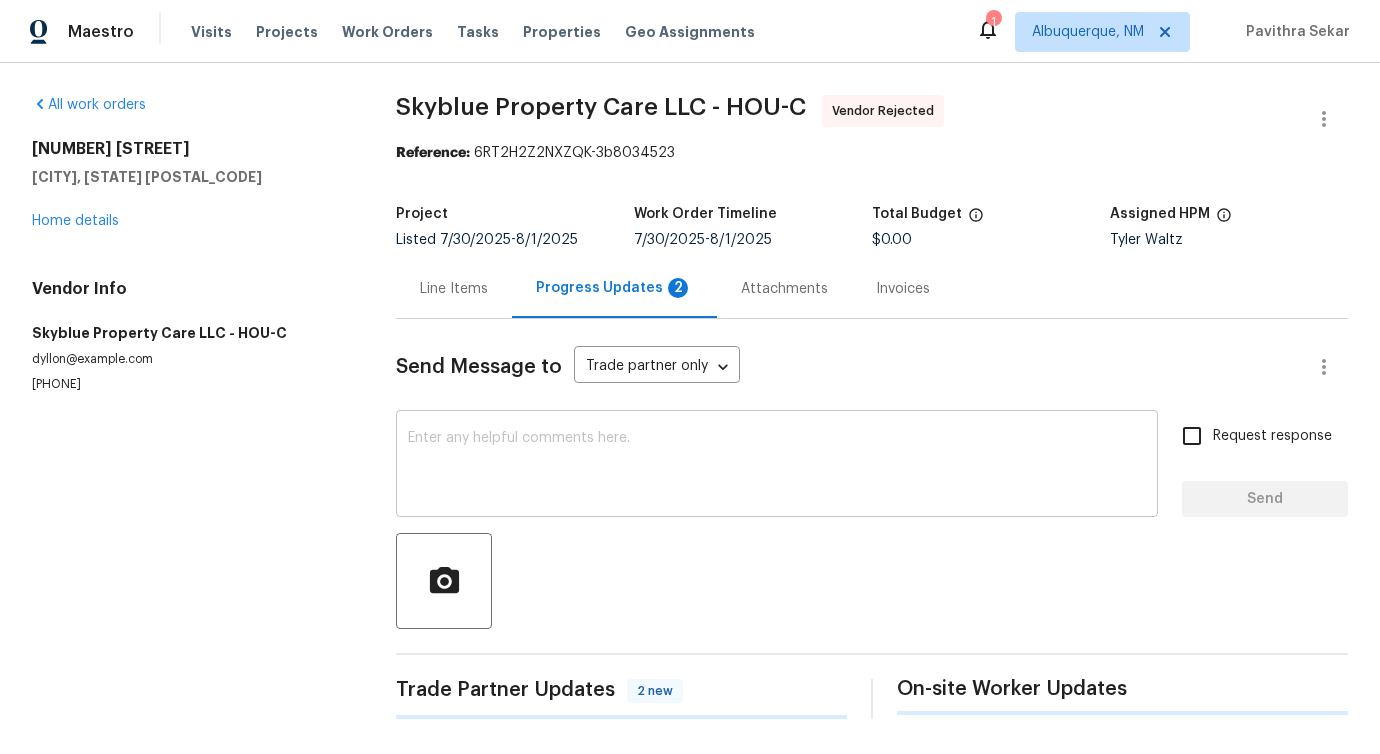 click at bounding box center (777, 466) 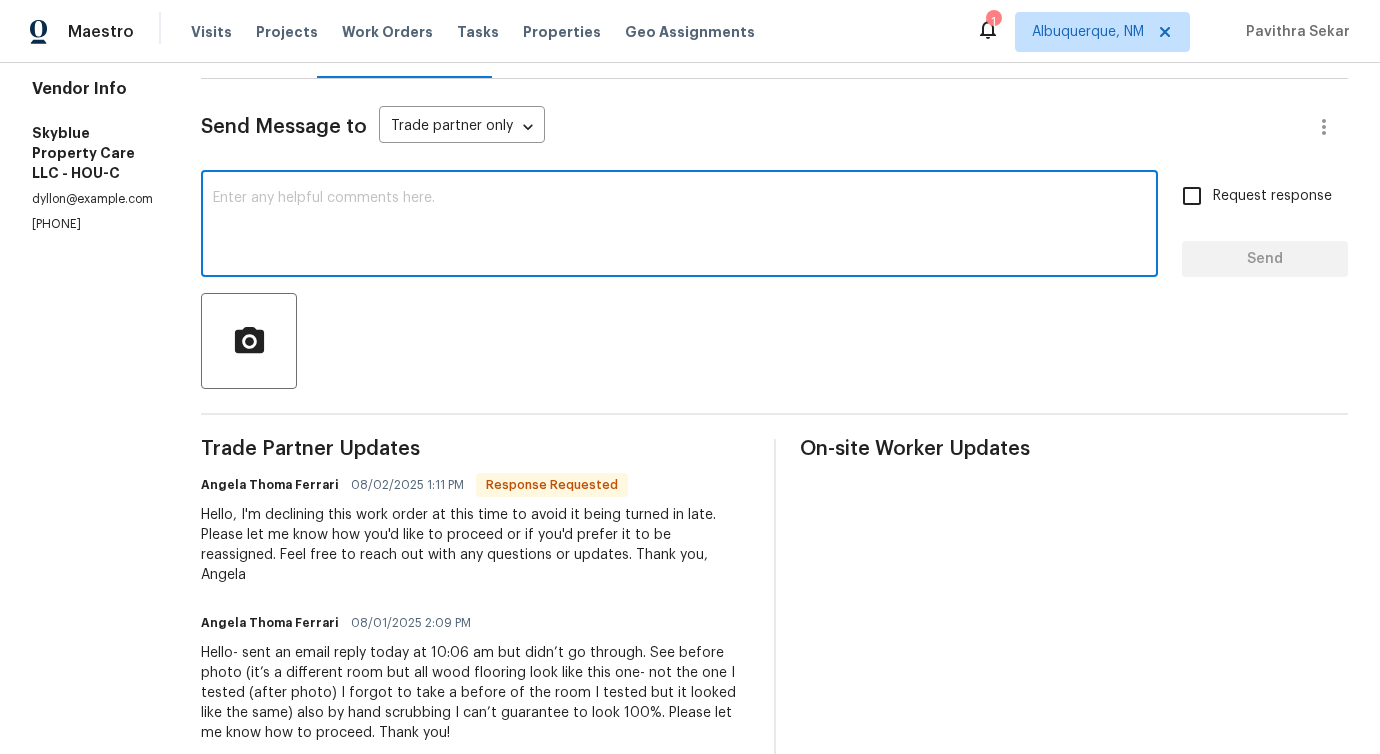 scroll, scrollTop: 614, scrollLeft: 0, axis: vertical 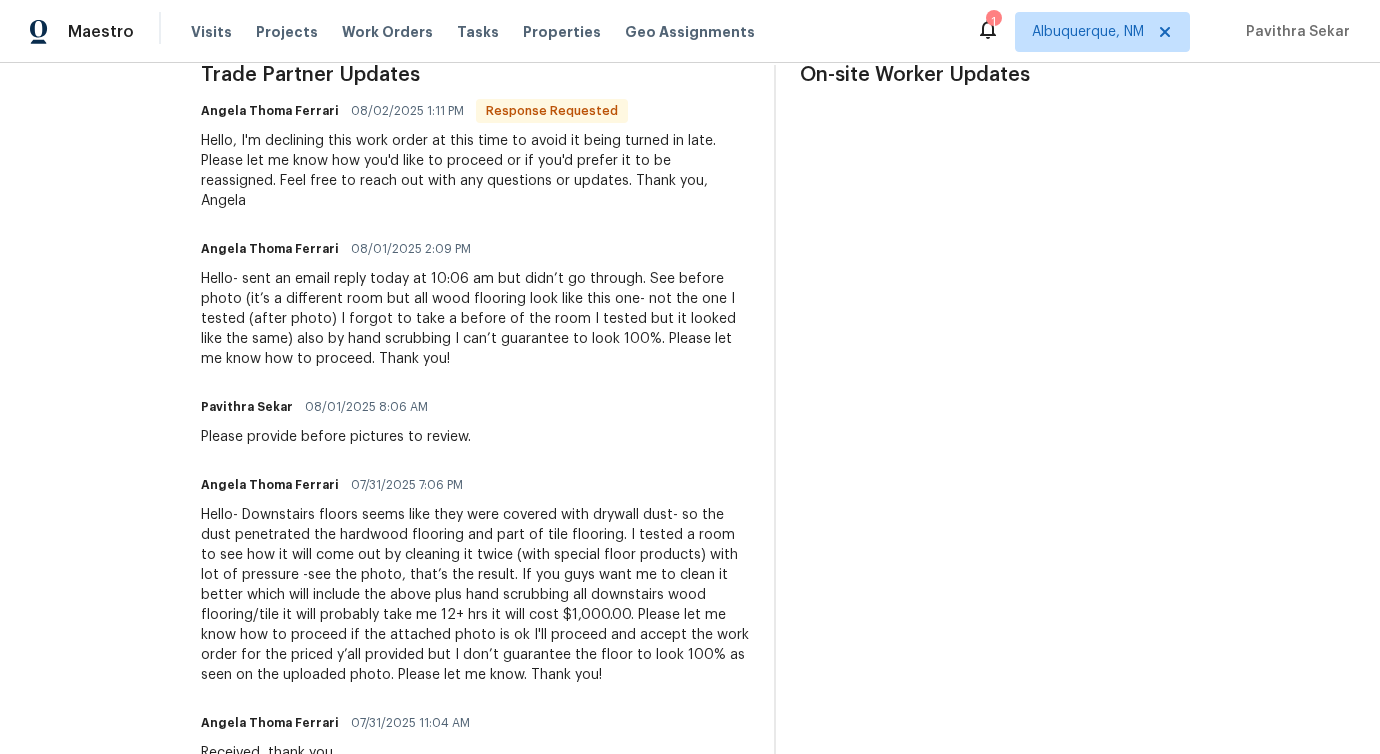 drag, startPoint x: 324, startPoint y: 448, endPoint x: 544, endPoint y: 445, distance: 220.02045 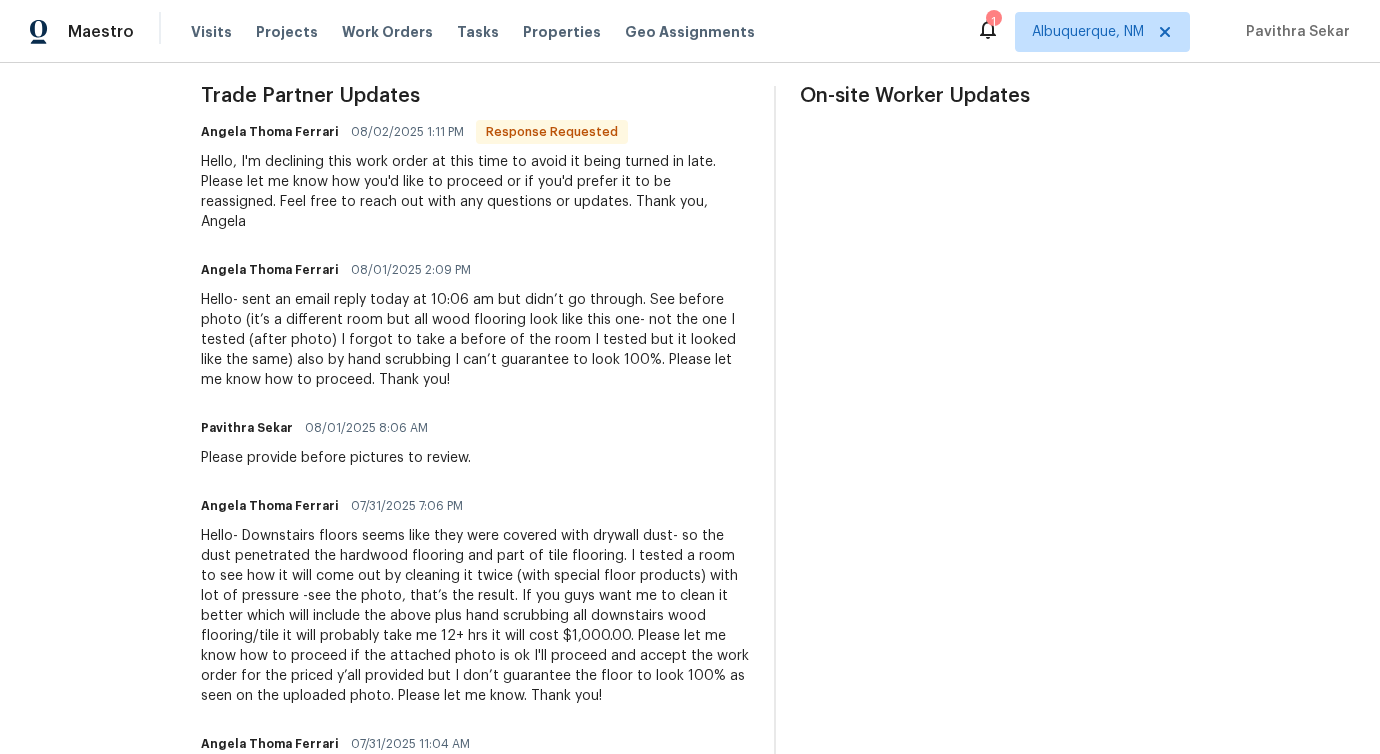 scroll, scrollTop: 0, scrollLeft: 0, axis: both 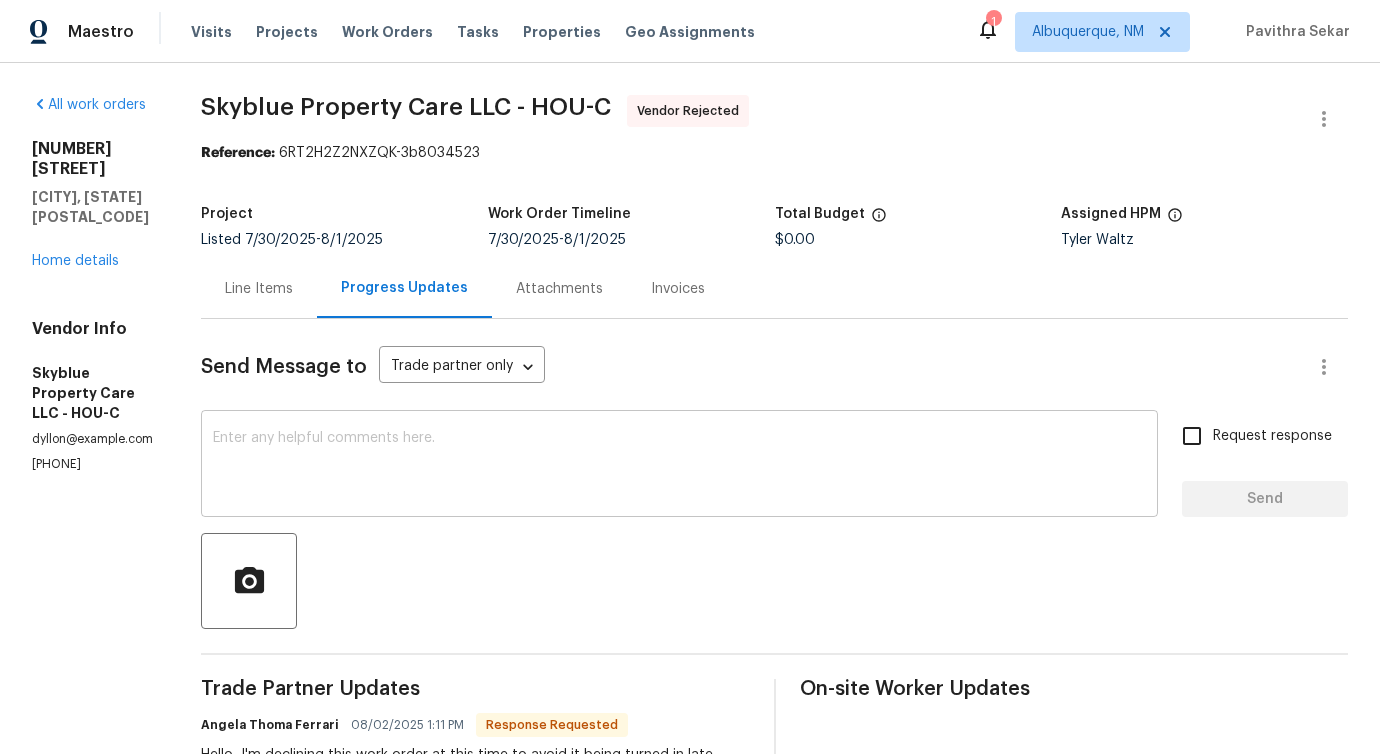 click at bounding box center [679, 466] 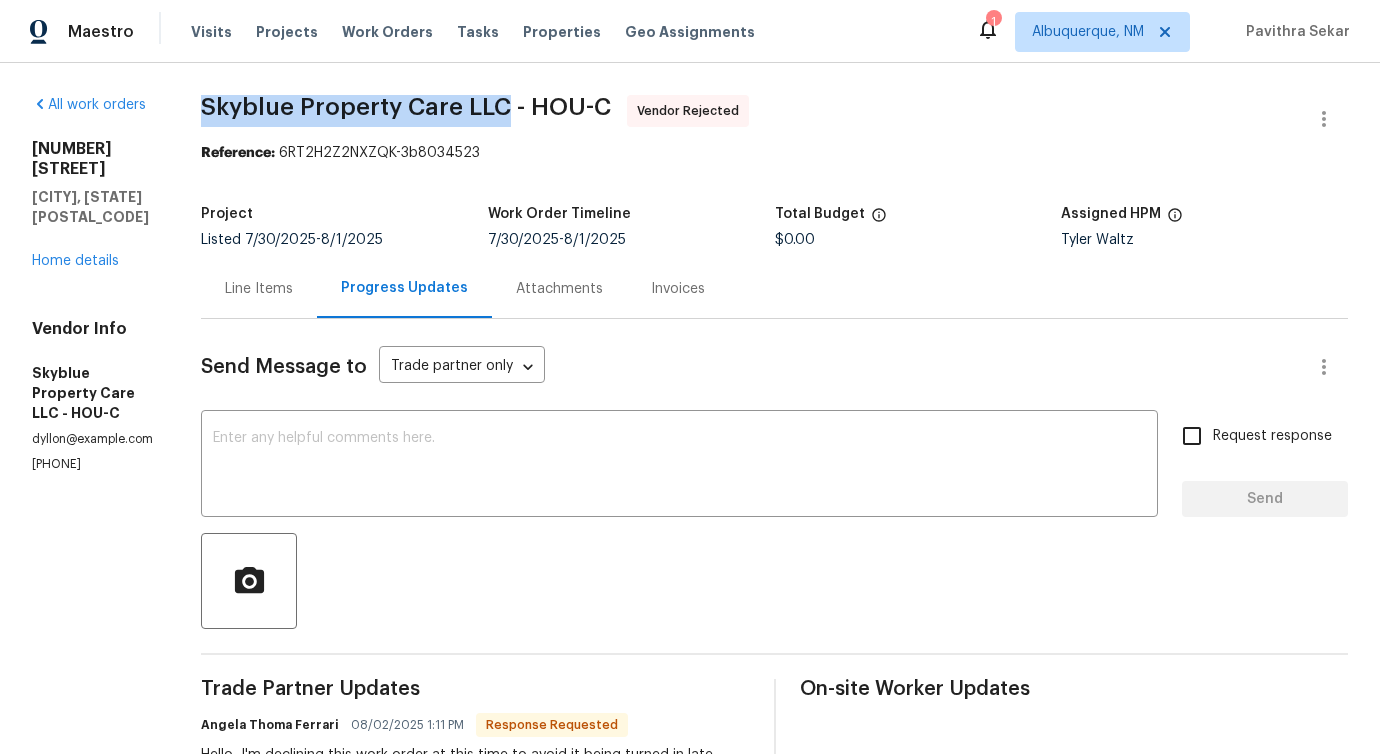 drag, startPoint x: 274, startPoint y: 101, endPoint x: 576, endPoint y: 105, distance: 302.0265 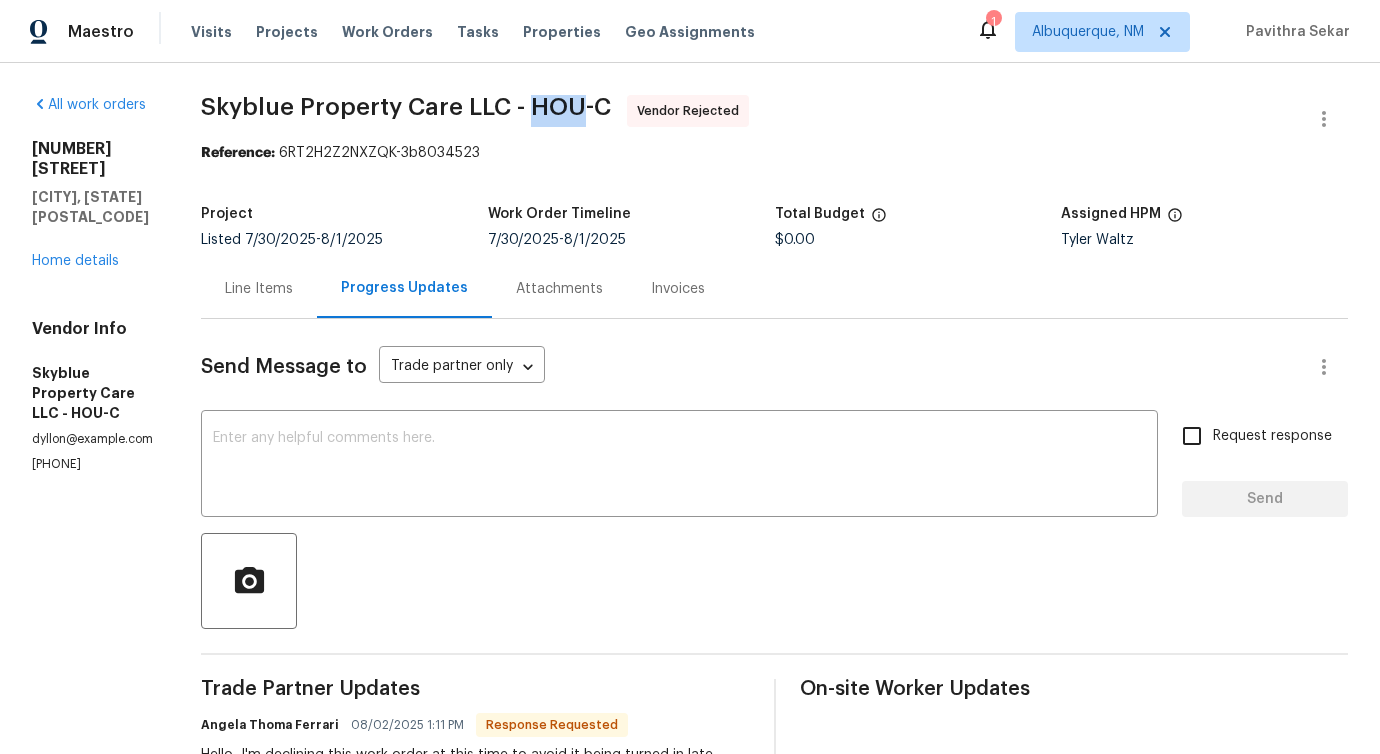 drag, startPoint x: 599, startPoint y: 104, endPoint x: 645, endPoint y: 102, distance: 46.043457 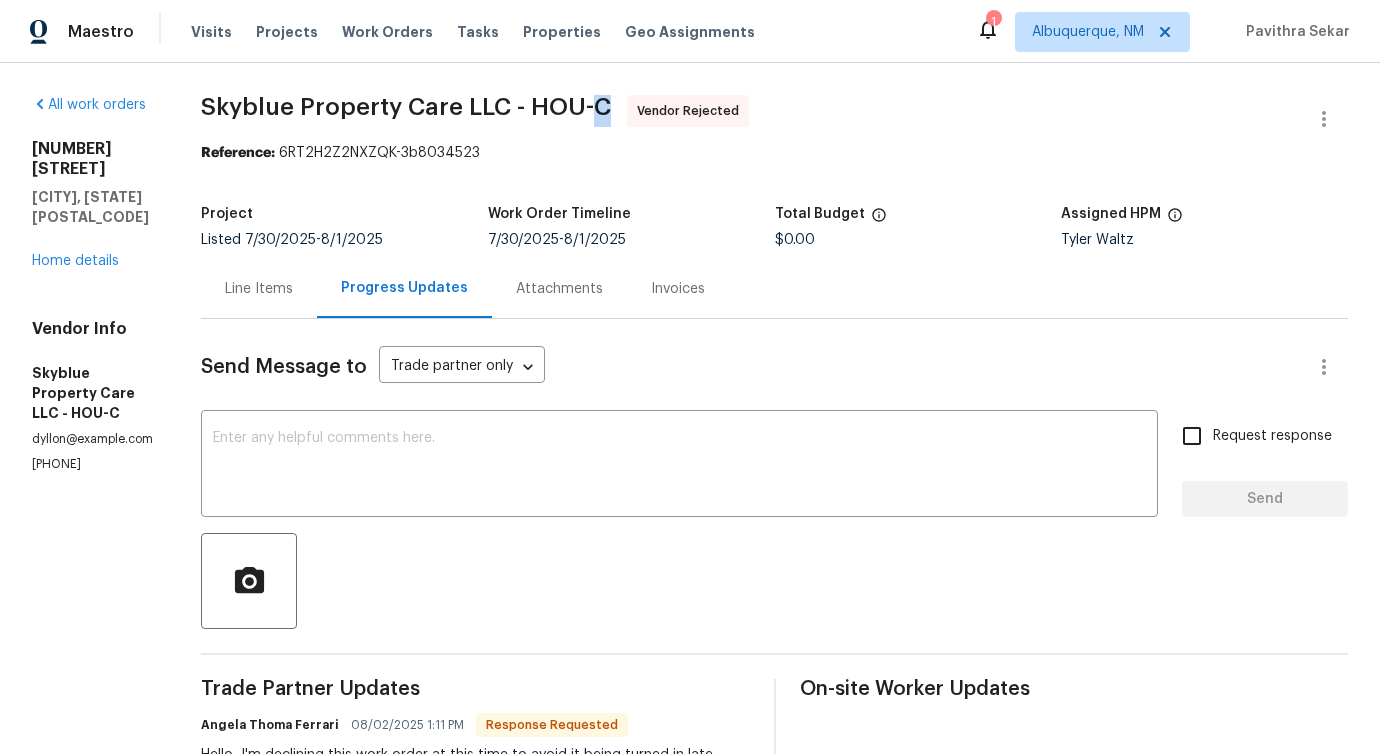 drag, startPoint x: 666, startPoint y: 103, endPoint x: 682, endPoint y: 103, distance: 16 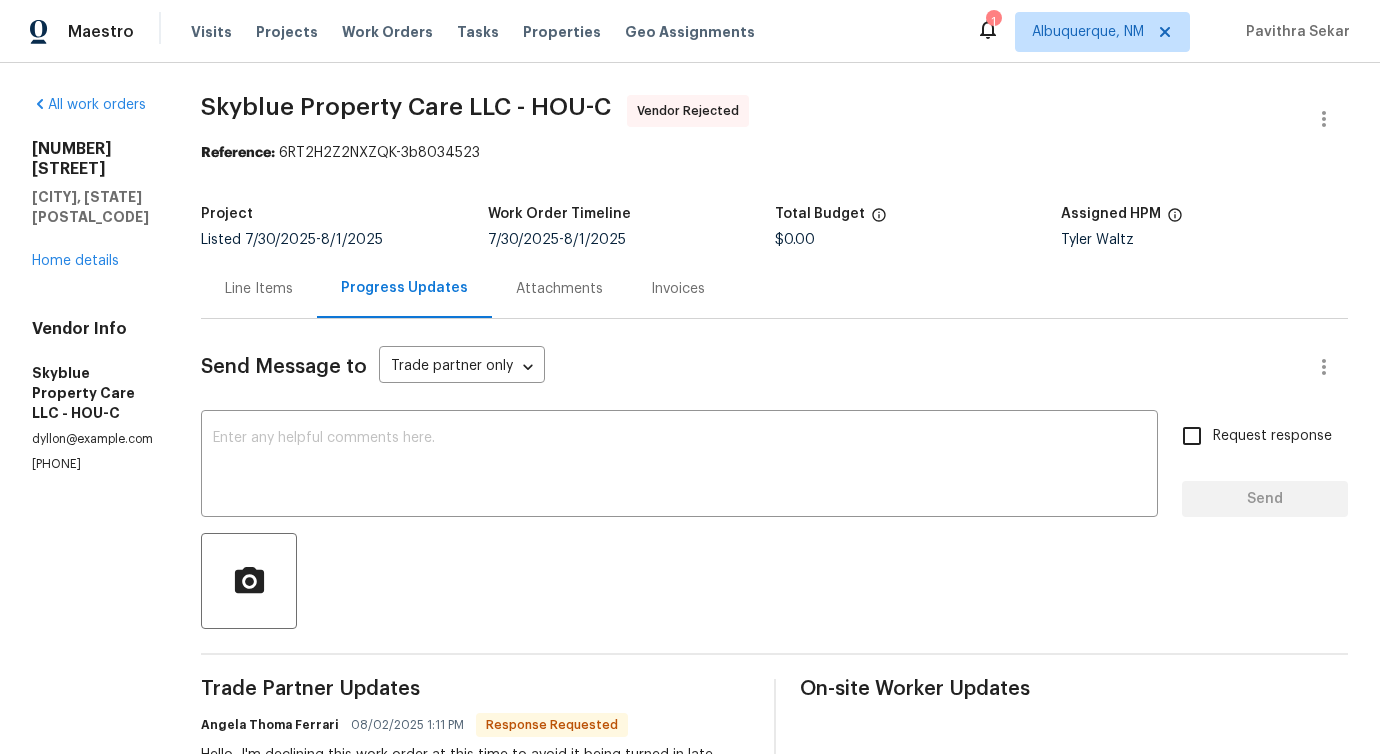 click on "Reference:   6RT2H2Z2NXZQK-3b8034523" at bounding box center [774, 153] 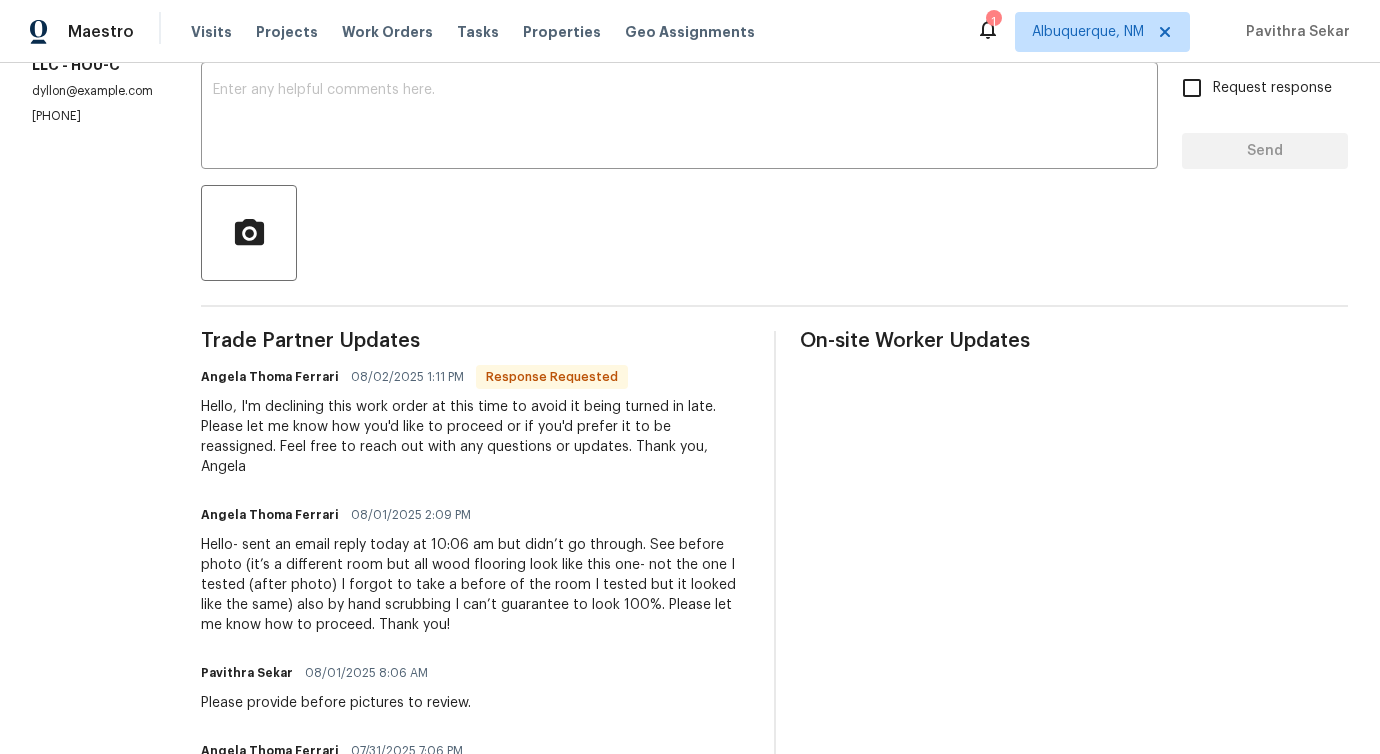 scroll, scrollTop: 0, scrollLeft: 0, axis: both 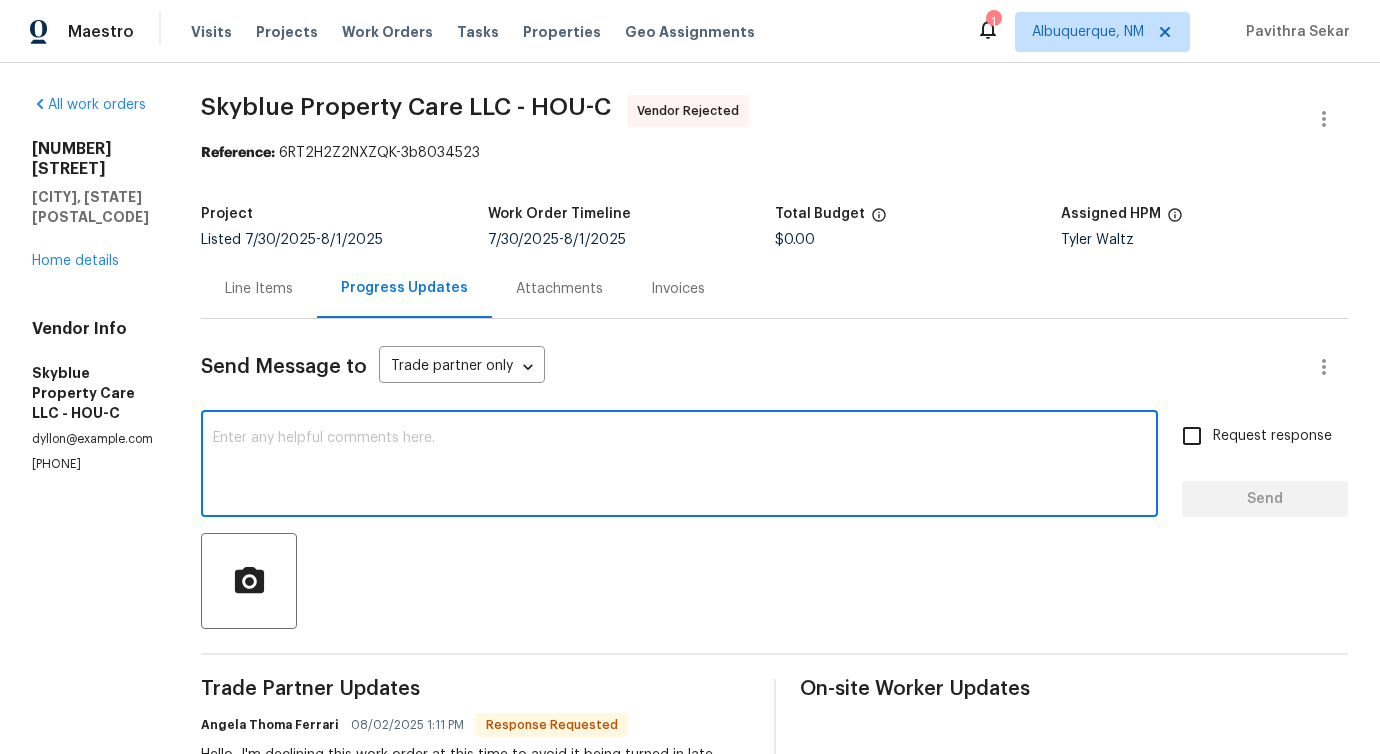 click at bounding box center [679, 466] 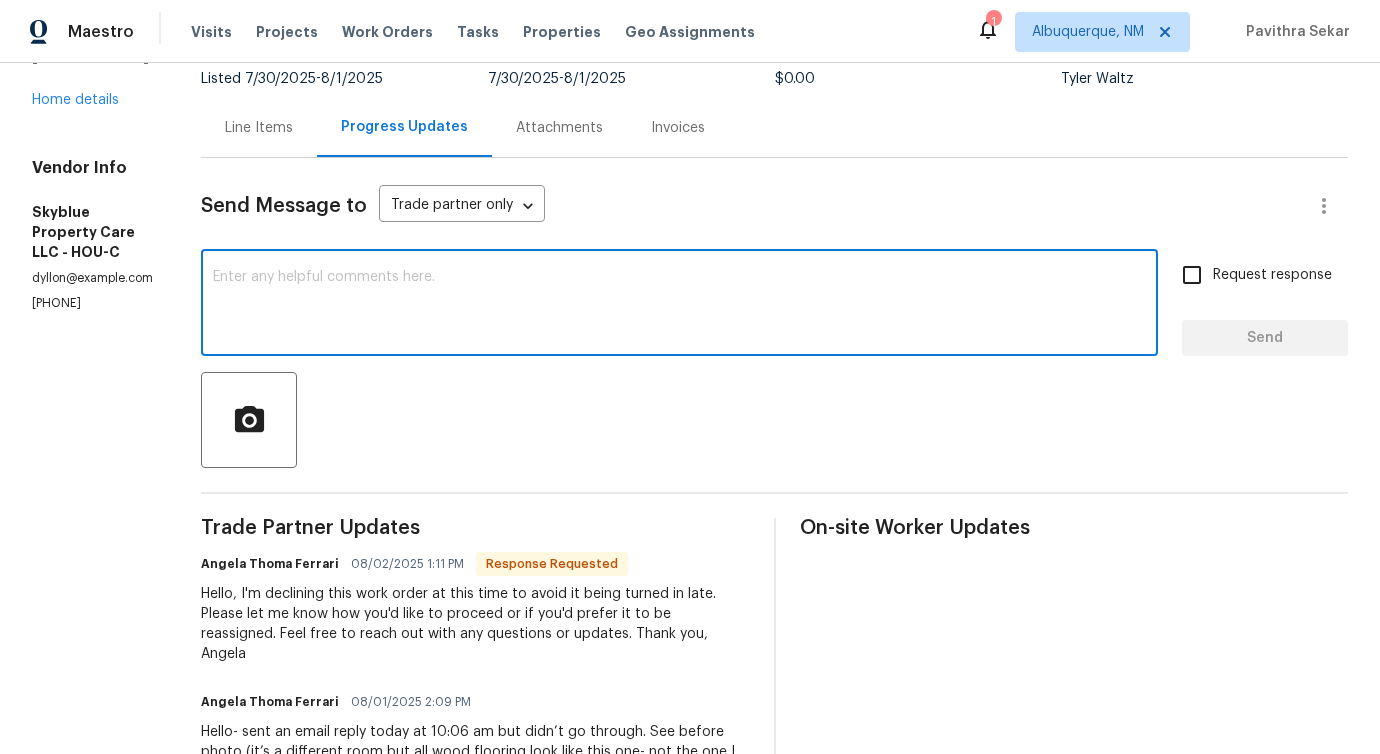 scroll, scrollTop: 0, scrollLeft: 0, axis: both 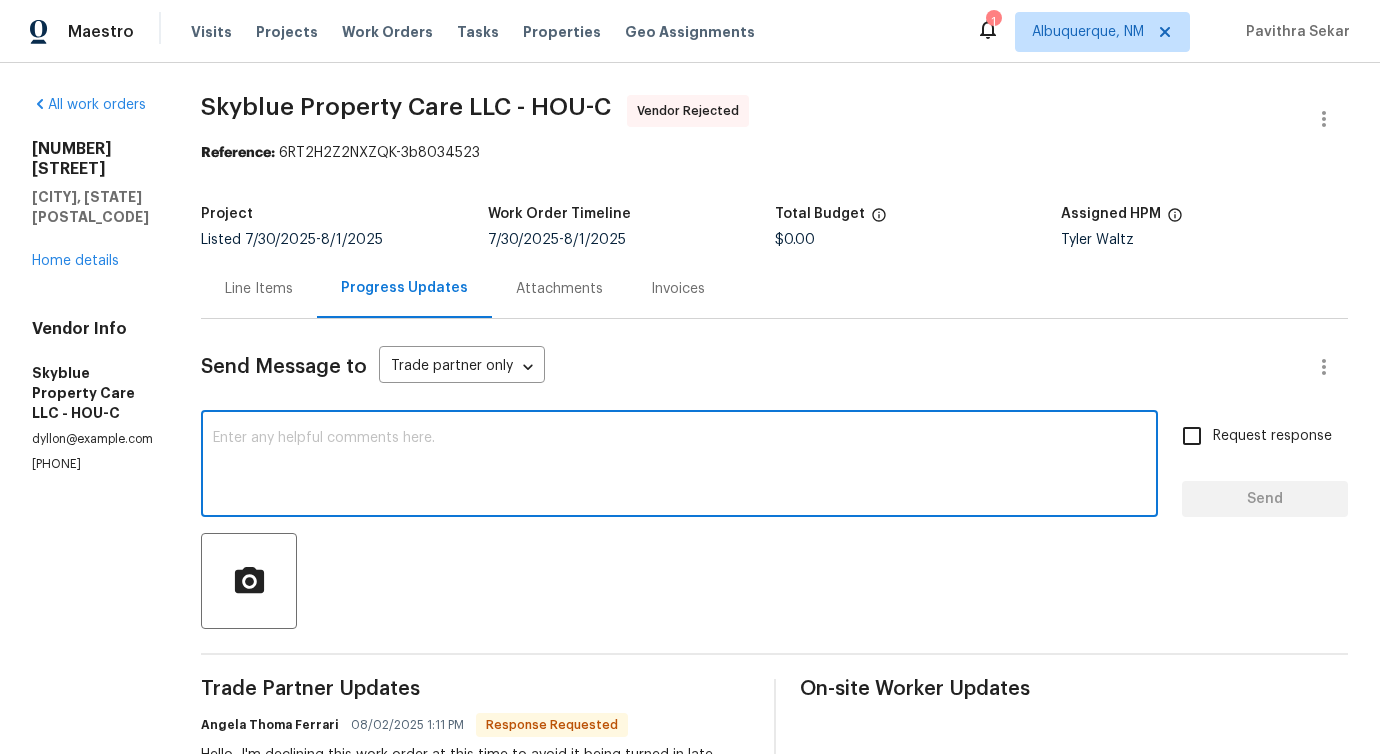 click at bounding box center (679, 466) 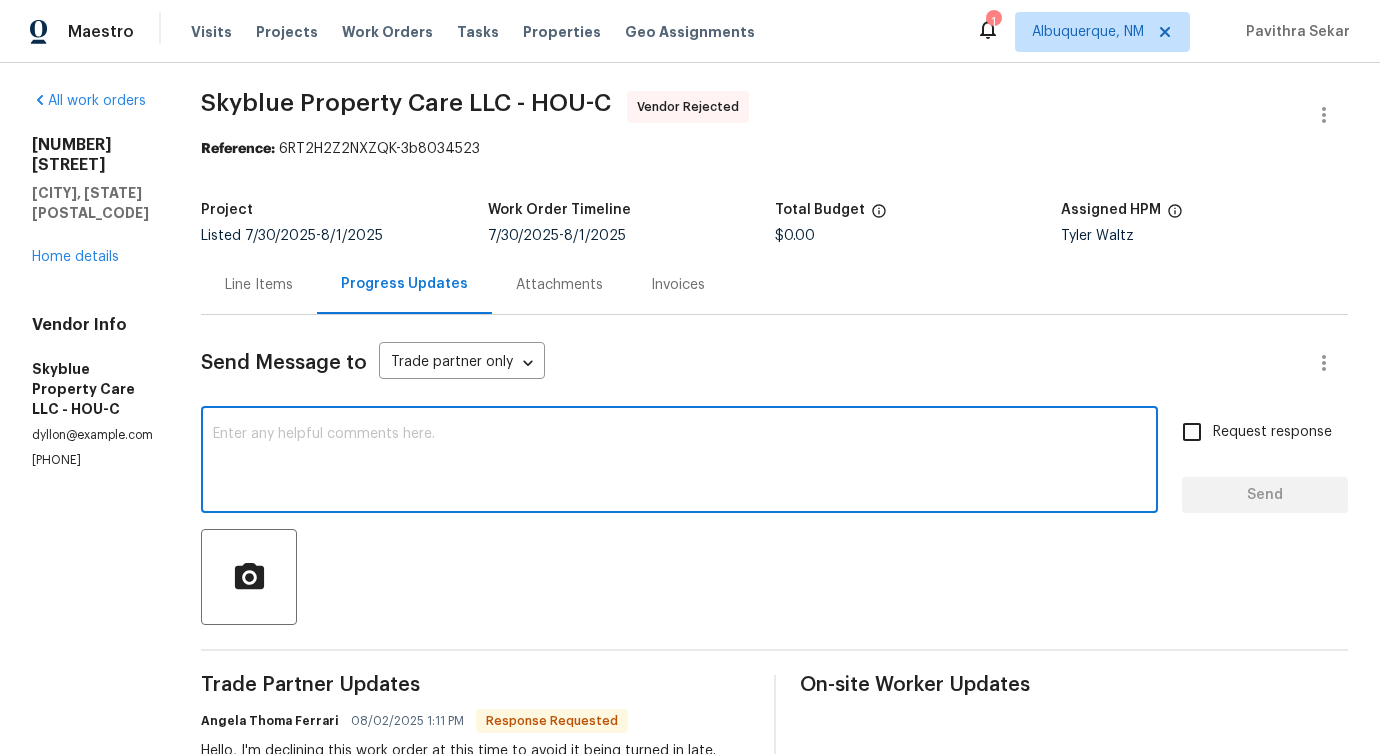 scroll, scrollTop: 0, scrollLeft: 0, axis: both 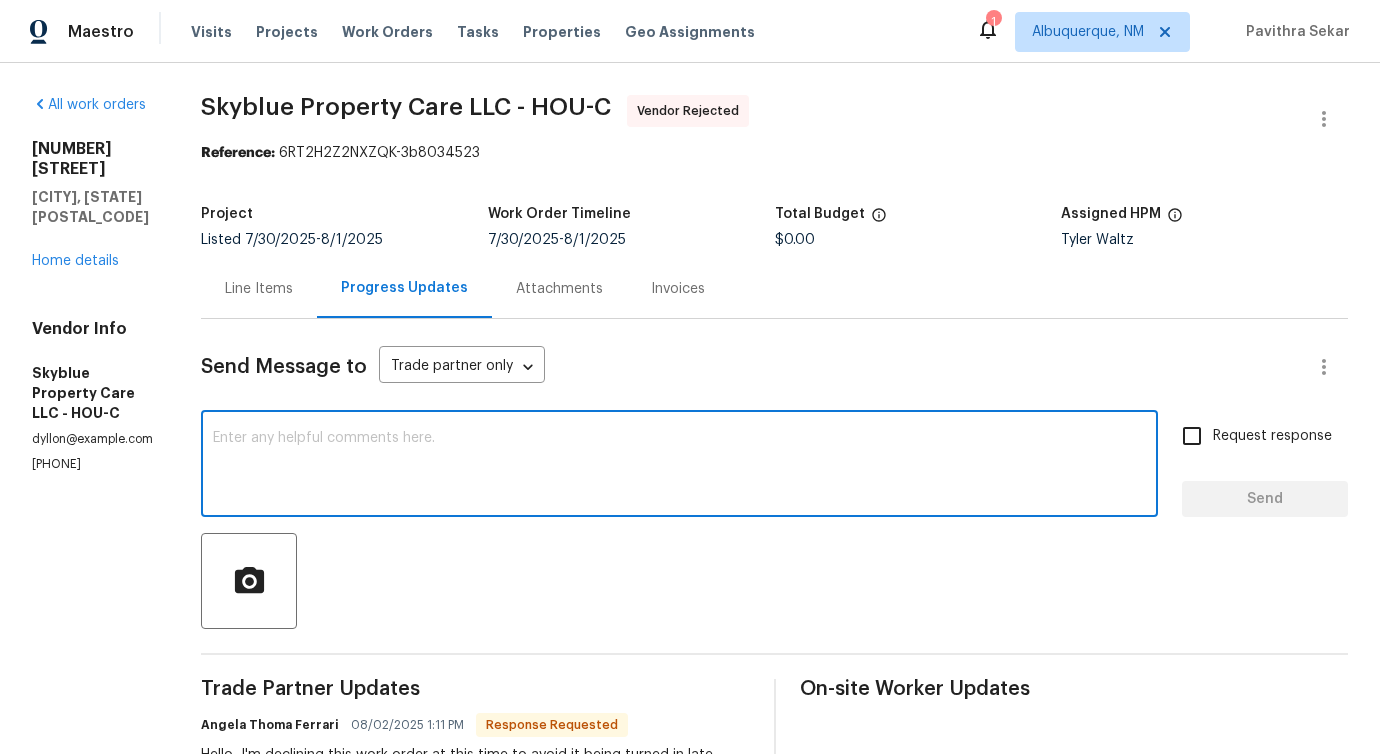 click on "x ​" at bounding box center [679, 466] 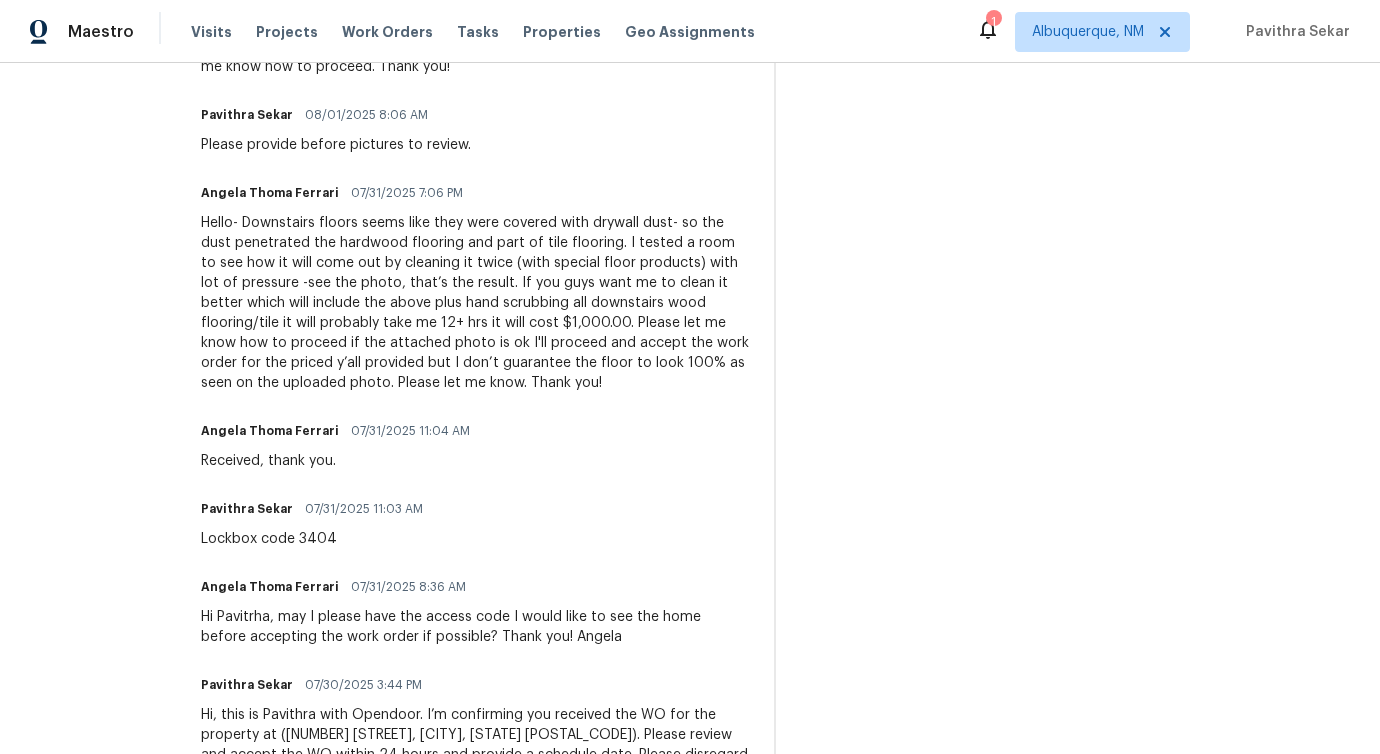 scroll, scrollTop: 0, scrollLeft: 0, axis: both 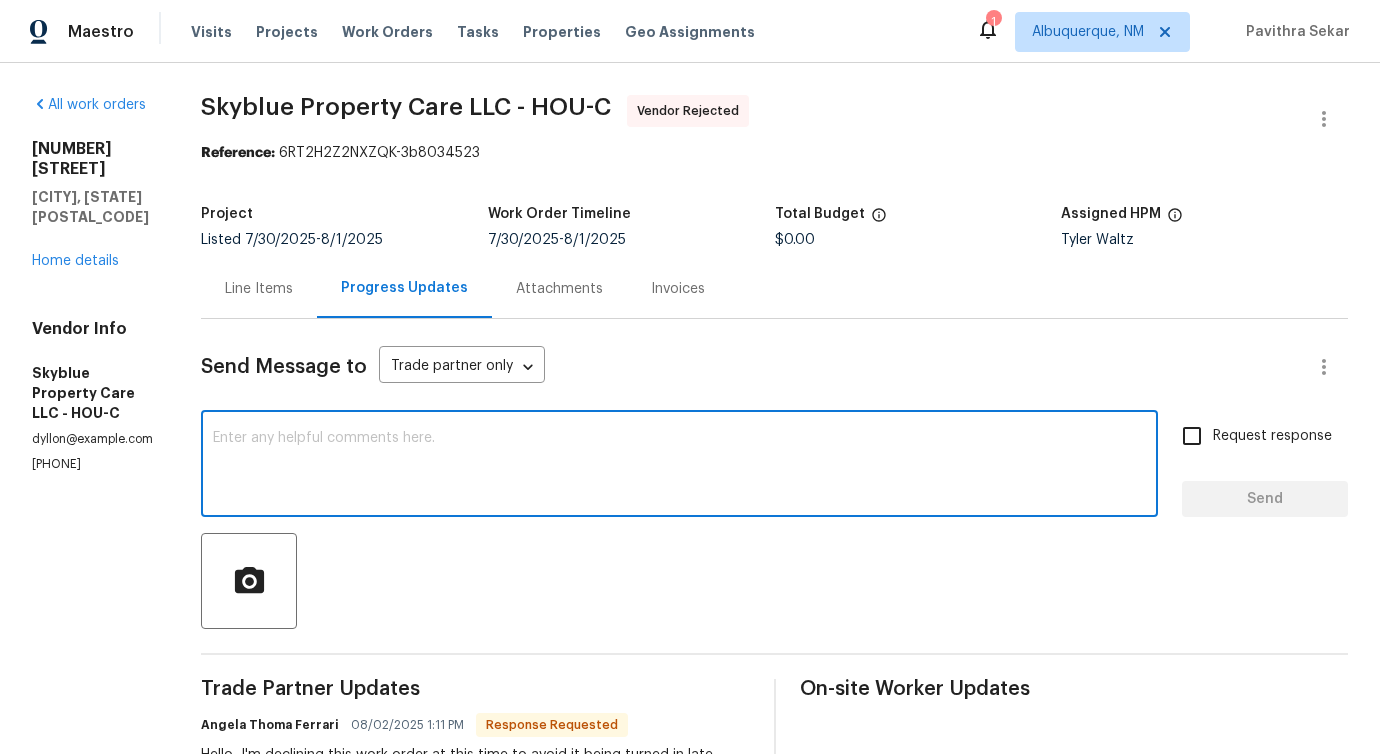 click on "x ​" at bounding box center (679, 466) 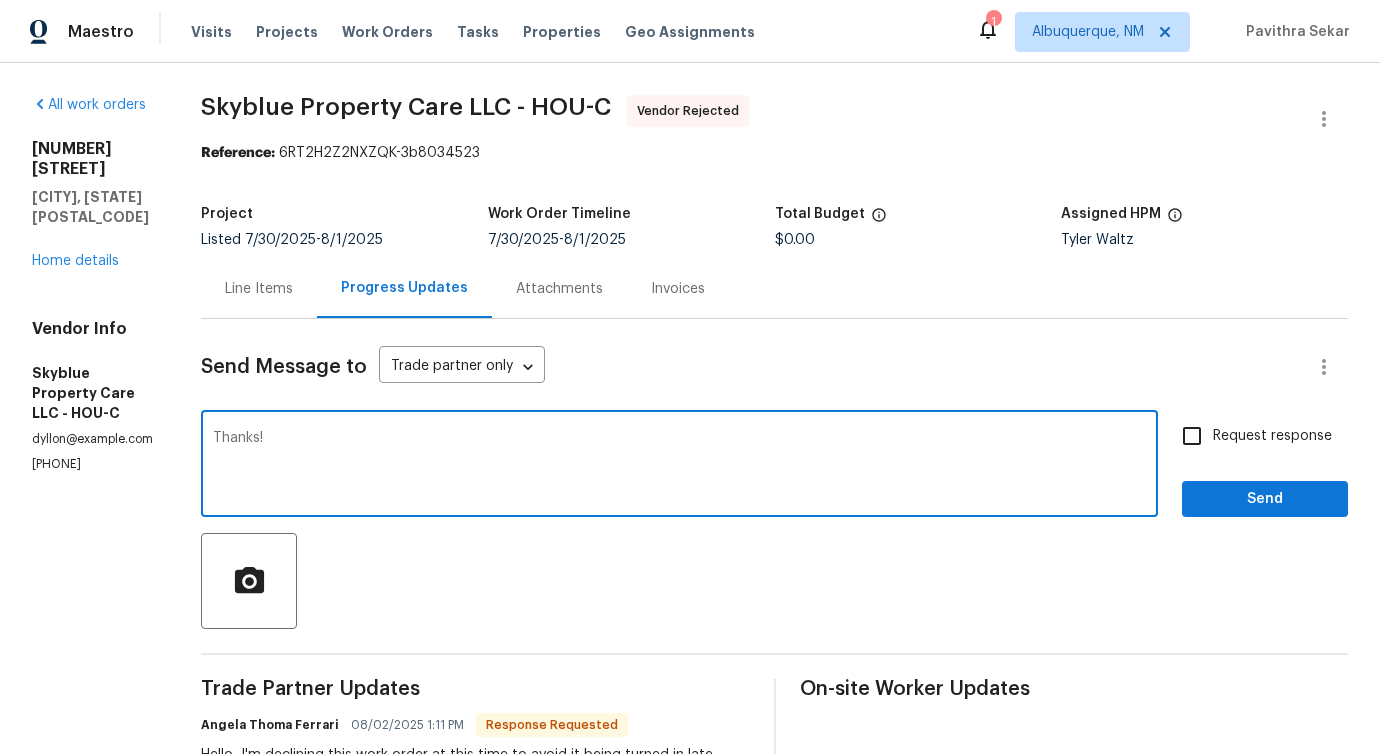 type on "Thanks!" 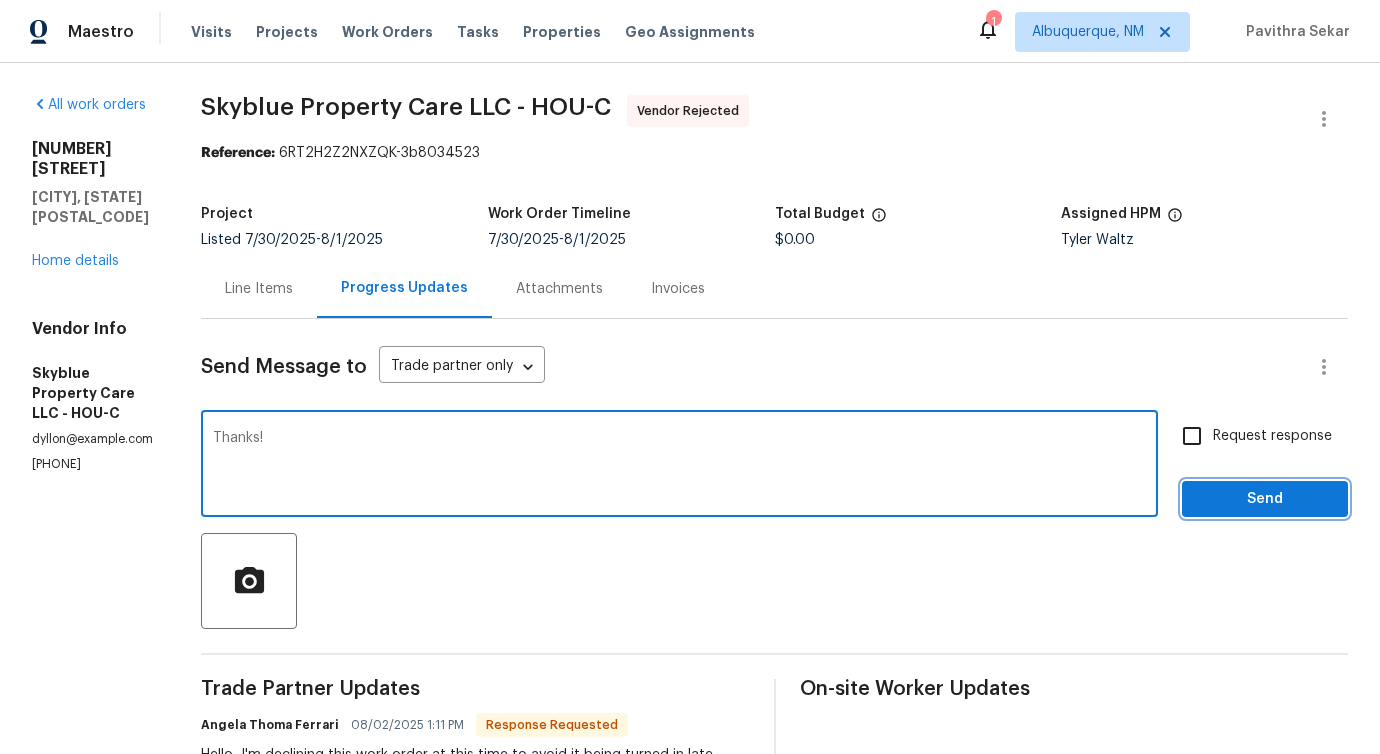 click on "Send" at bounding box center [1265, 499] 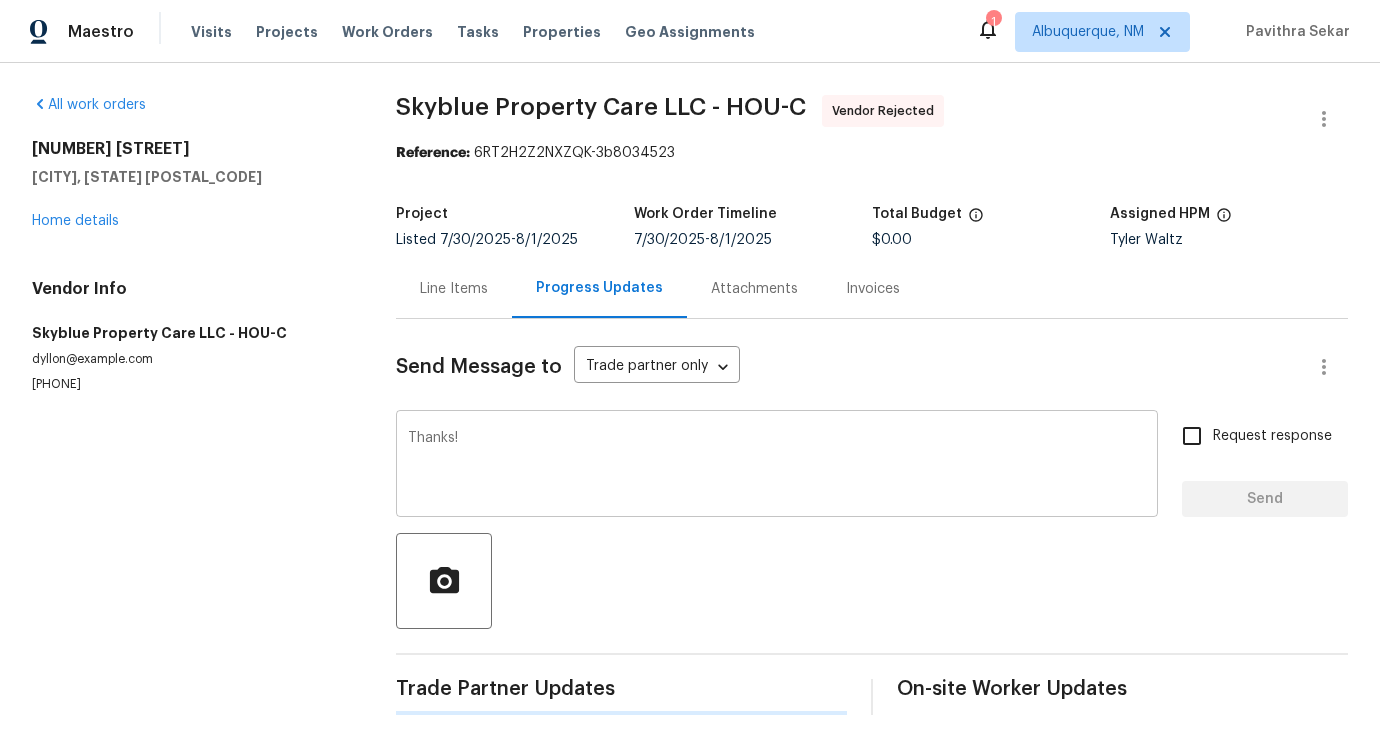 type 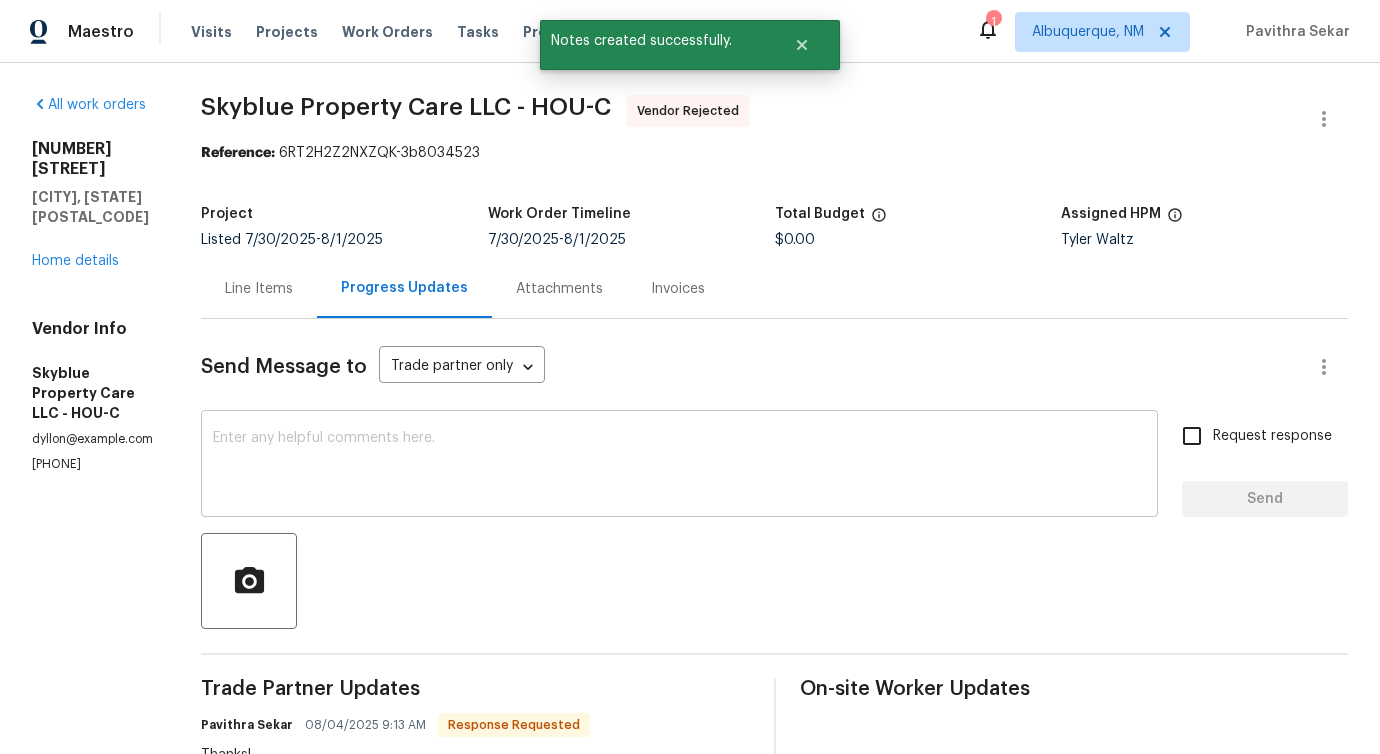 scroll, scrollTop: 638, scrollLeft: 0, axis: vertical 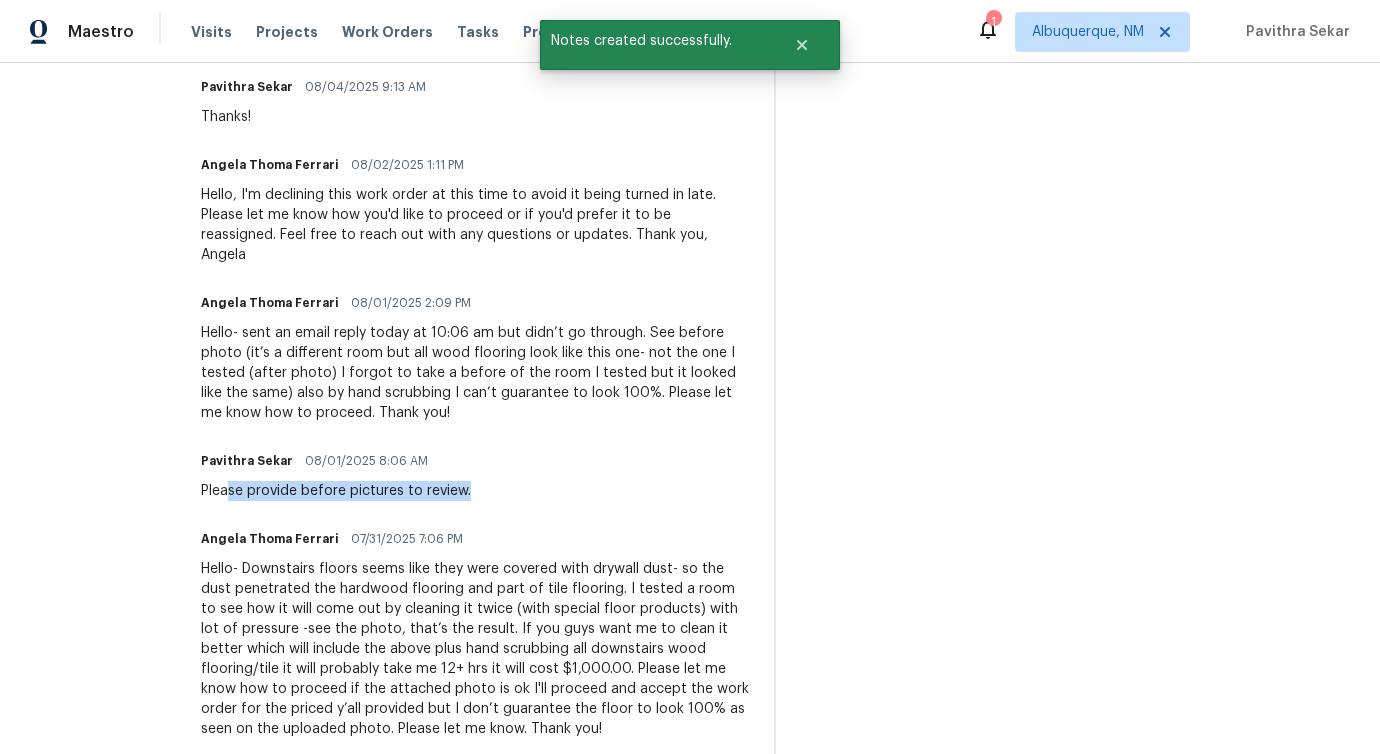 drag, startPoint x: 296, startPoint y: 495, endPoint x: 577, endPoint y: 490, distance: 281.0445 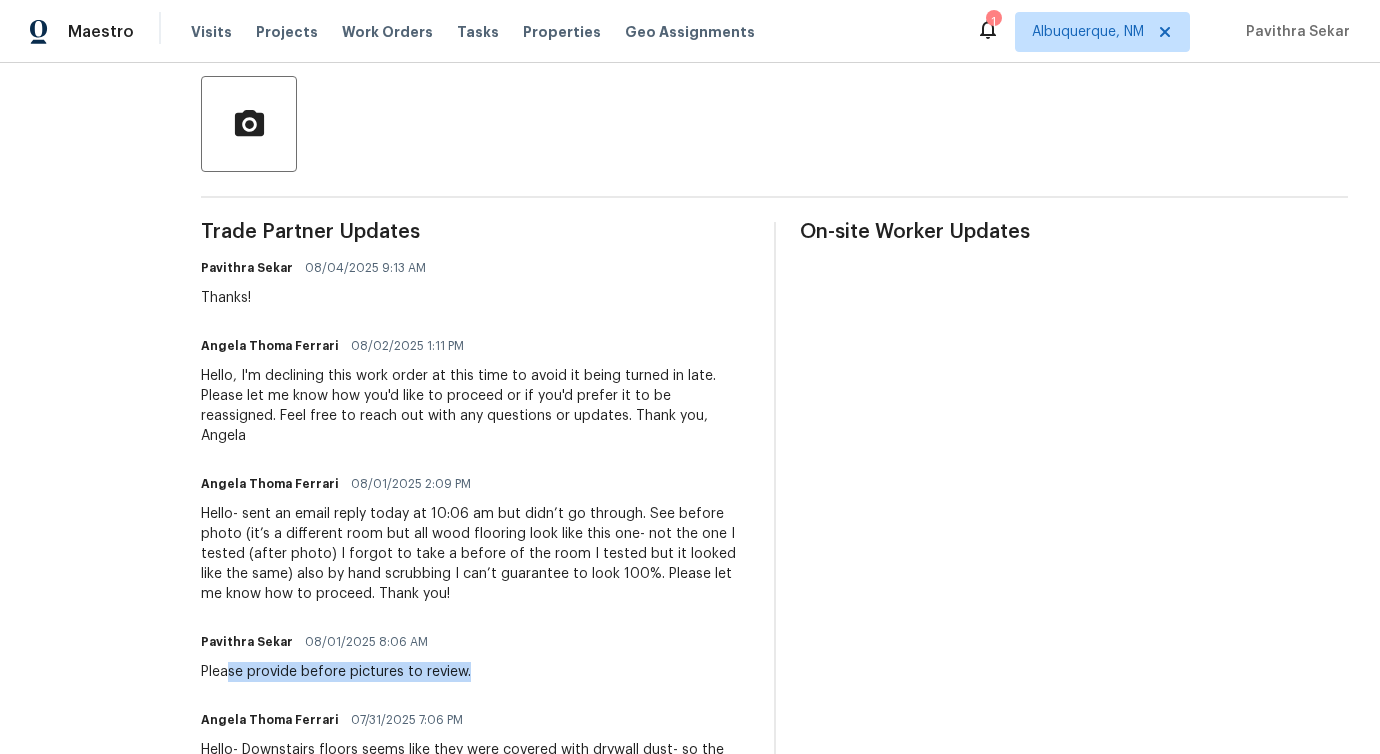 scroll, scrollTop: 450, scrollLeft: 0, axis: vertical 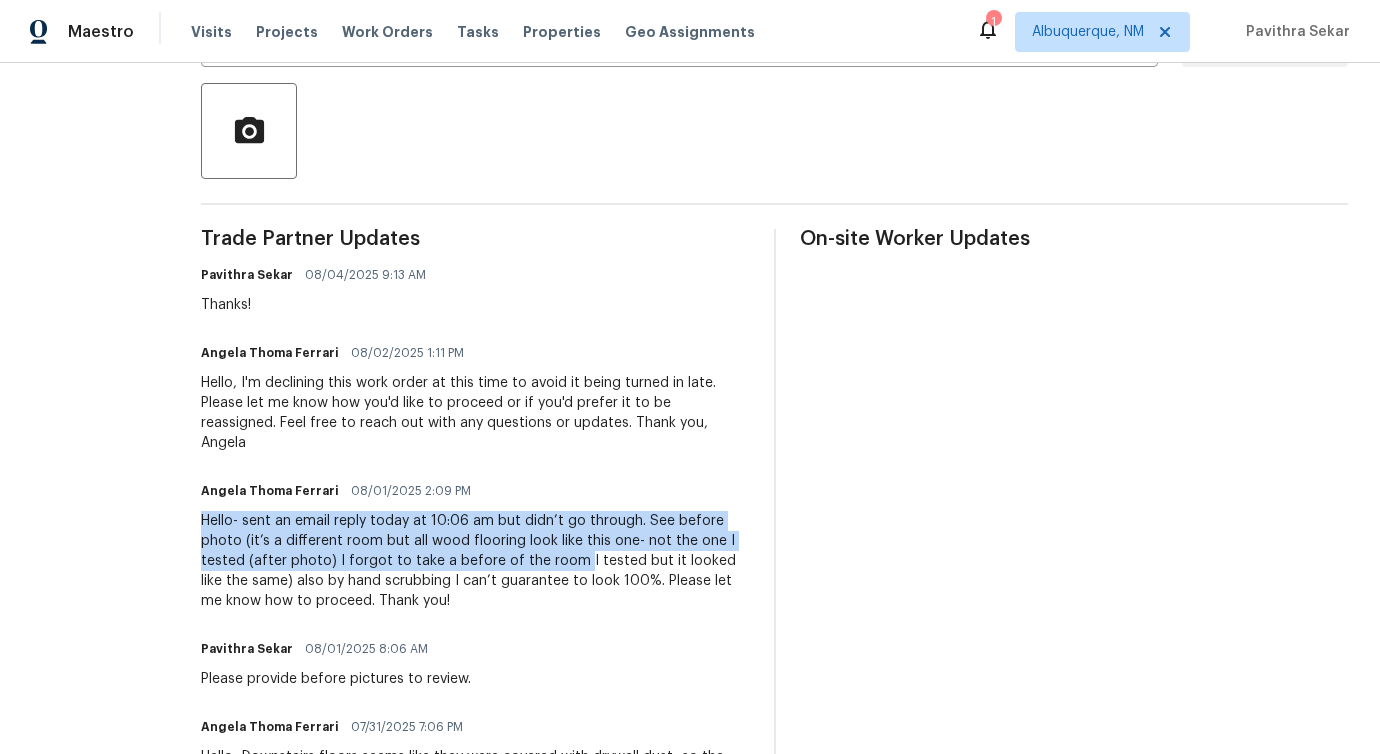 drag, startPoint x: 305, startPoint y: 530, endPoint x: 701, endPoint y: 570, distance: 398.01508 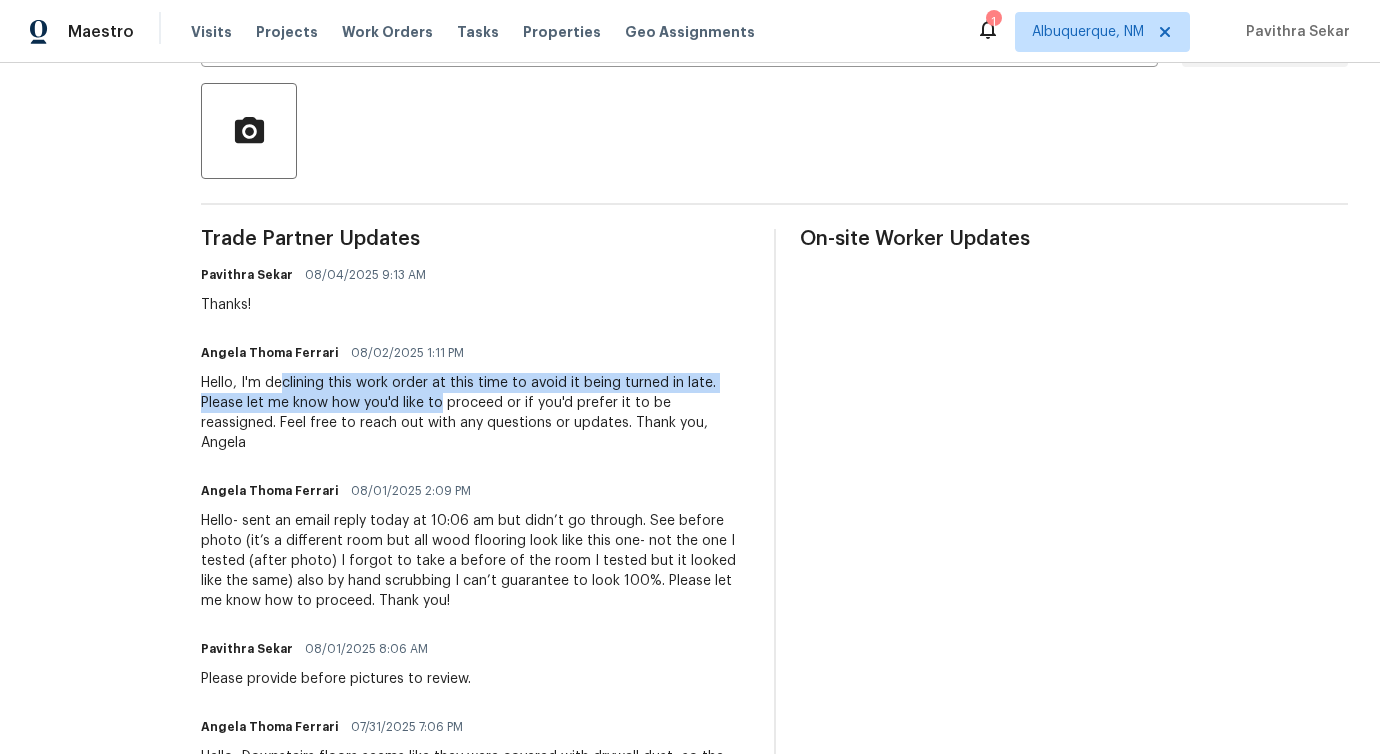 drag, startPoint x: 354, startPoint y: 391, endPoint x: 539, endPoint y: 402, distance: 185.32674 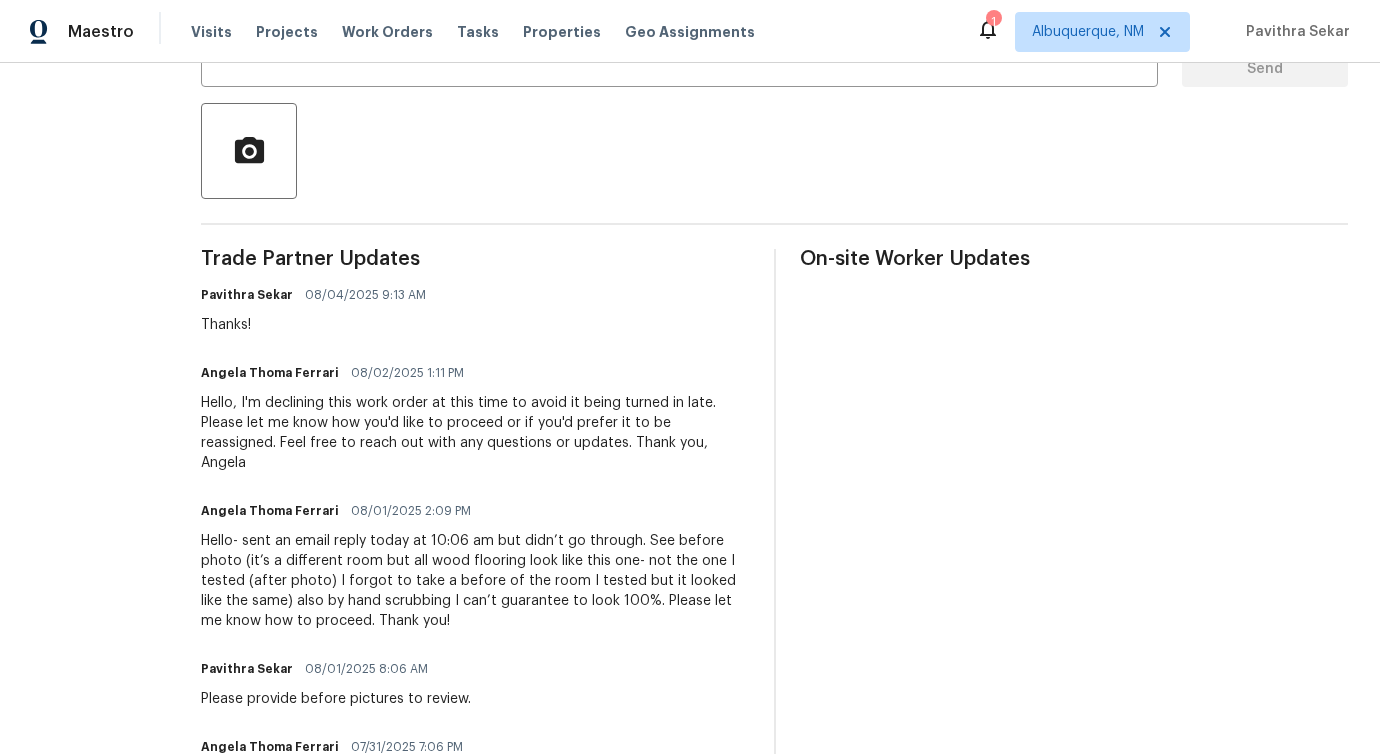 scroll, scrollTop: 0, scrollLeft: 0, axis: both 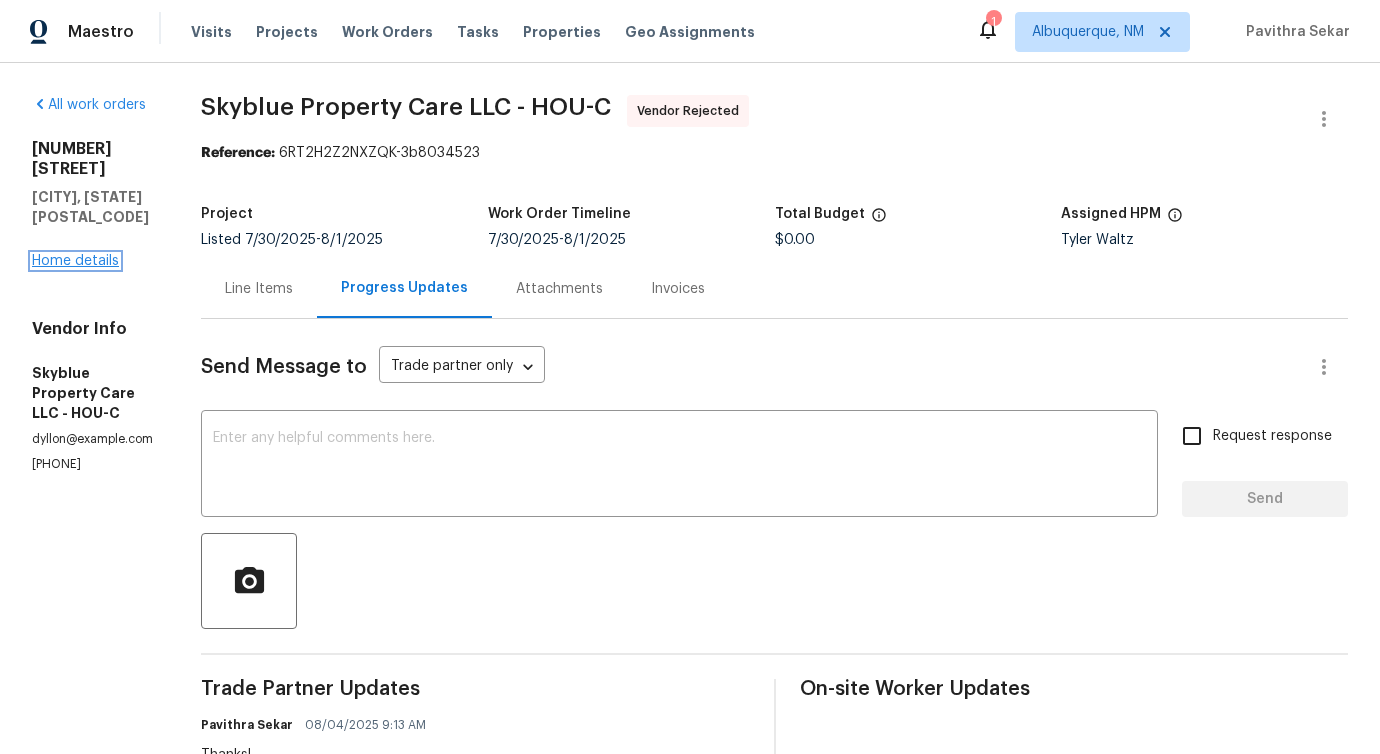 click on "Home details" at bounding box center [75, 261] 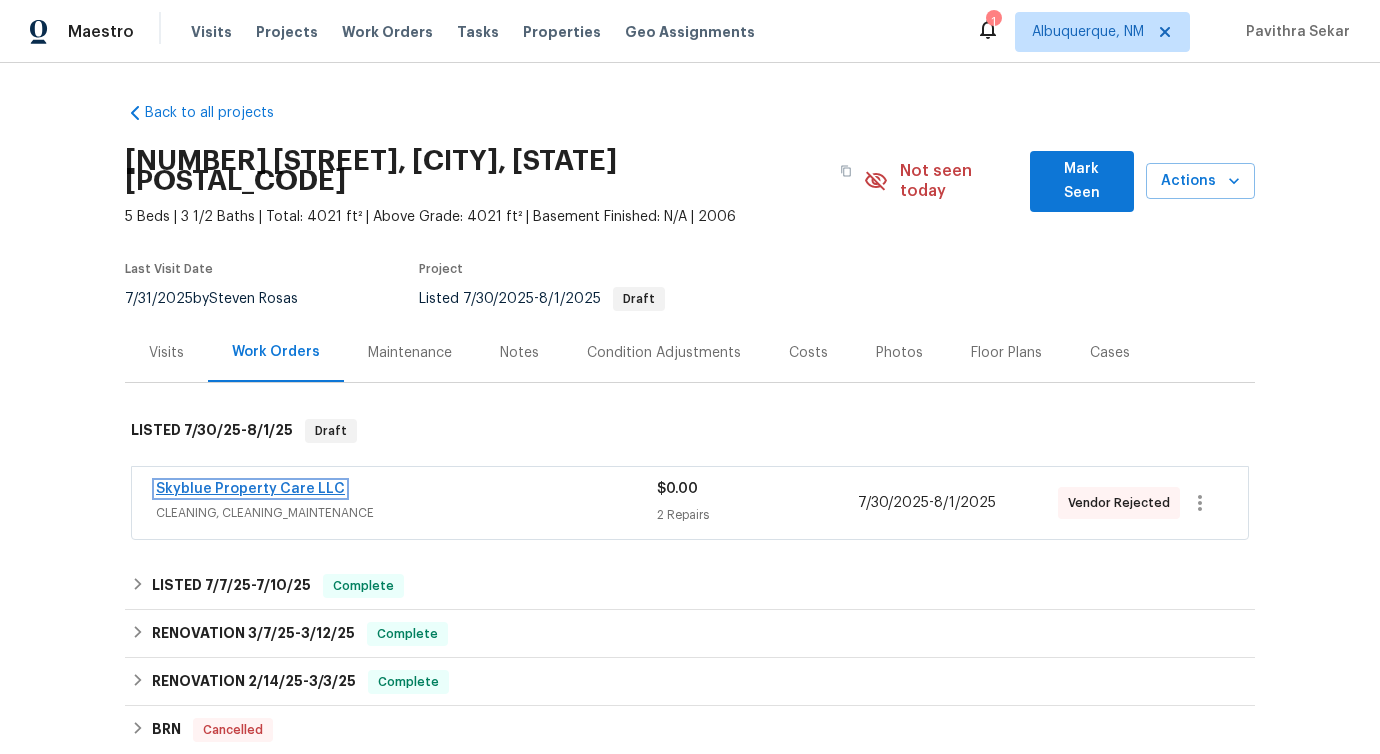 click on "Skyblue Property Care LLC" at bounding box center [250, 489] 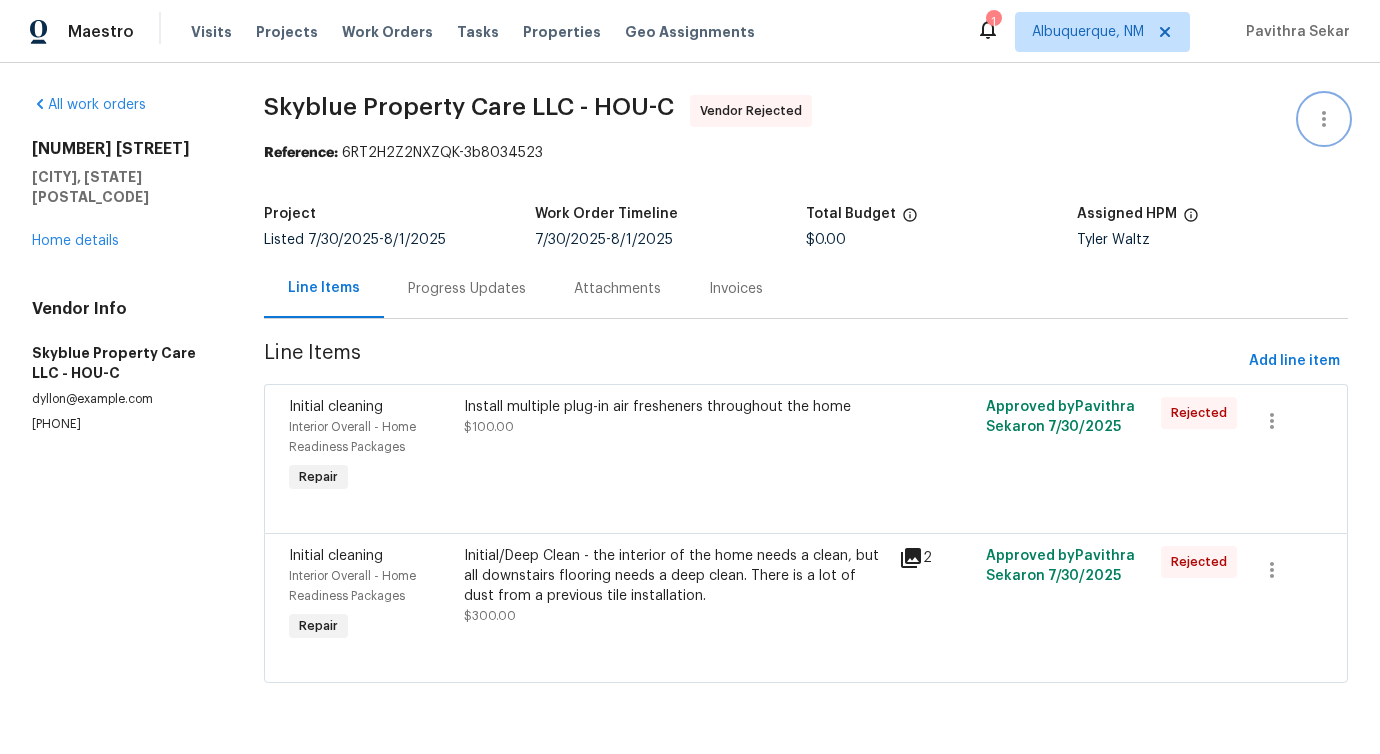 click 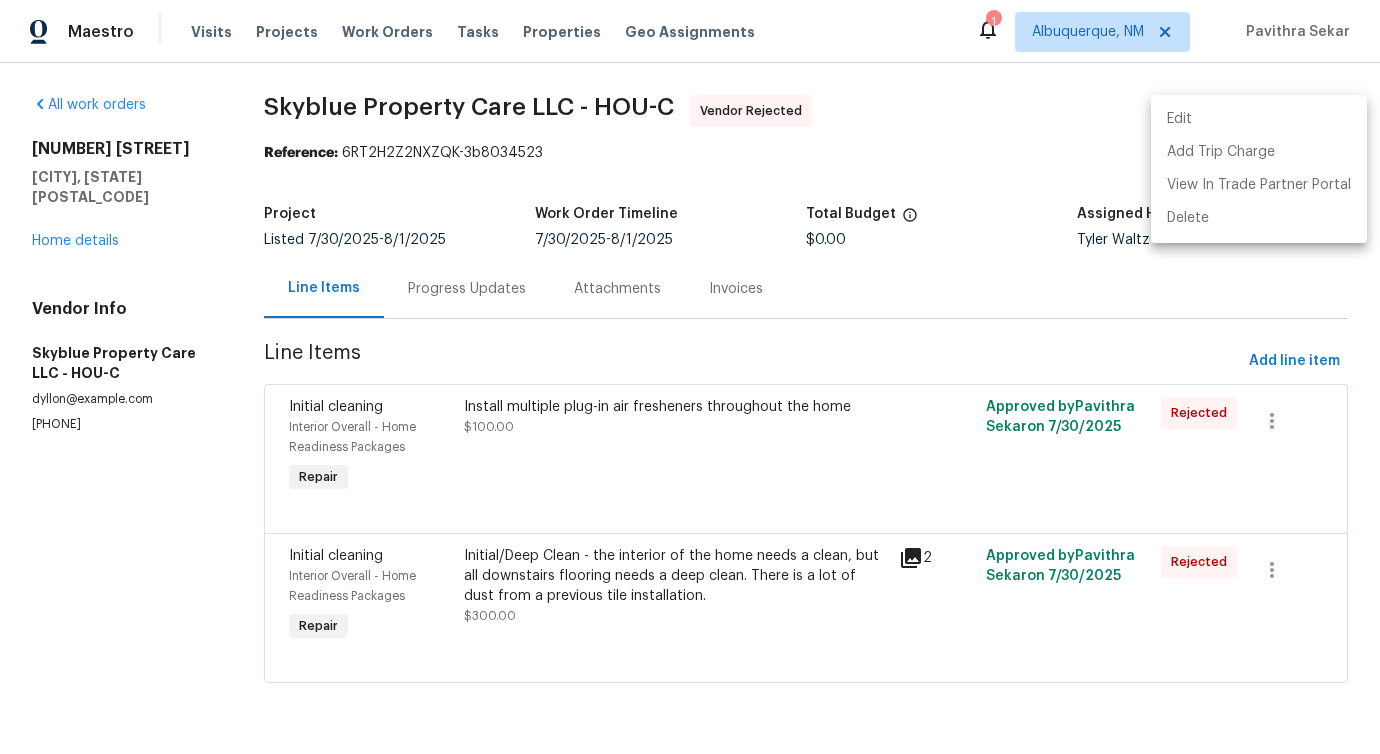 click on "Edit" at bounding box center [1259, 119] 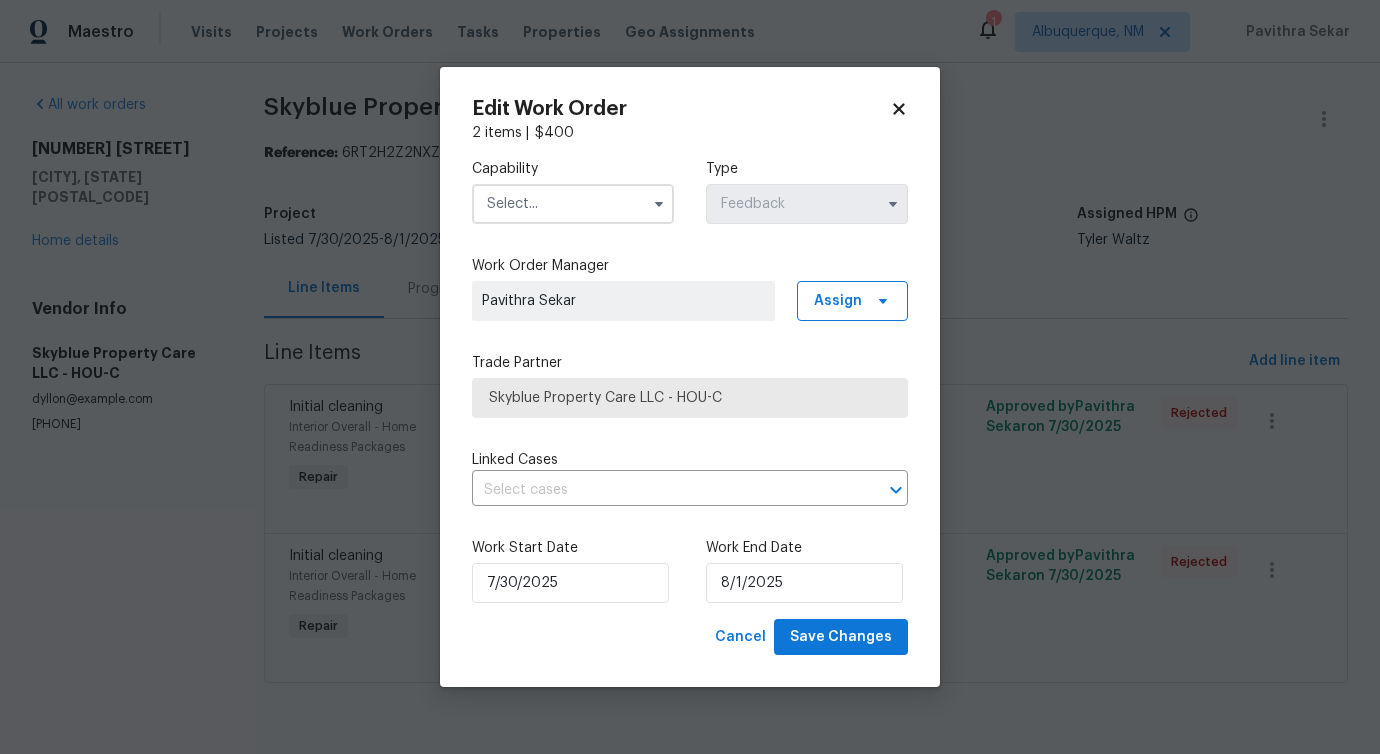 click at bounding box center [573, 204] 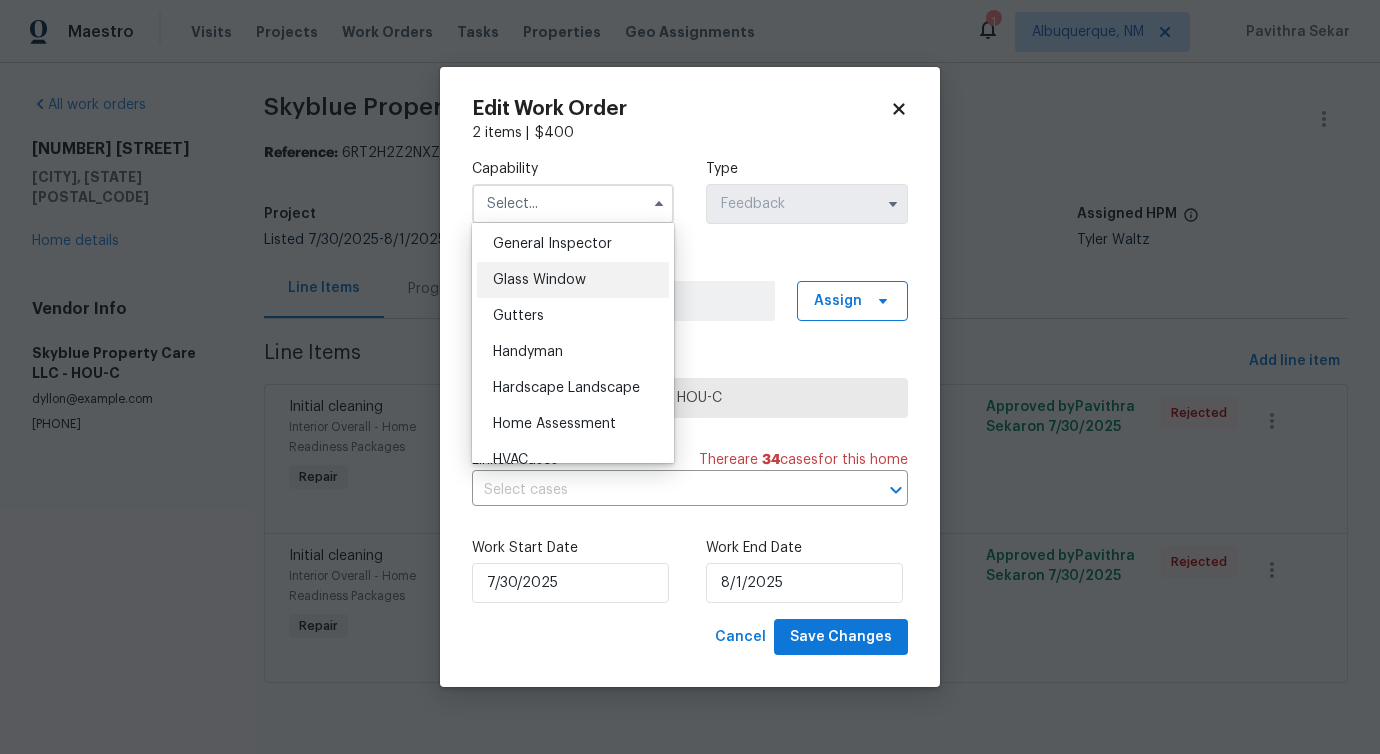 scroll, scrollTop: 994, scrollLeft: 0, axis: vertical 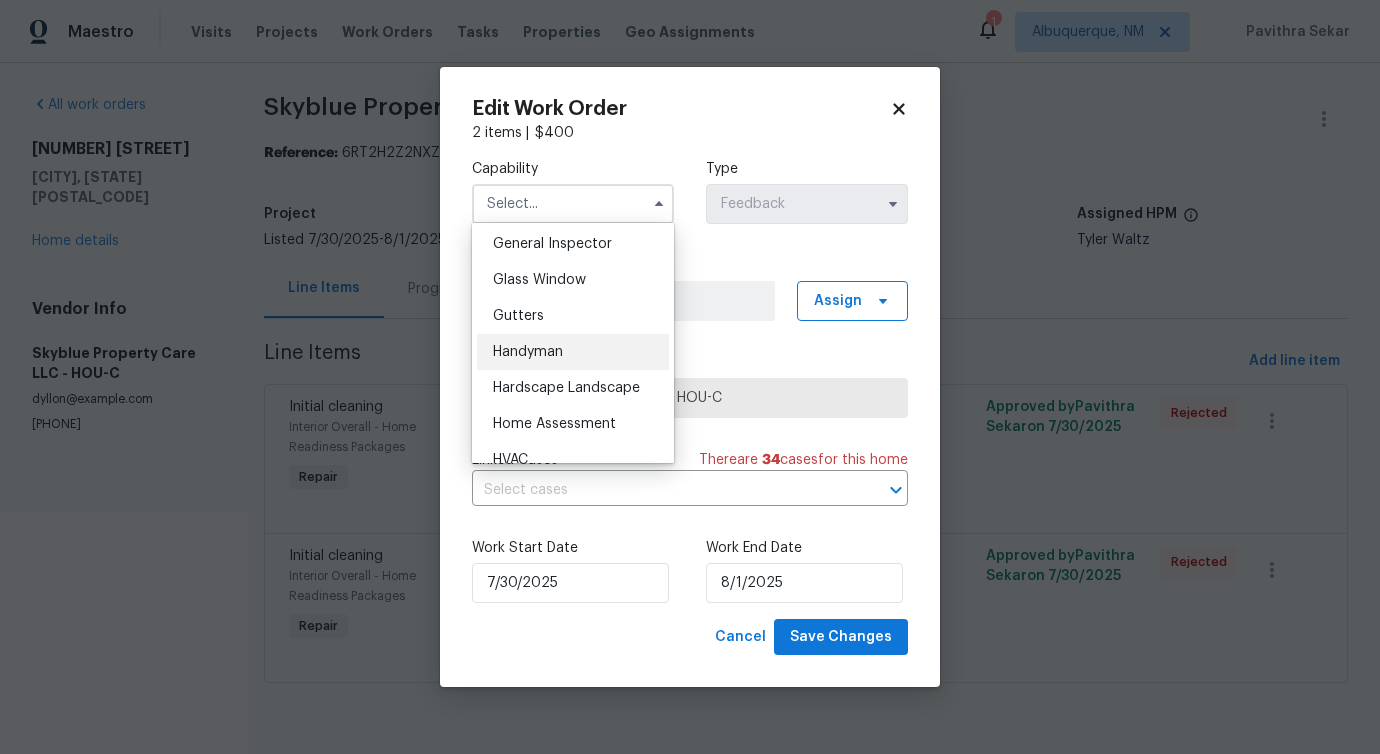 click on "Handyman" at bounding box center (573, 352) 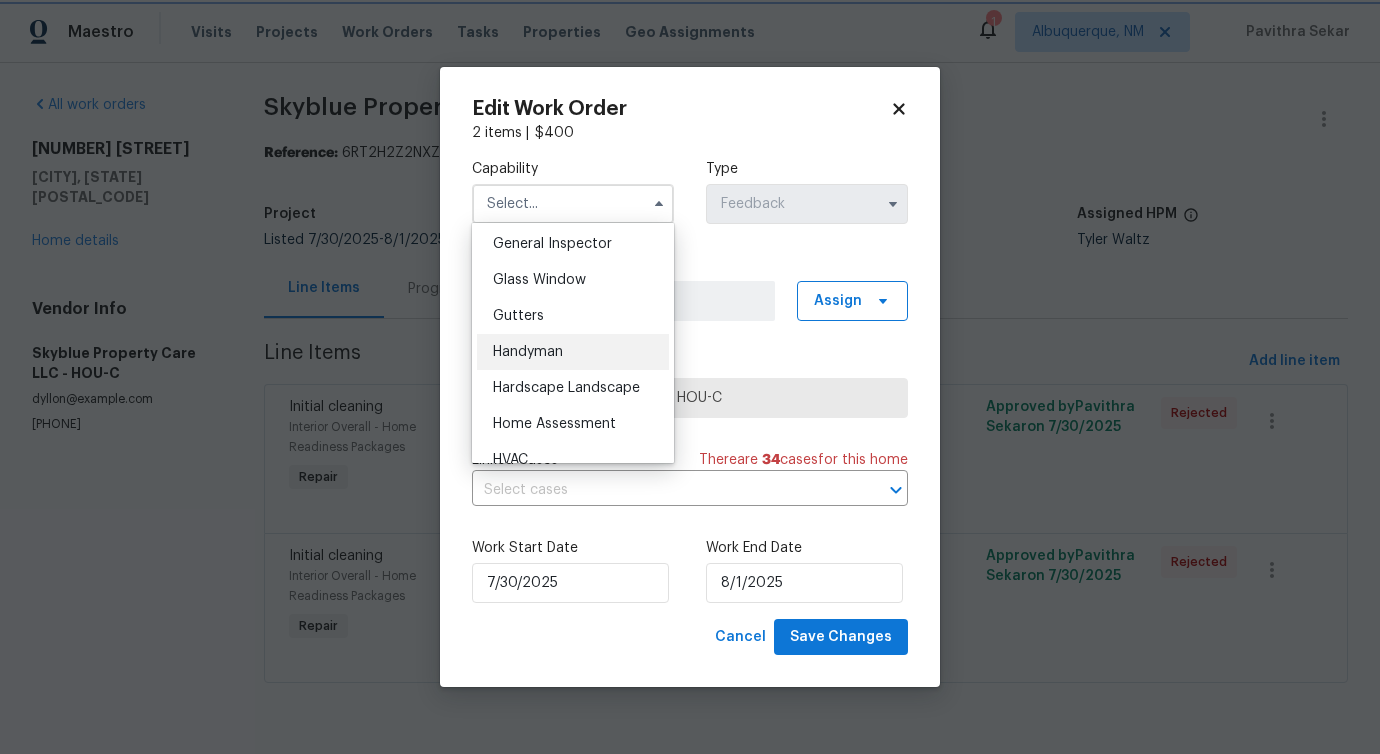 type on "Handyman" 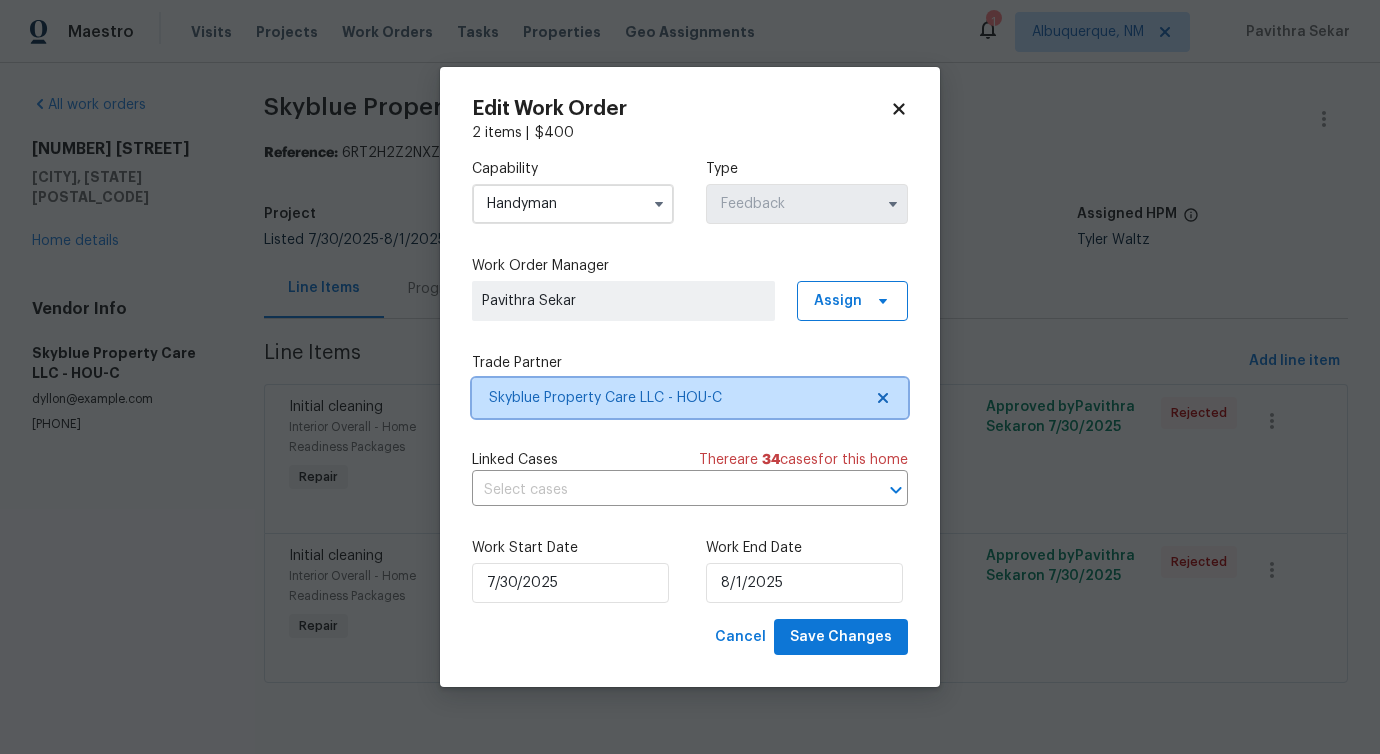 click on "Skyblue Property Care LLC - HOU-C" at bounding box center (690, 398) 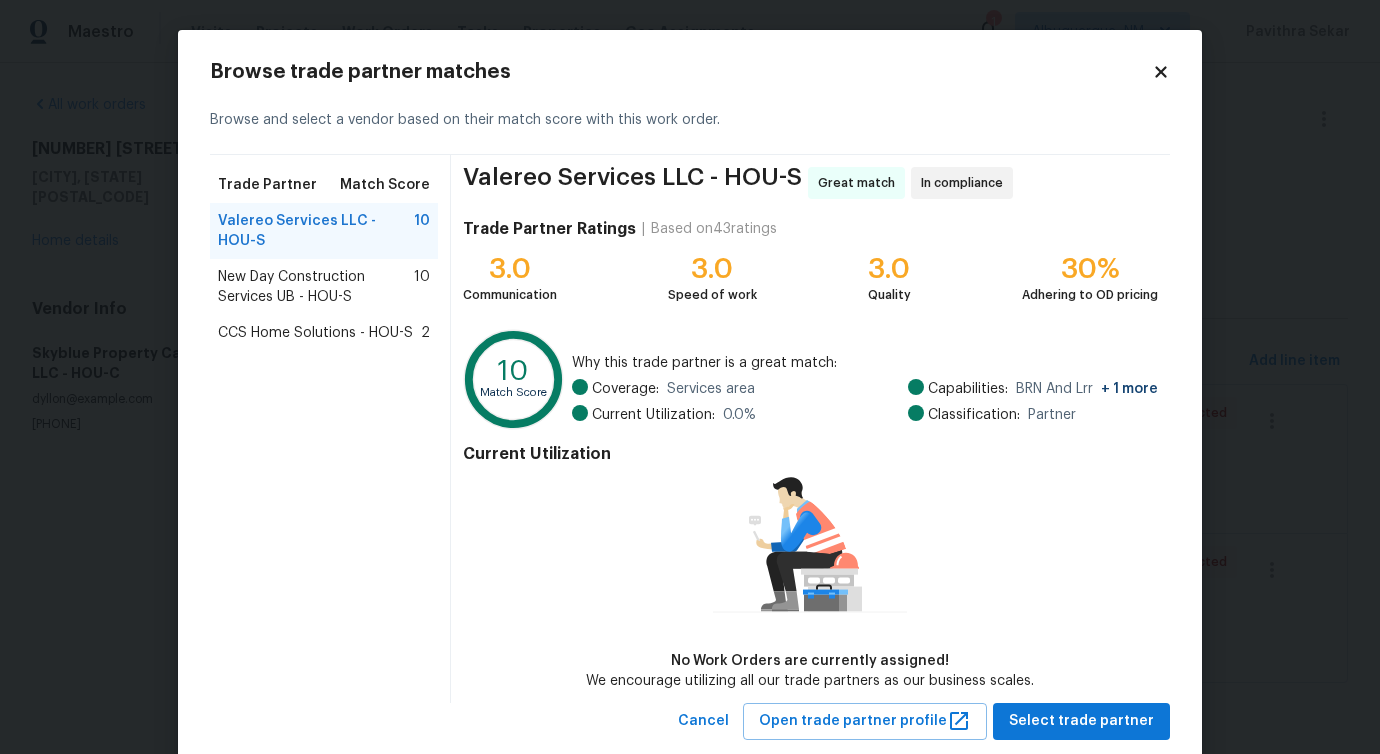 click on "New Day Construction Services UB - HOU-S" at bounding box center (316, 287) 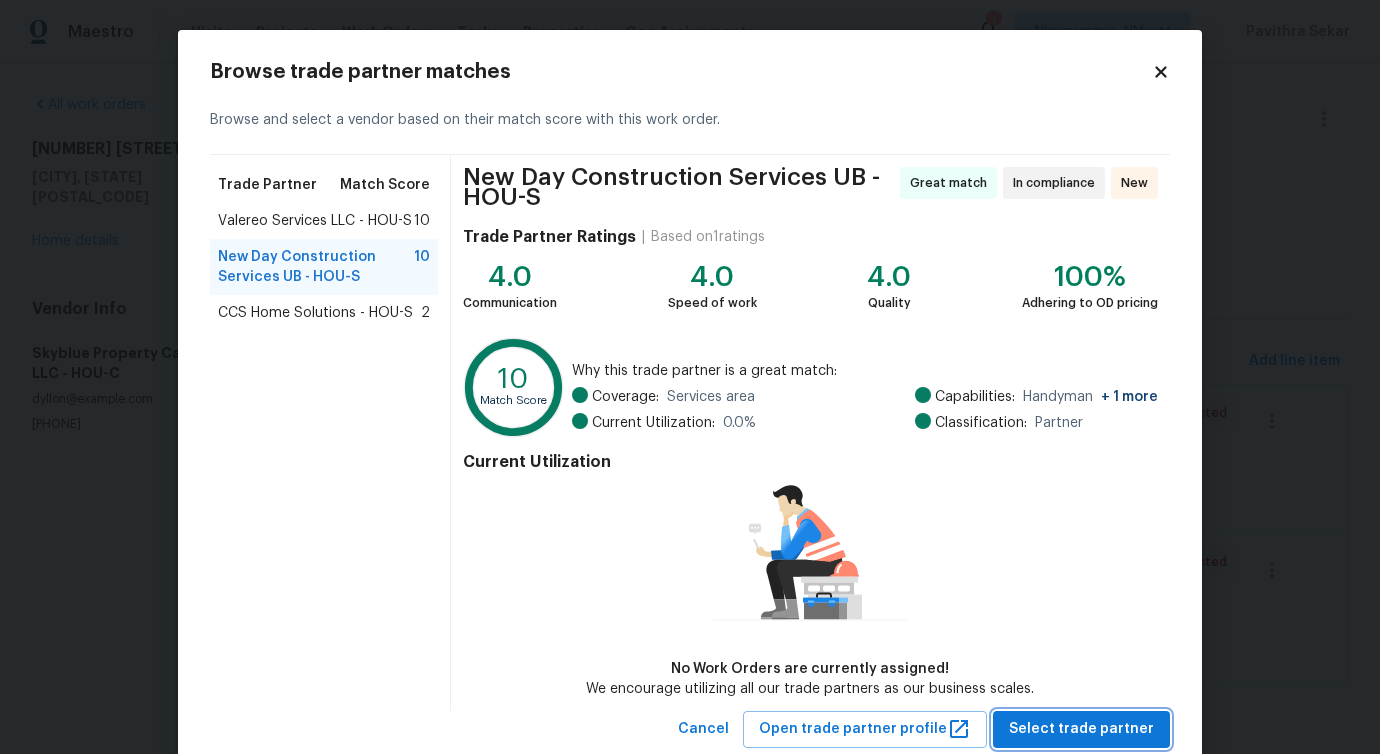 click on "Select trade partner" at bounding box center (1081, 729) 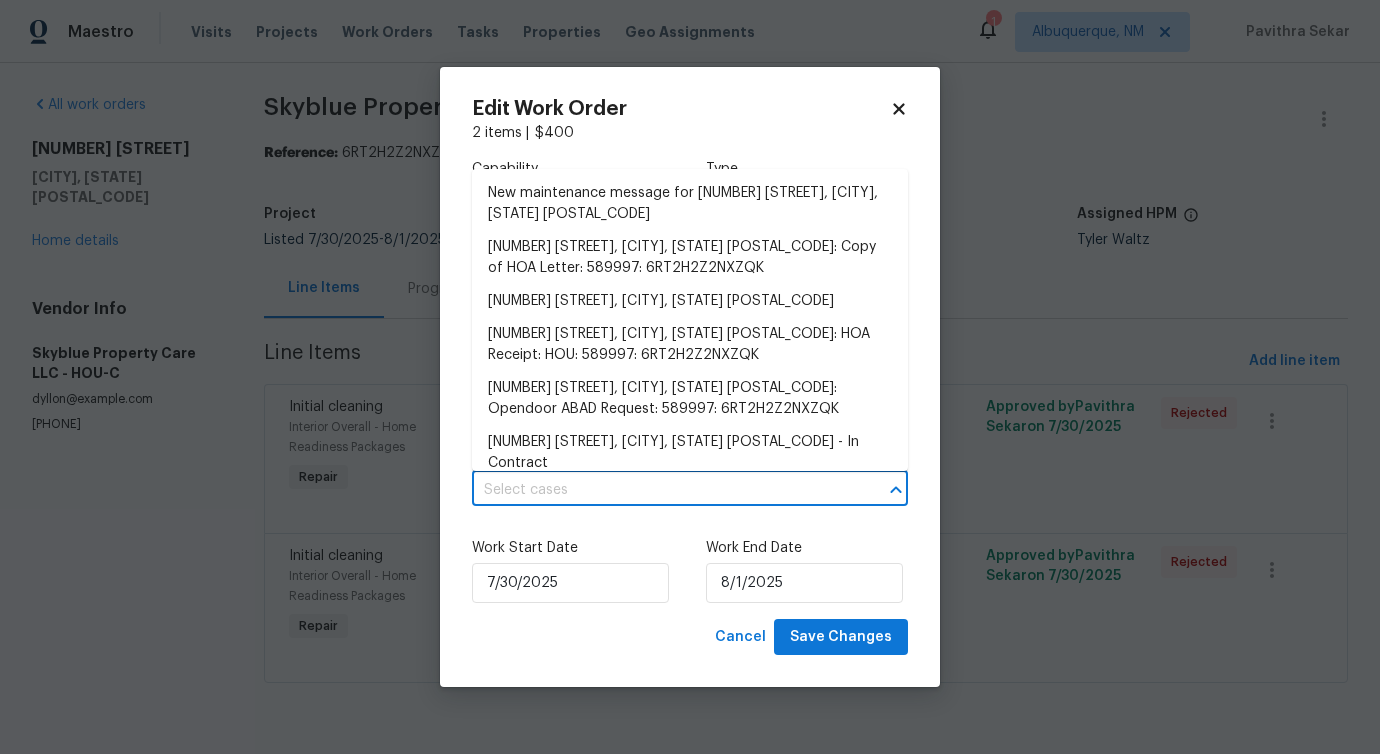 drag, startPoint x: 599, startPoint y: 489, endPoint x: 598, endPoint y: 464, distance: 25.019993 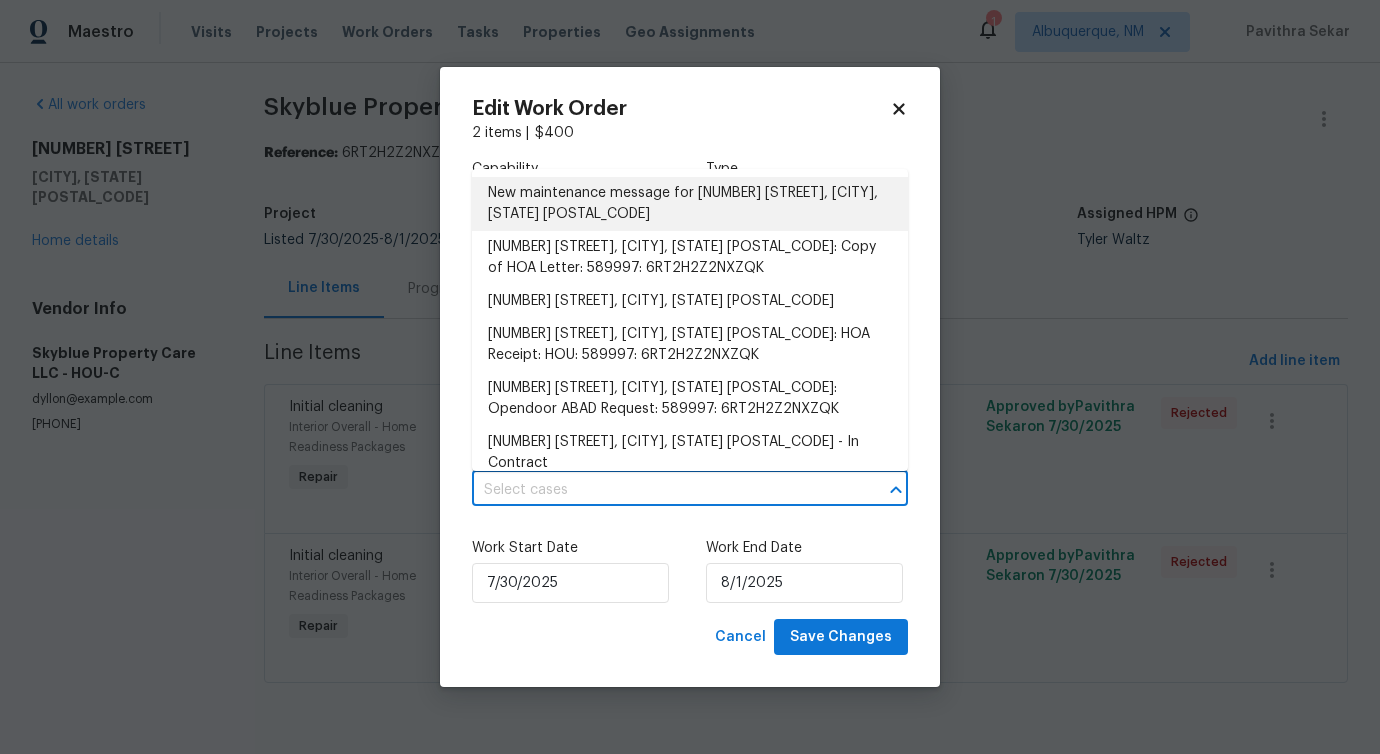 click on "New maintenance message for [NUMBER] [STREET], [CITY], [STATE] [POSTAL_CODE]" at bounding box center (690, 204) 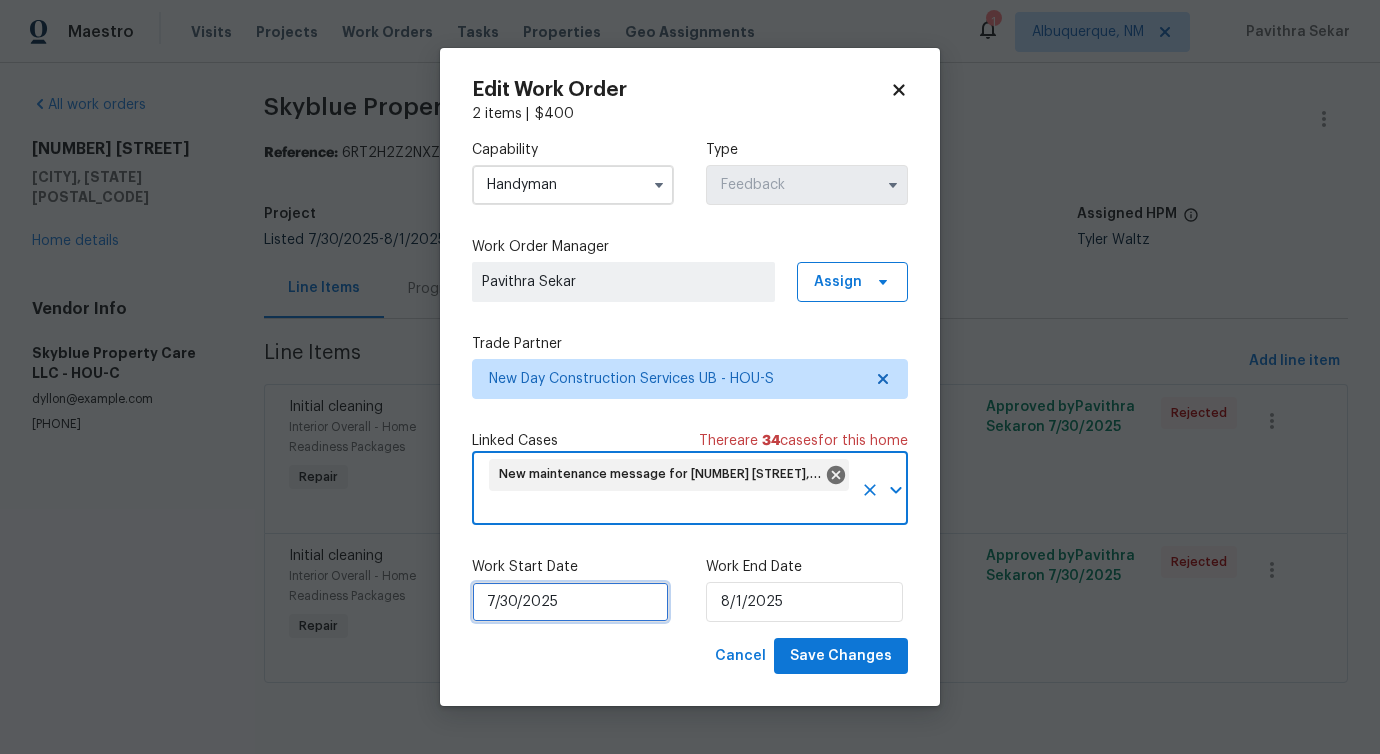 click on "7/30/2025" at bounding box center [570, 602] 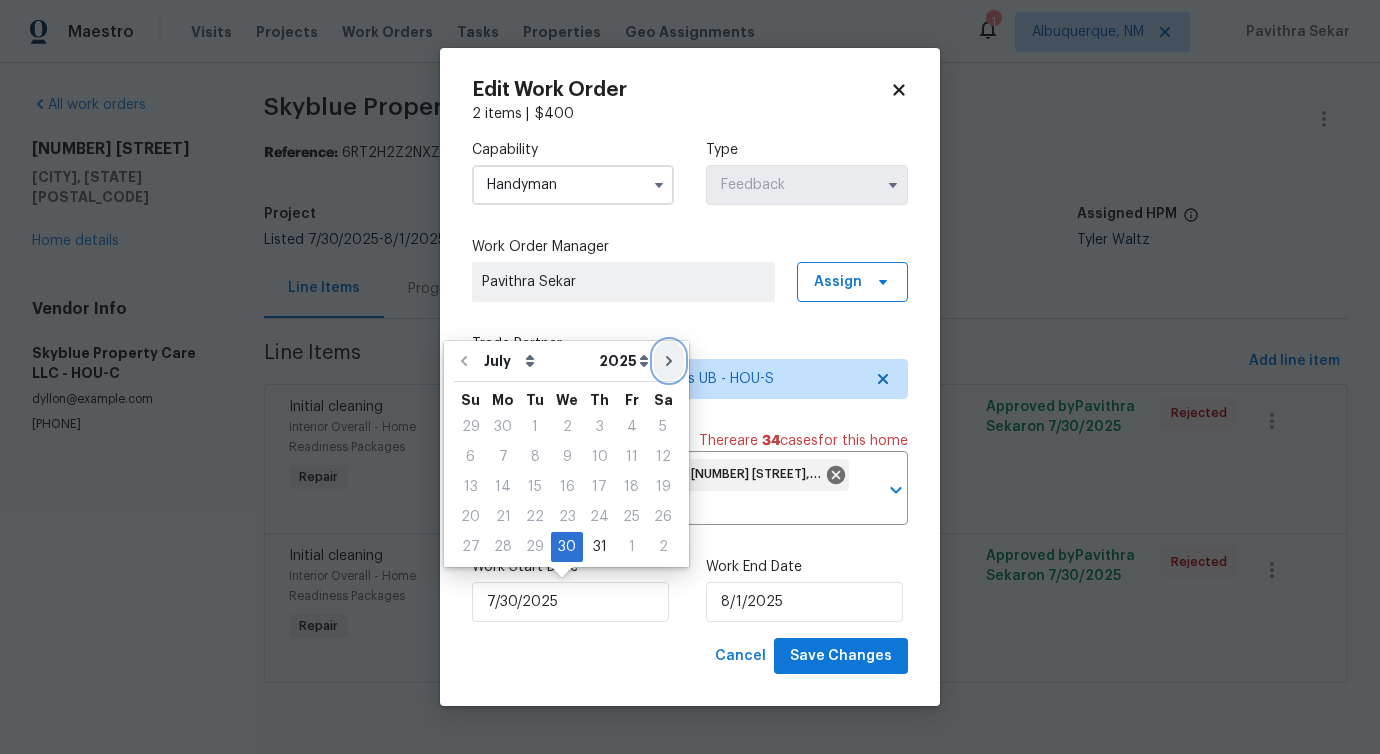 click at bounding box center [669, 361] 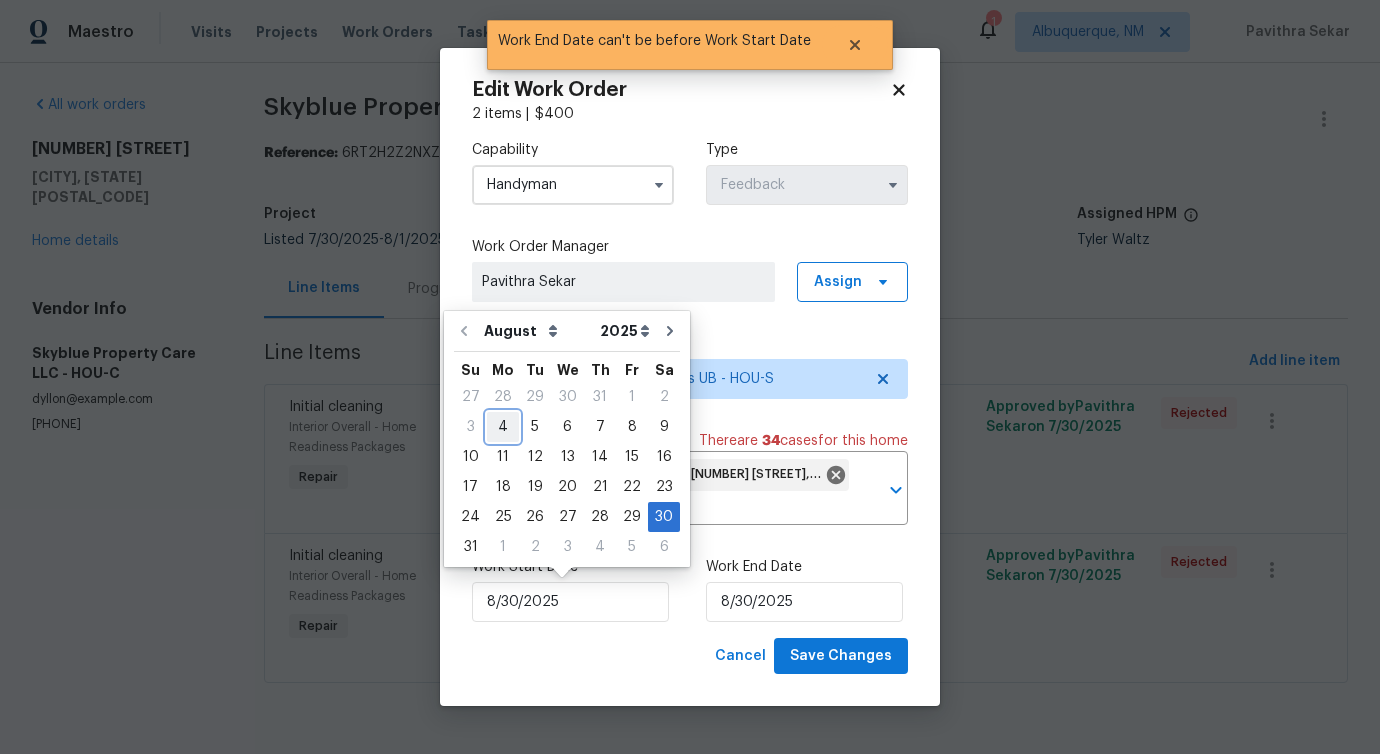 click on "4" at bounding box center [503, 427] 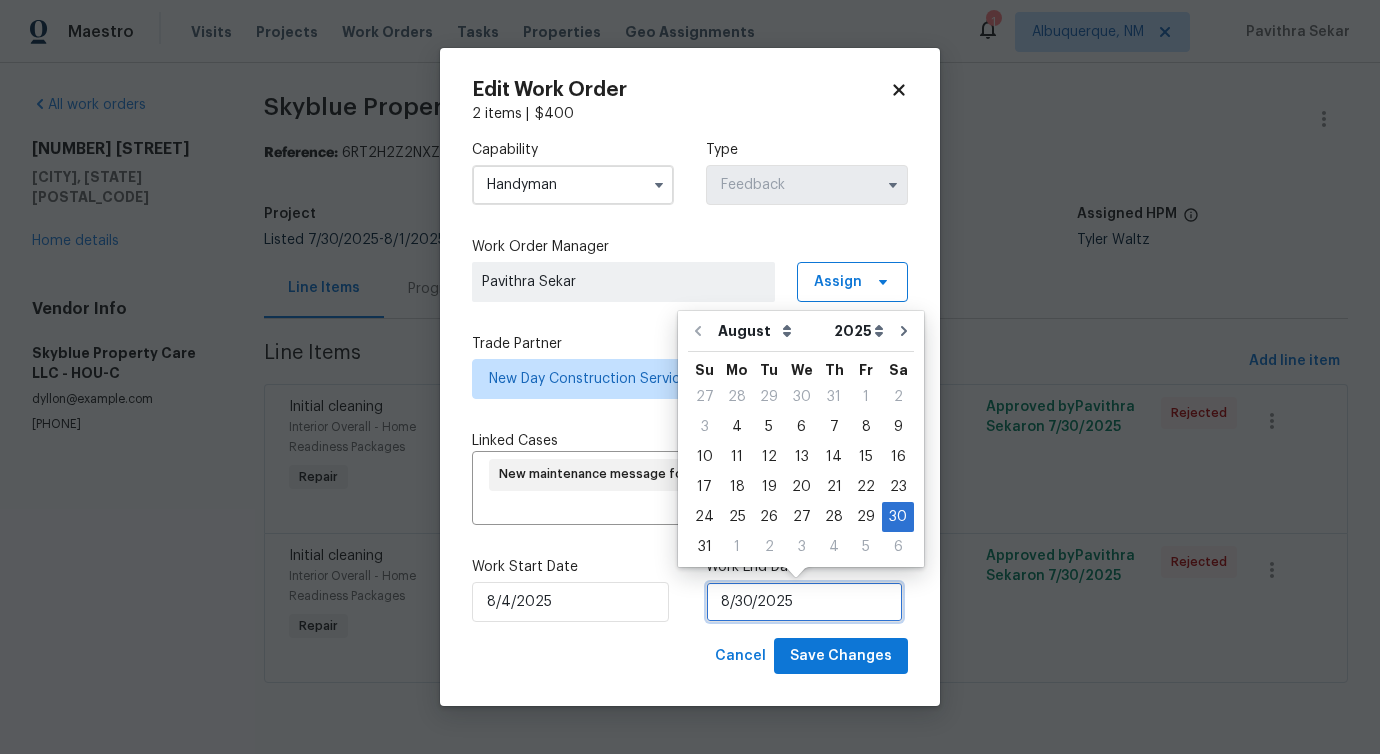 click on "8/30/2025" at bounding box center [804, 602] 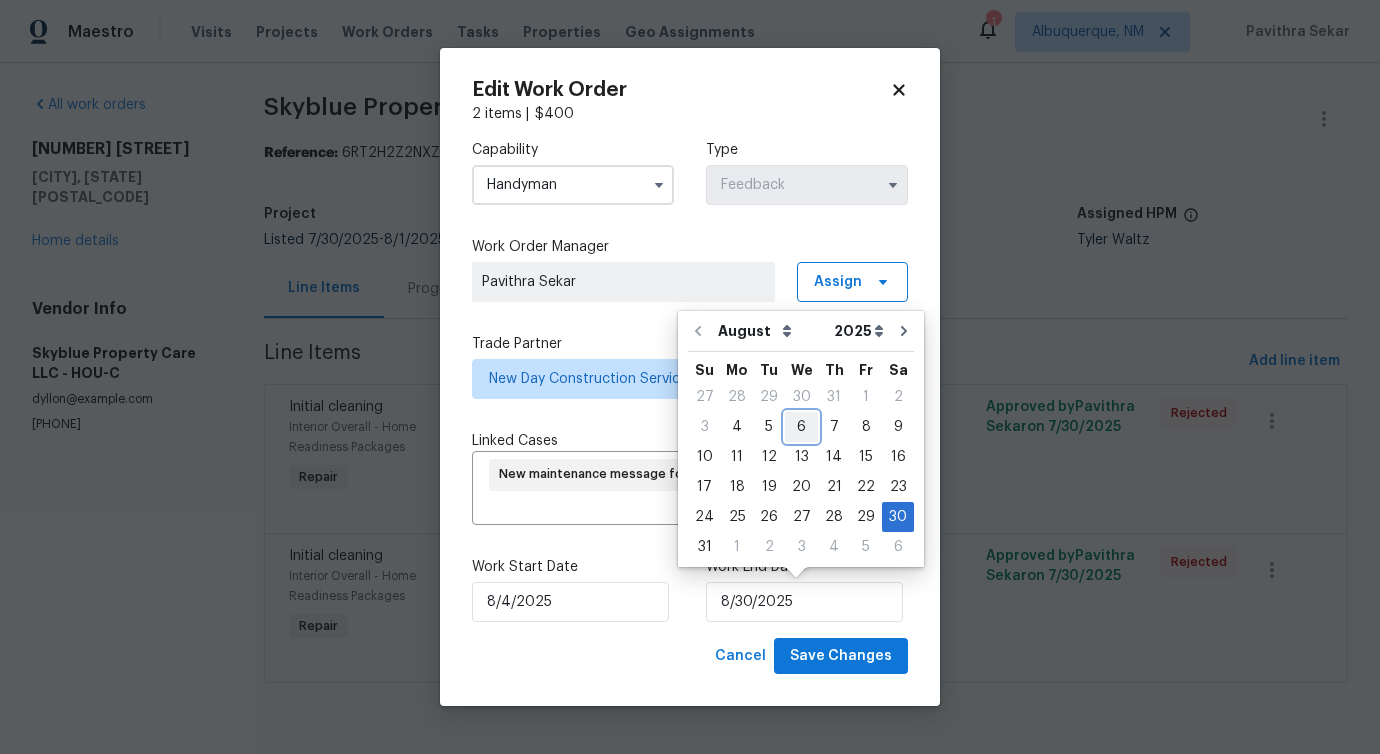 click on "6" at bounding box center [801, 427] 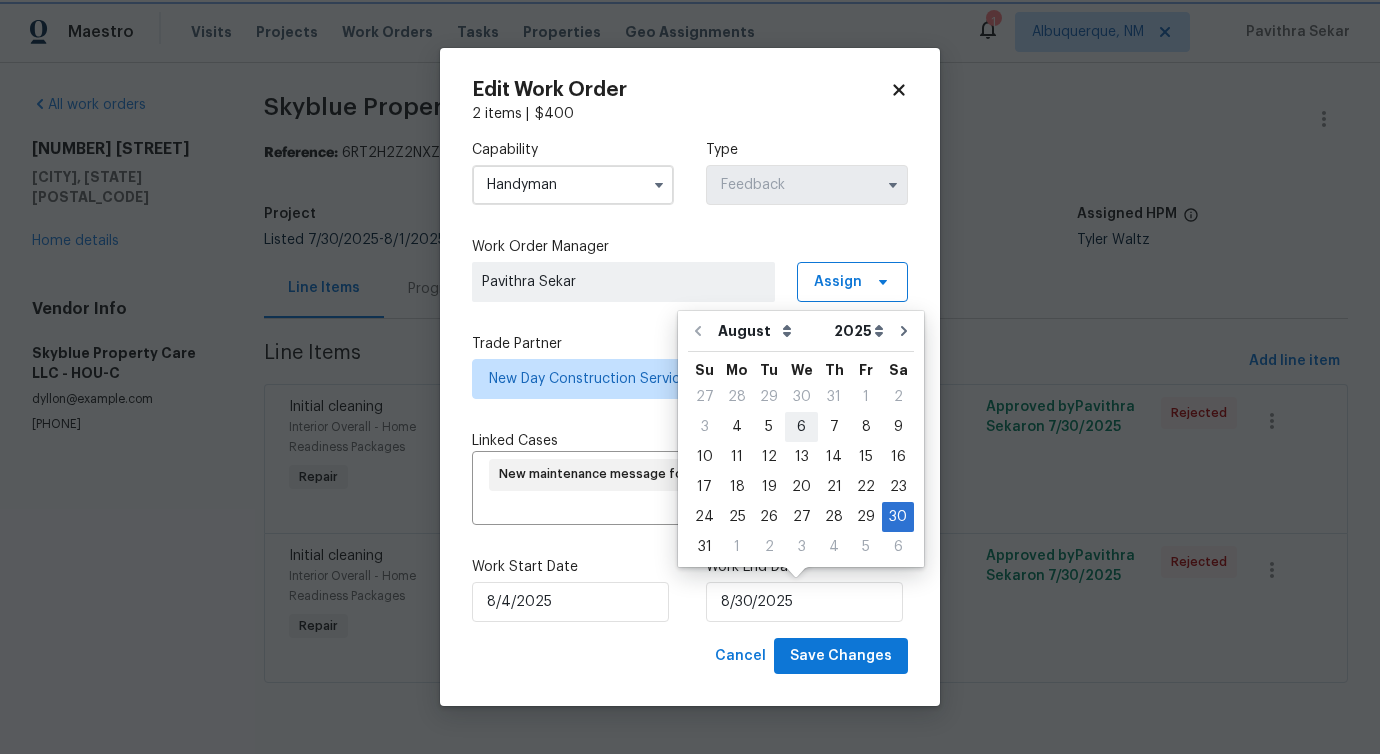 type on "8/6/2025" 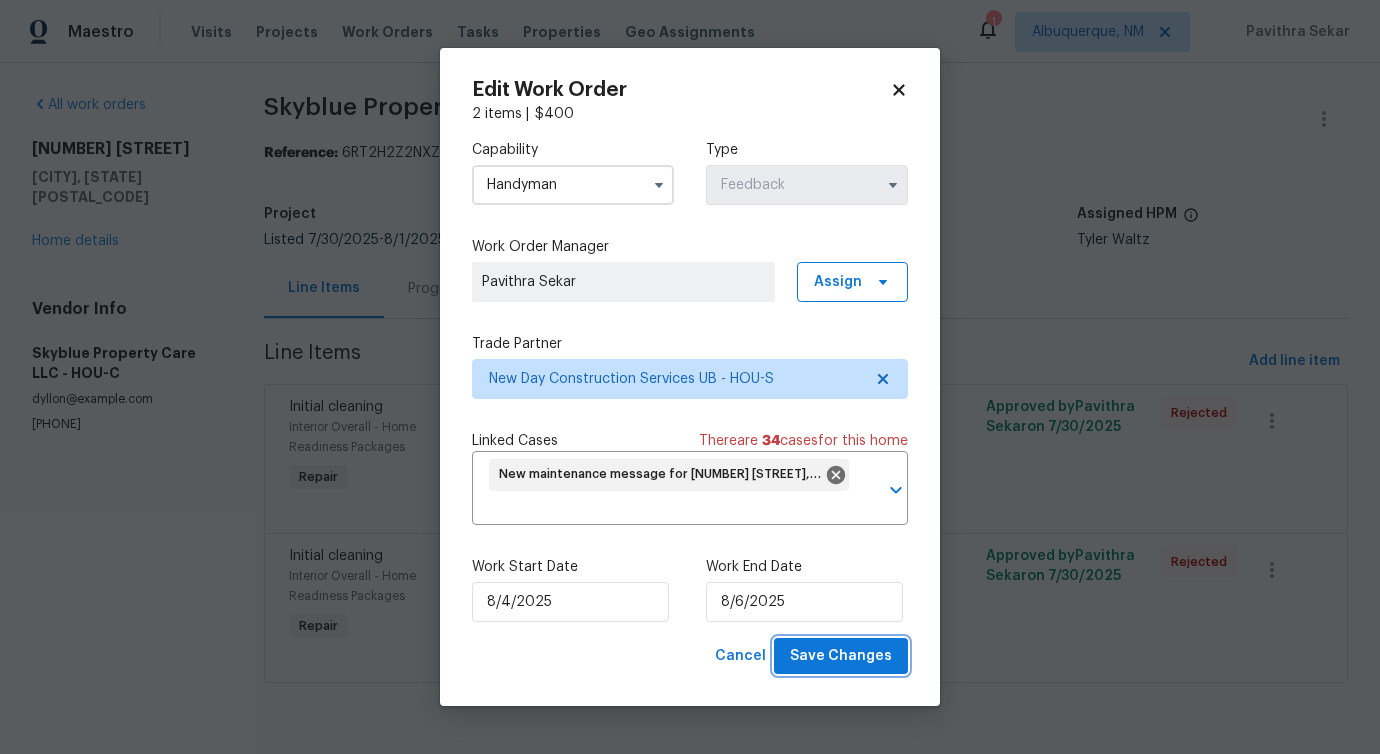 click on "Save Changes" at bounding box center [841, 656] 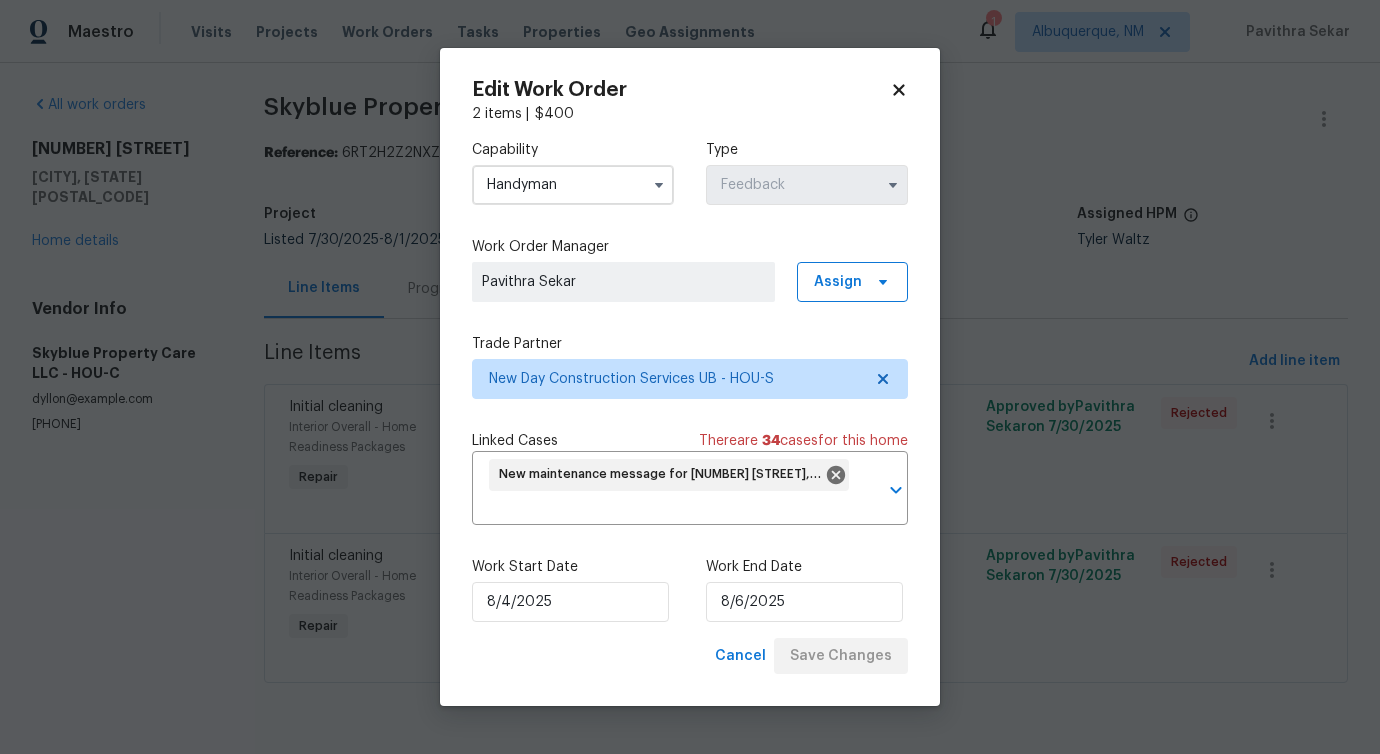 drag, startPoint x: 62, startPoint y: 555, endPoint x: 82, endPoint y: 466, distance: 91.21951 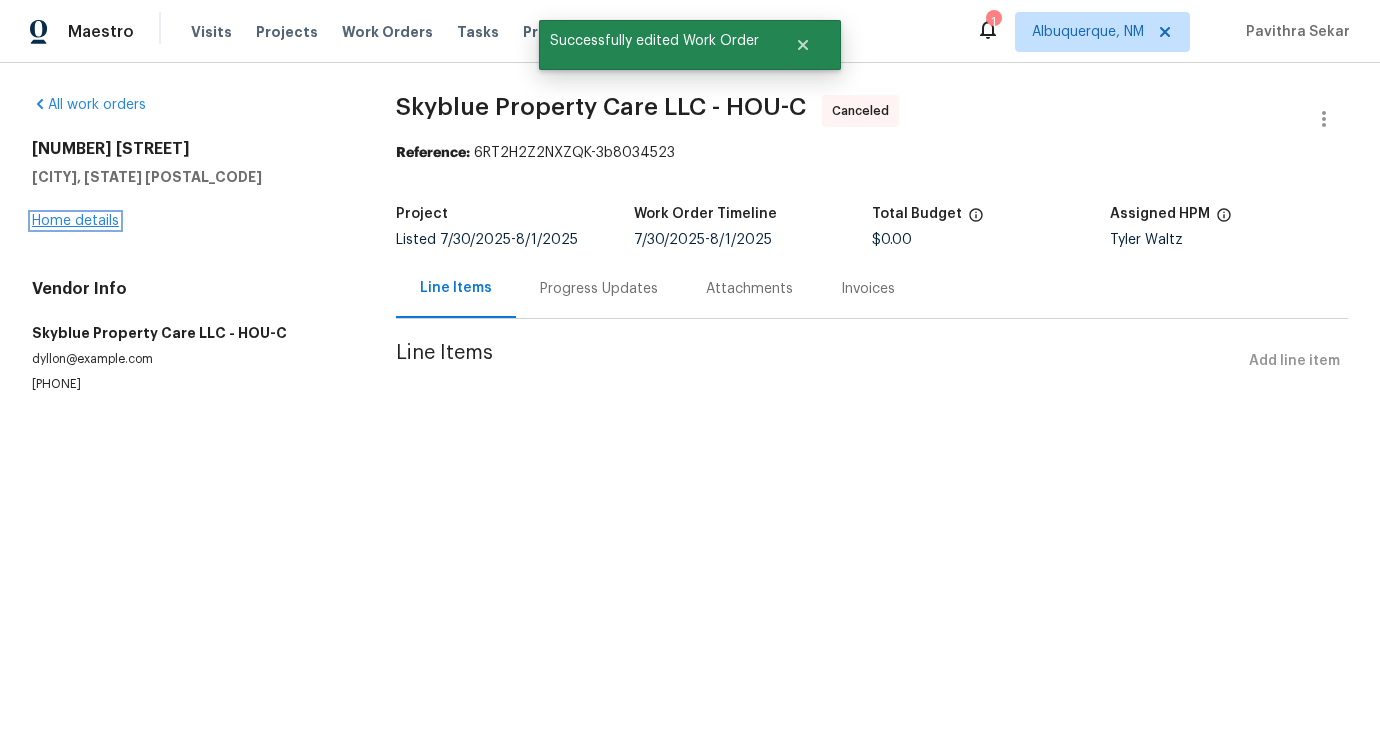 click on "Home details" at bounding box center [75, 221] 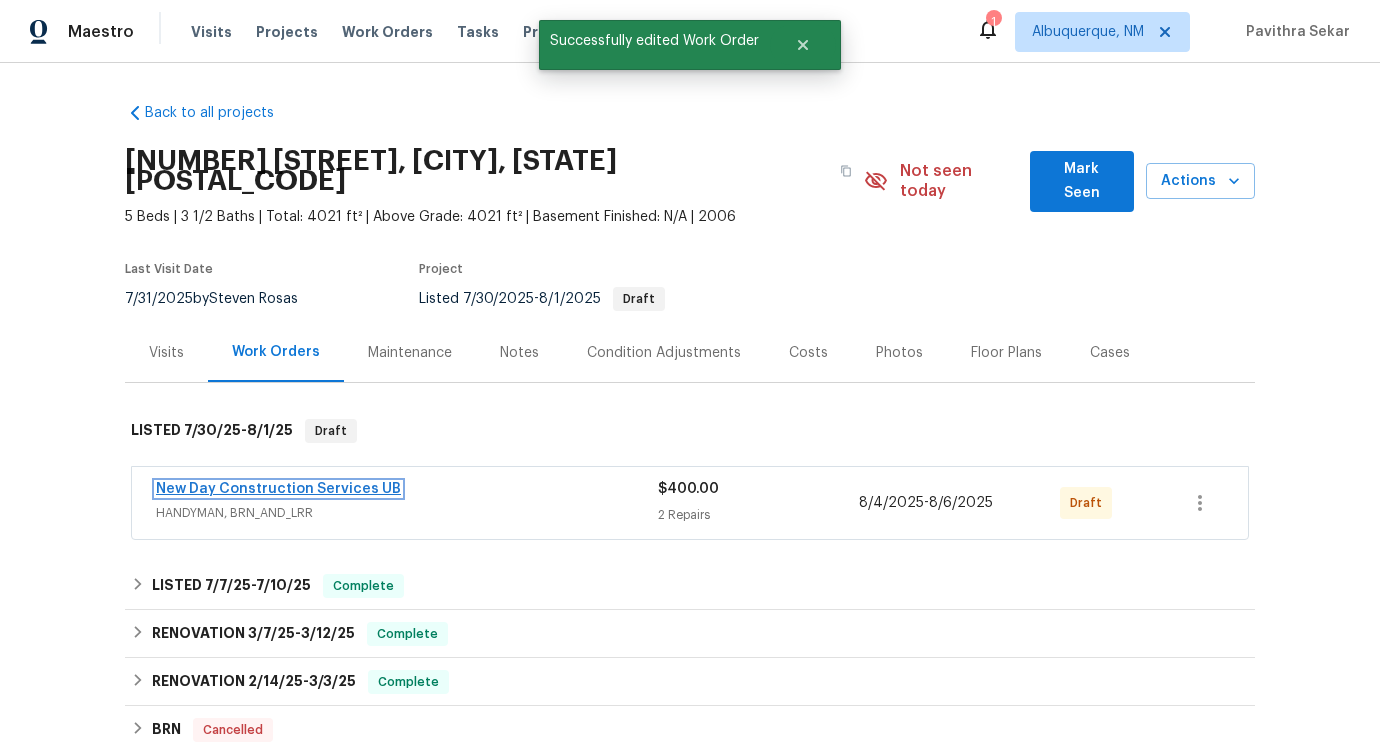 click on "New Day Construction Services UB" at bounding box center [278, 489] 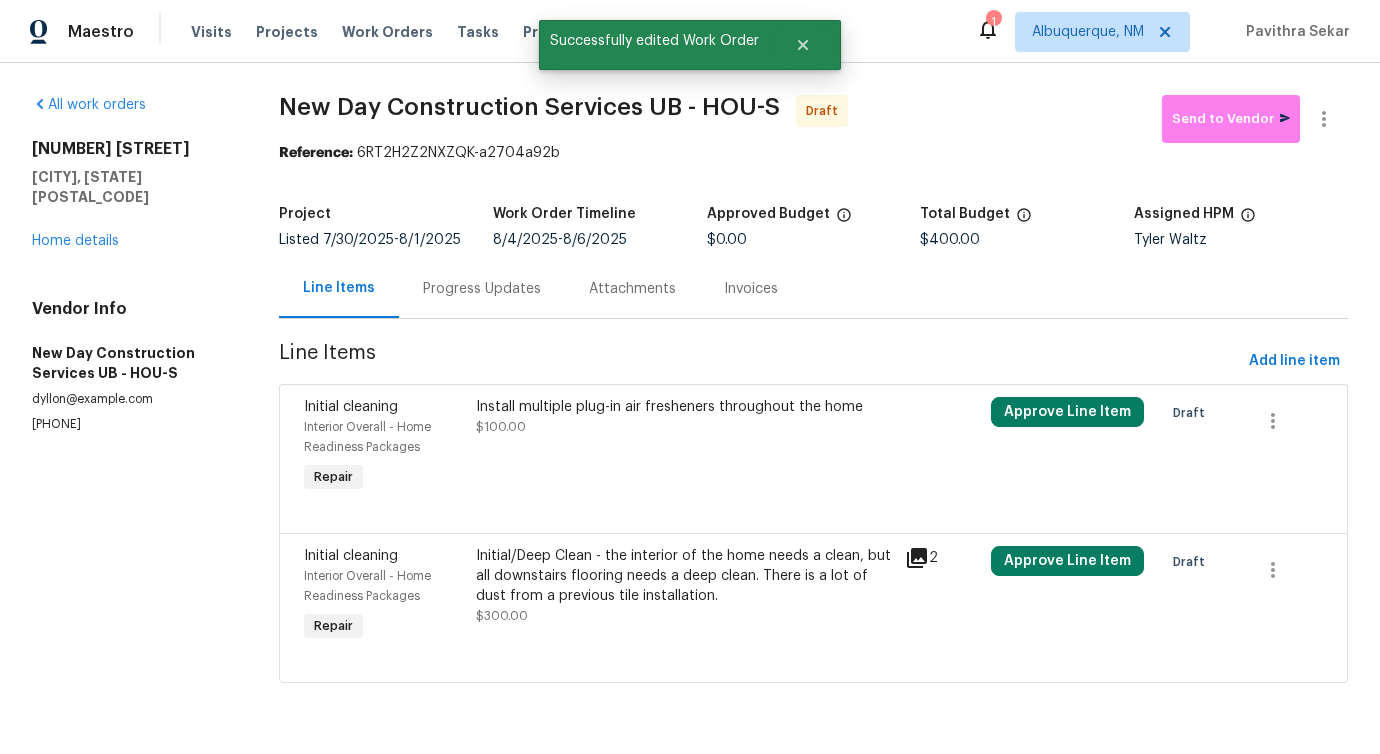 click on "Install multiple plug-in air fresheners throughout the home $100.00" at bounding box center [685, 447] 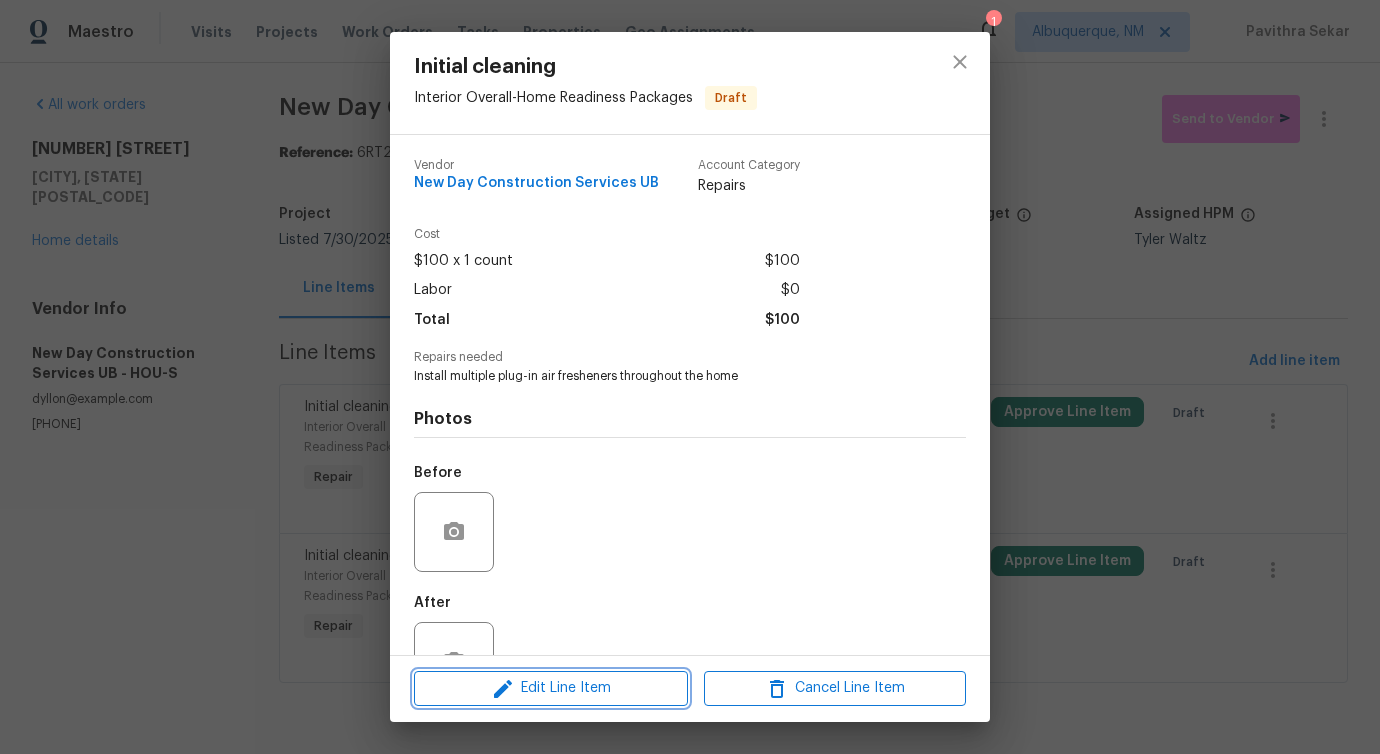 click on "Edit Line Item" at bounding box center (551, 688) 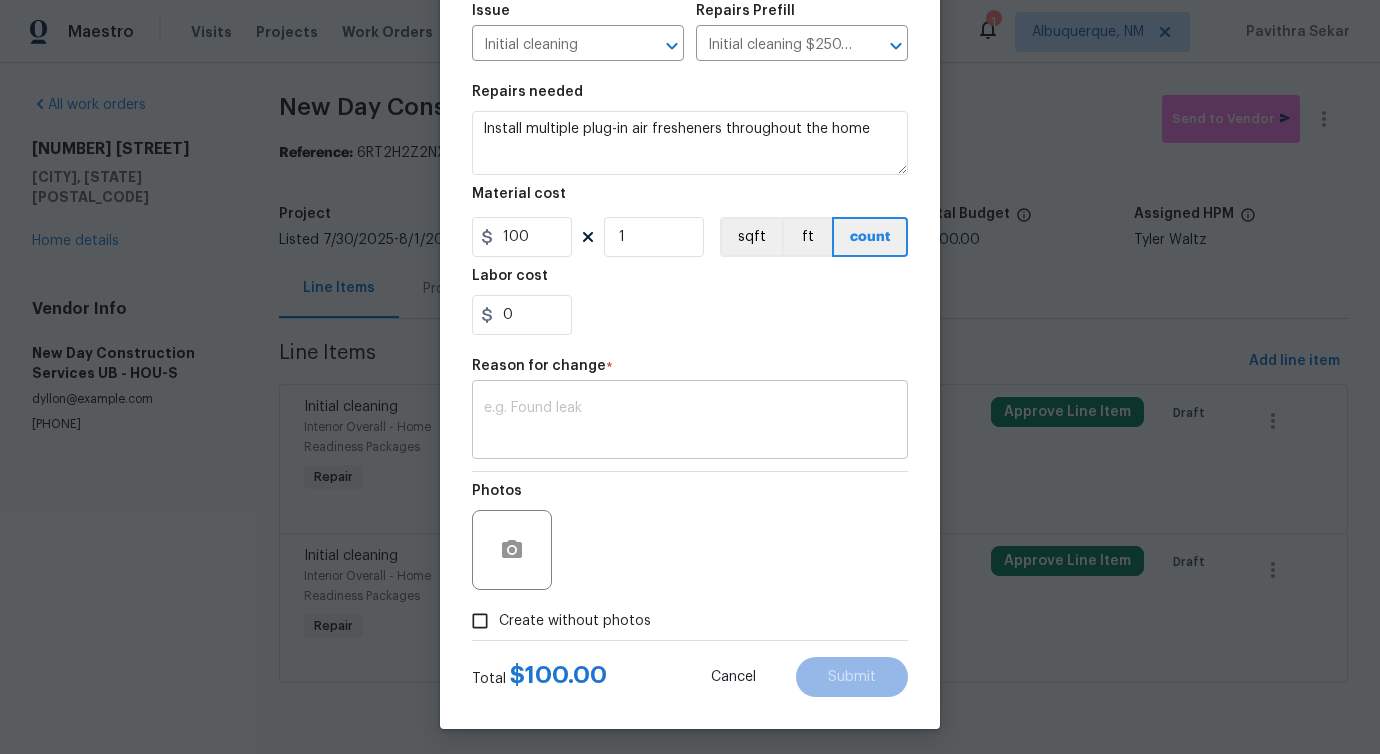 scroll, scrollTop: 232, scrollLeft: 0, axis: vertical 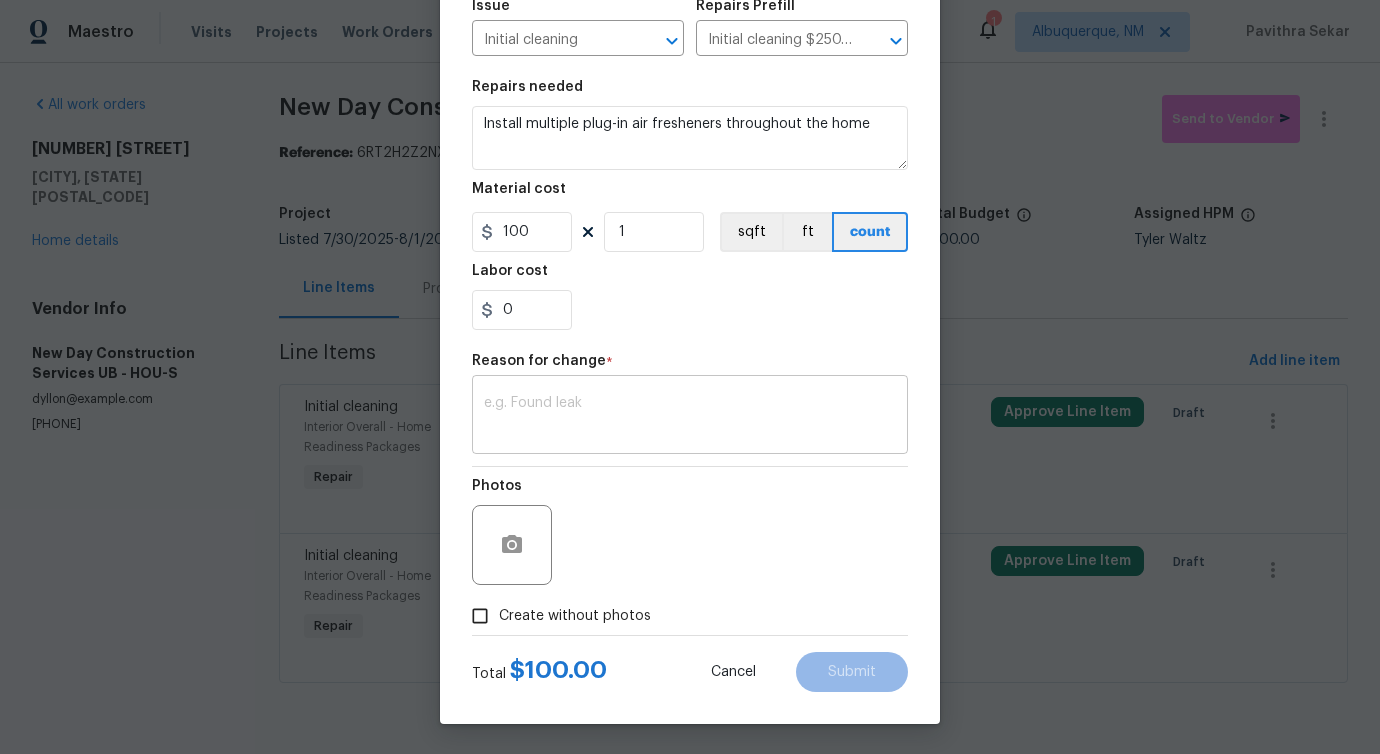 click at bounding box center (690, 417) 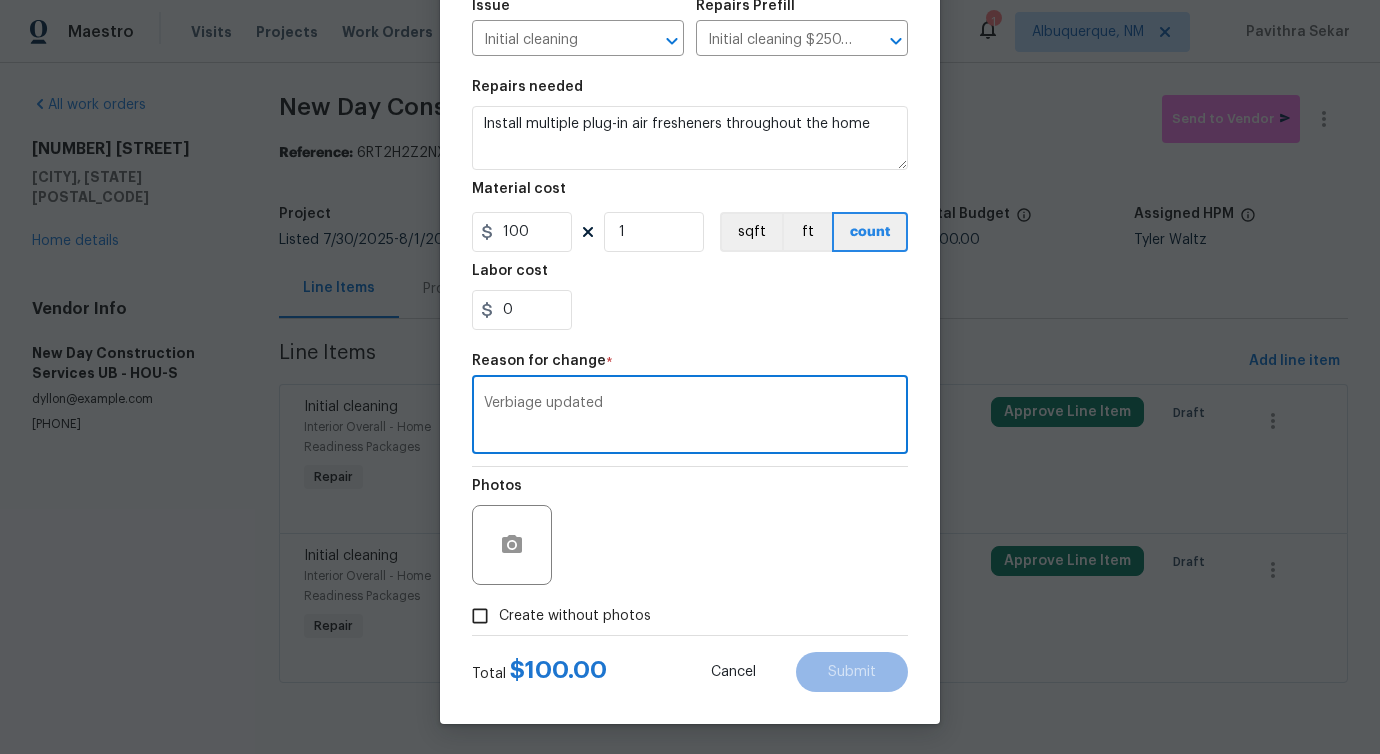 type on "Verbiage updated" 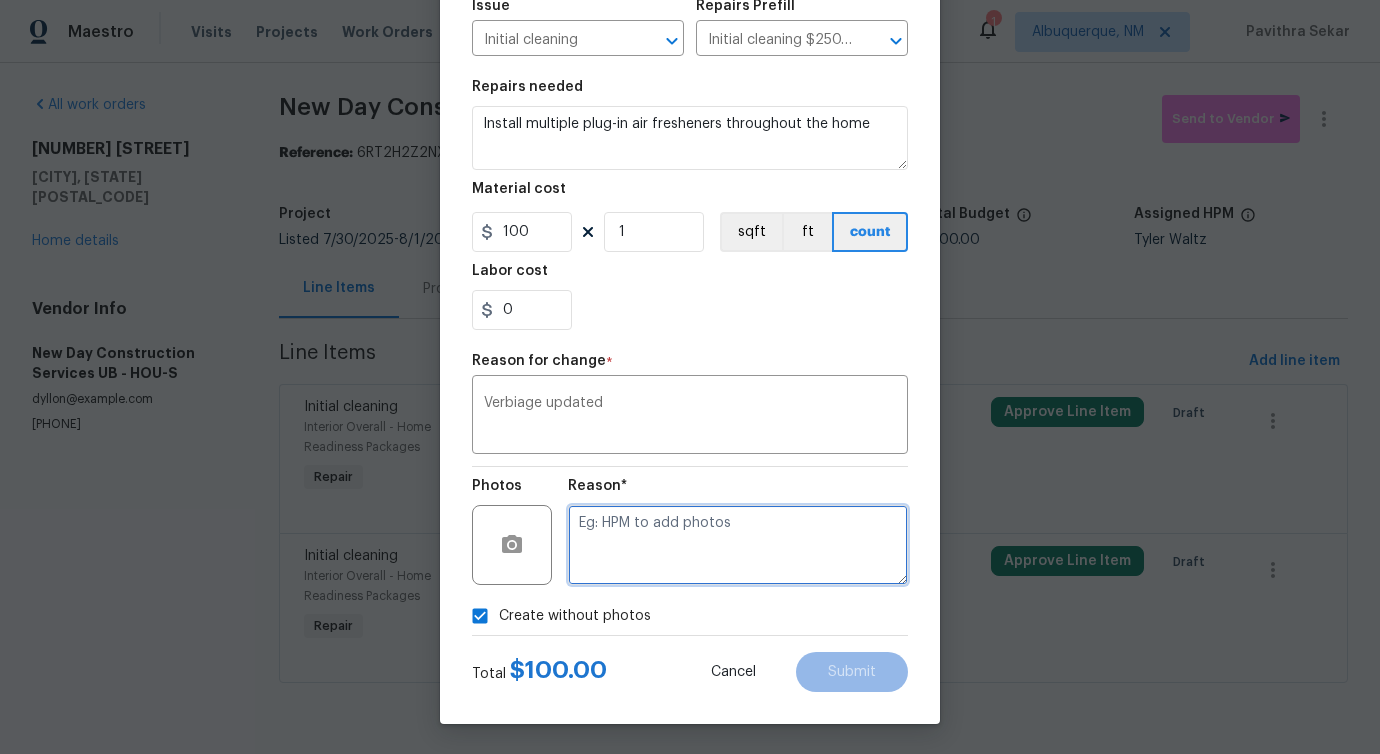 click at bounding box center (738, 545) 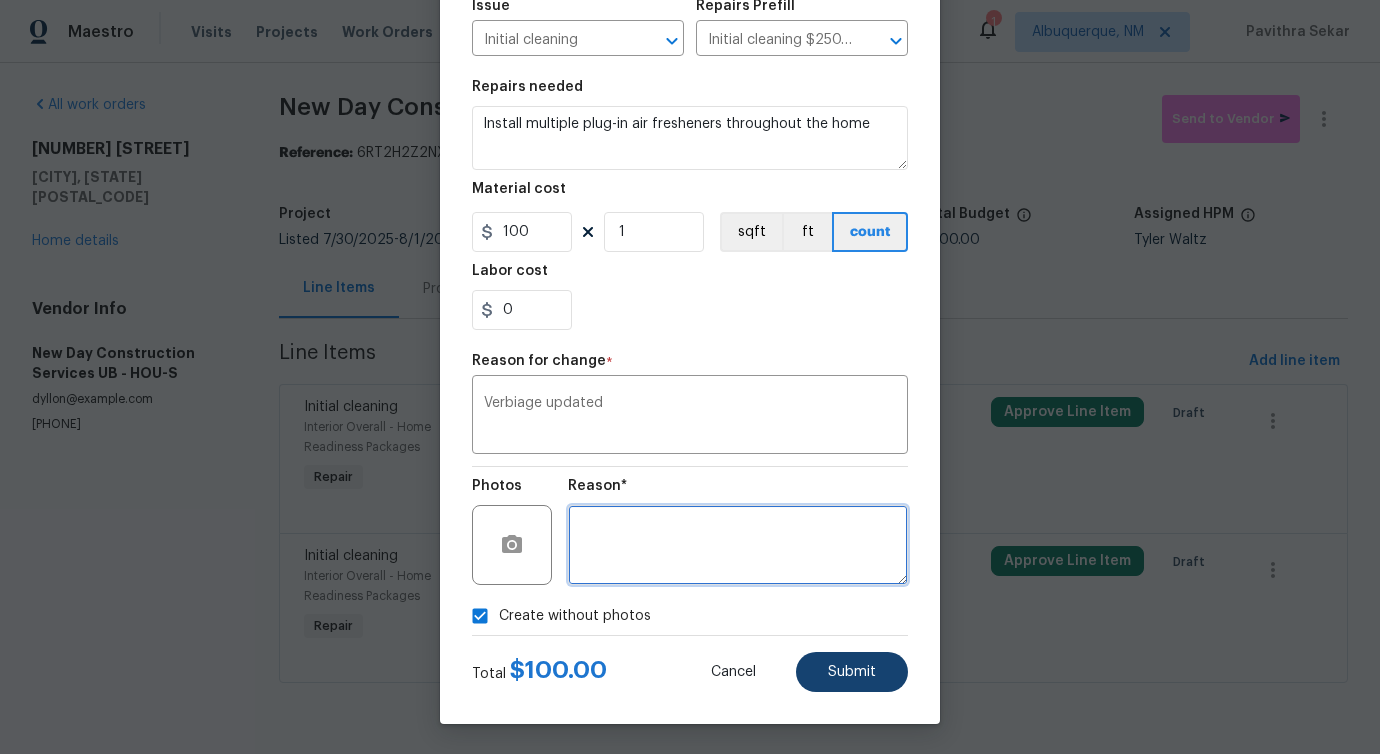 type 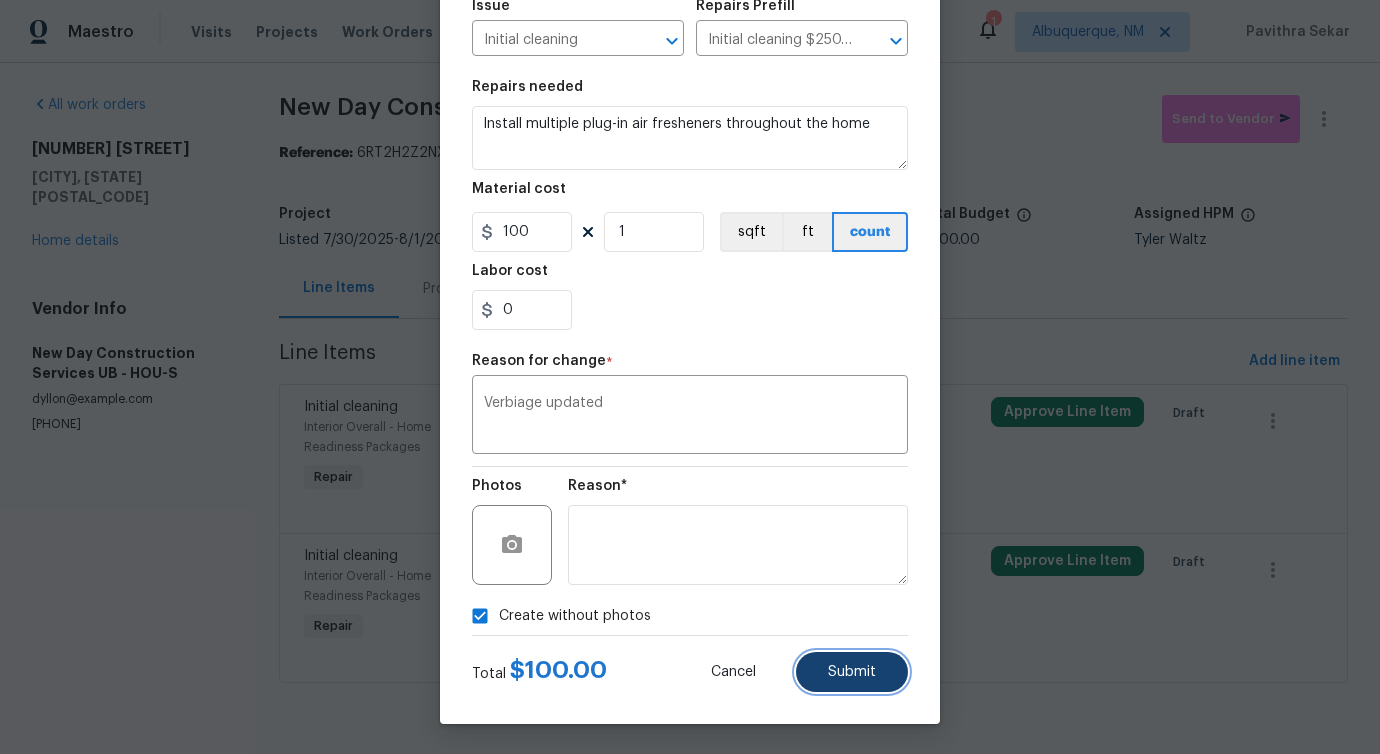 click on "Submit" at bounding box center [852, 672] 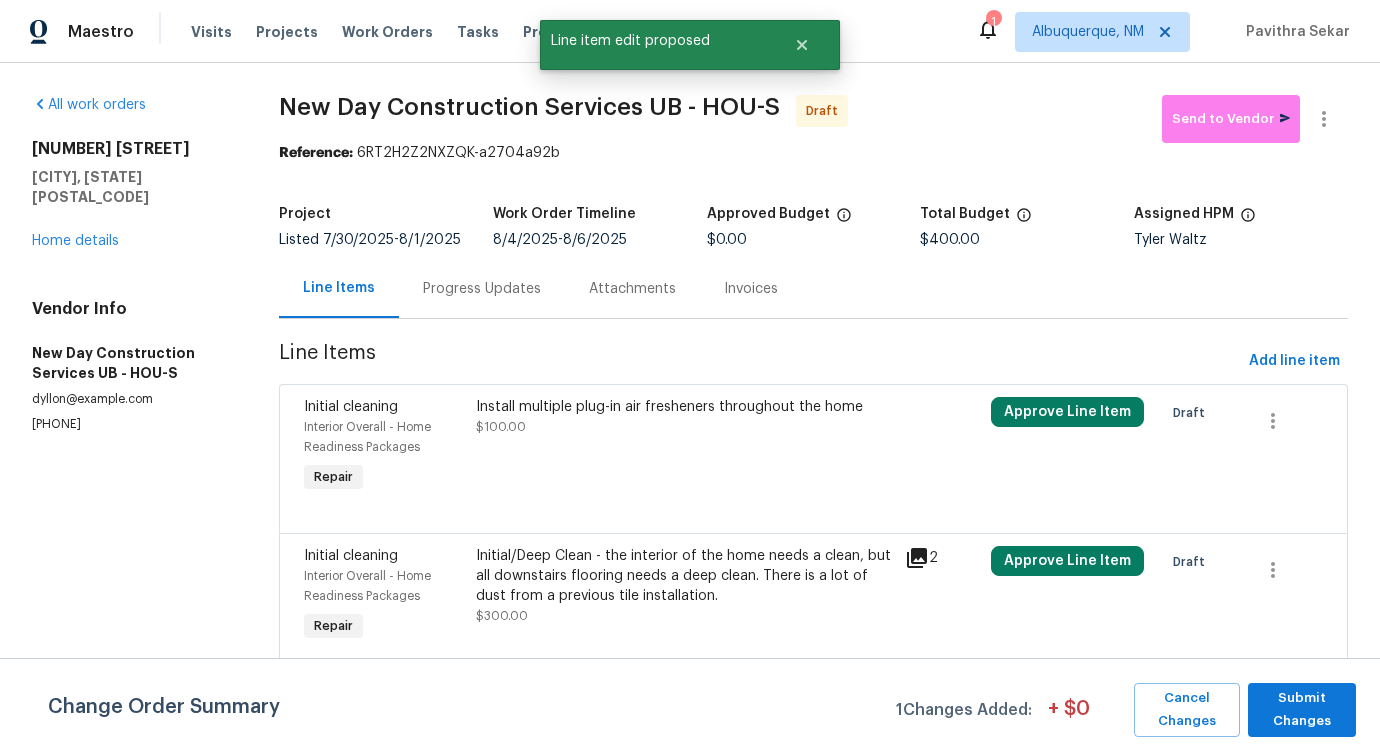 scroll, scrollTop: 0, scrollLeft: 0, axis: both 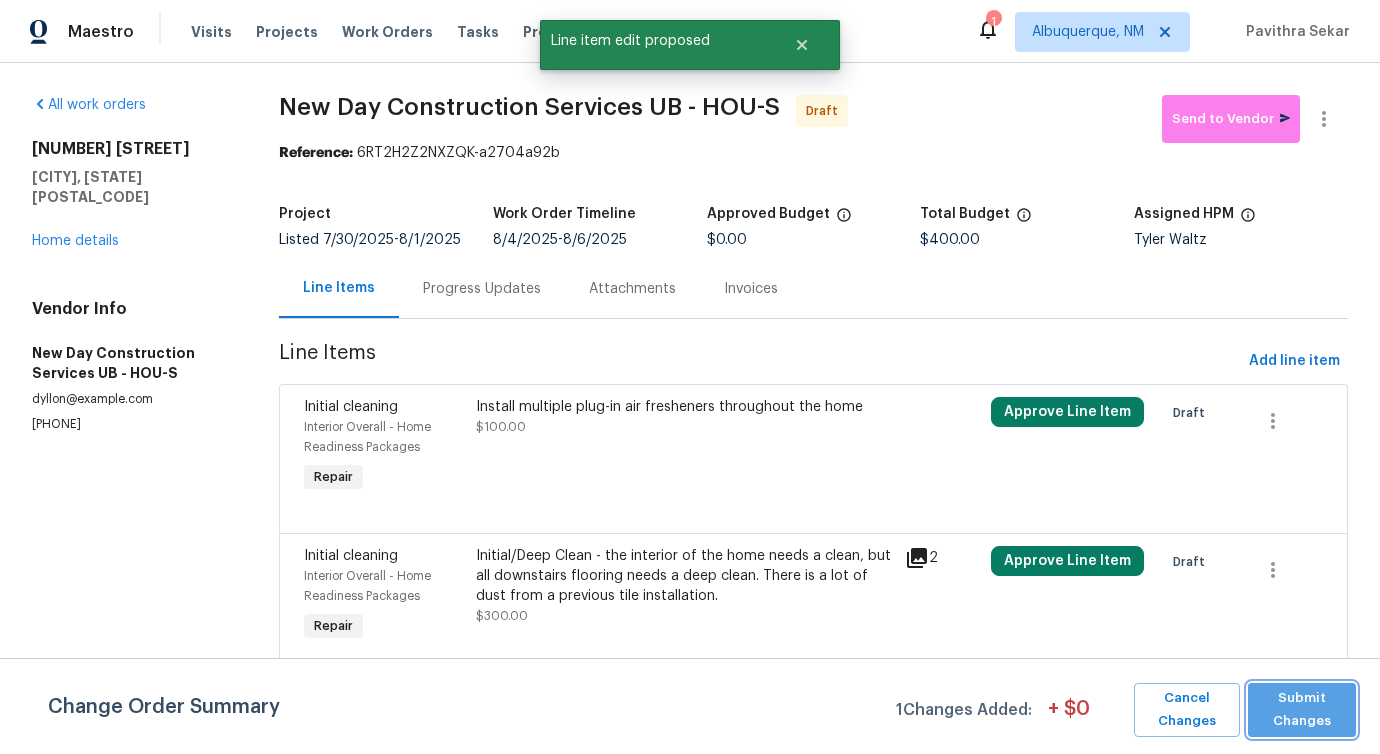 click on "Submit Changes" at bounding box center (1302, 710) 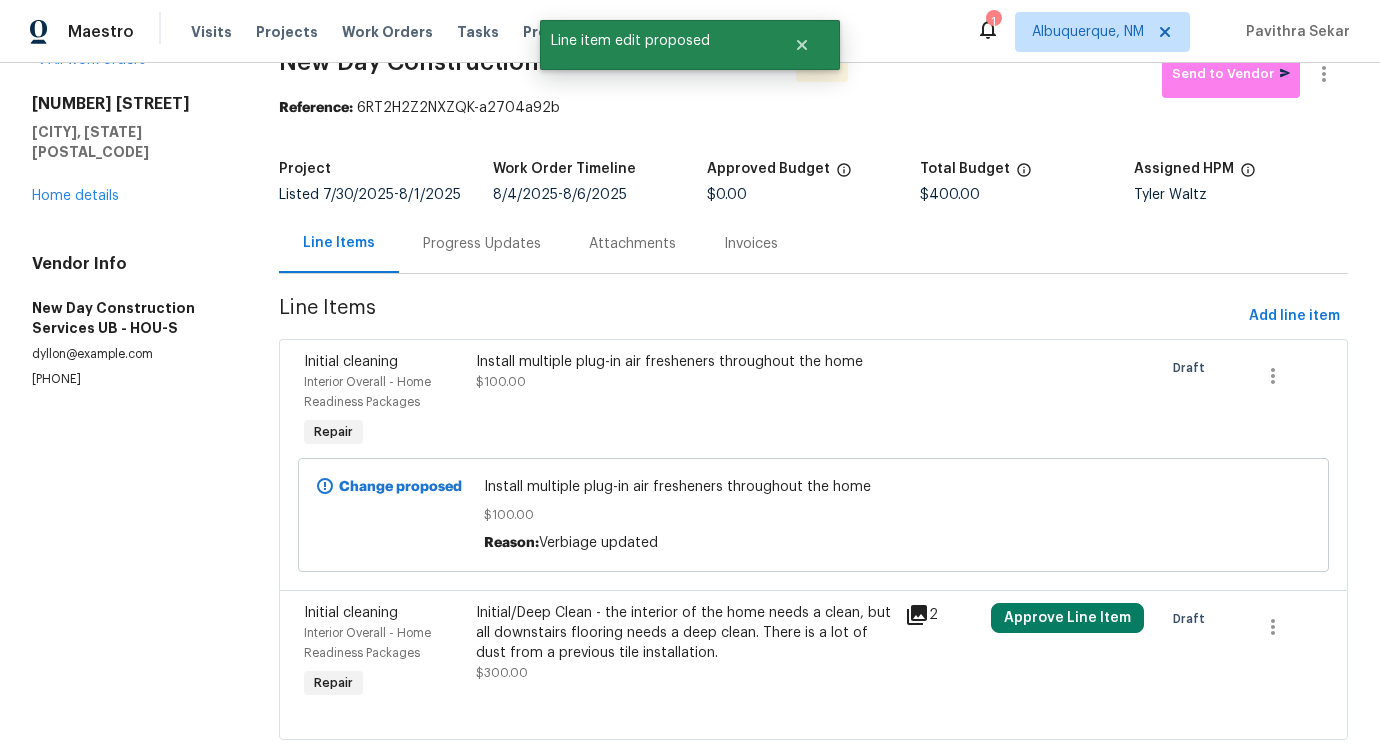 scroll, scrollTop: 104, scrollLeft: 0, axis: vertical 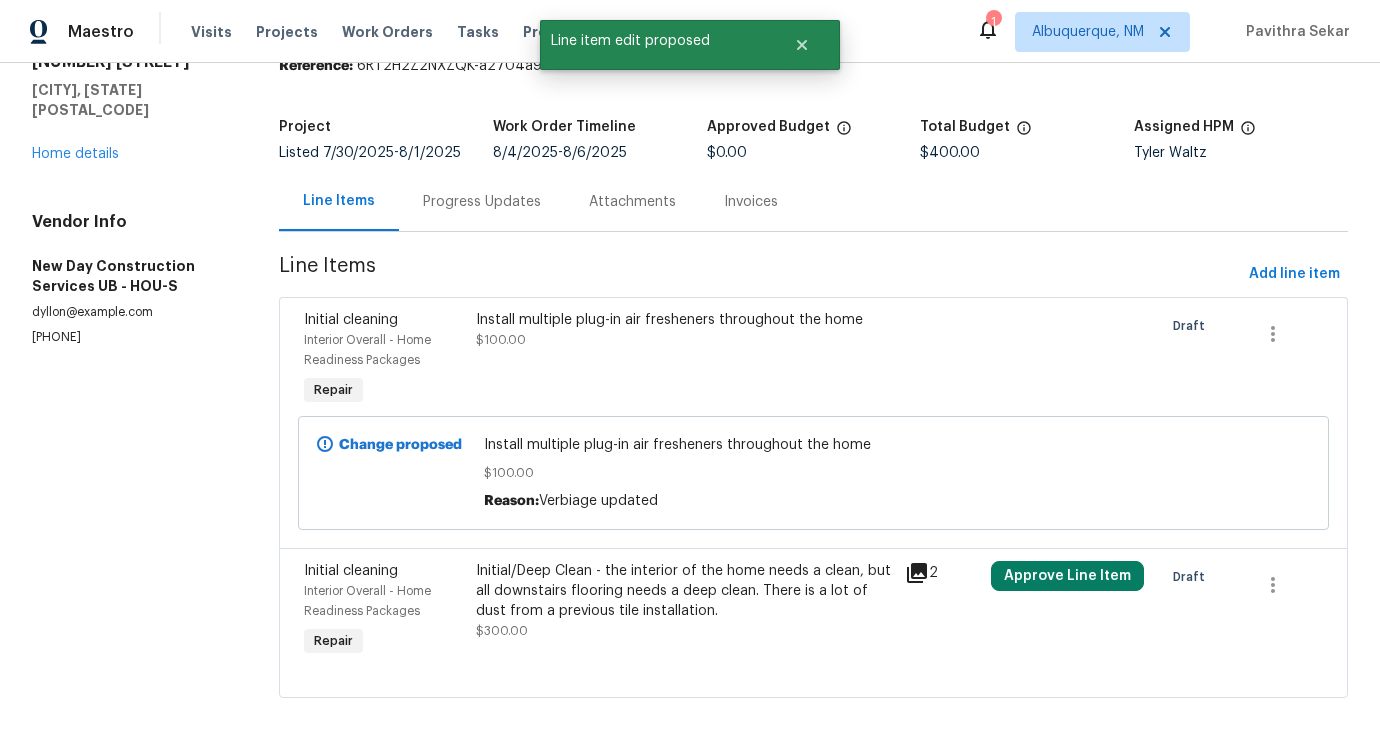click on "Initial/Deep Clean - the interior of the home needs a clean, but all downstairs flooring needs a deep clean. There is a lot of dust from a previous tile installation. $300.00" at bounding box center [685, 601] 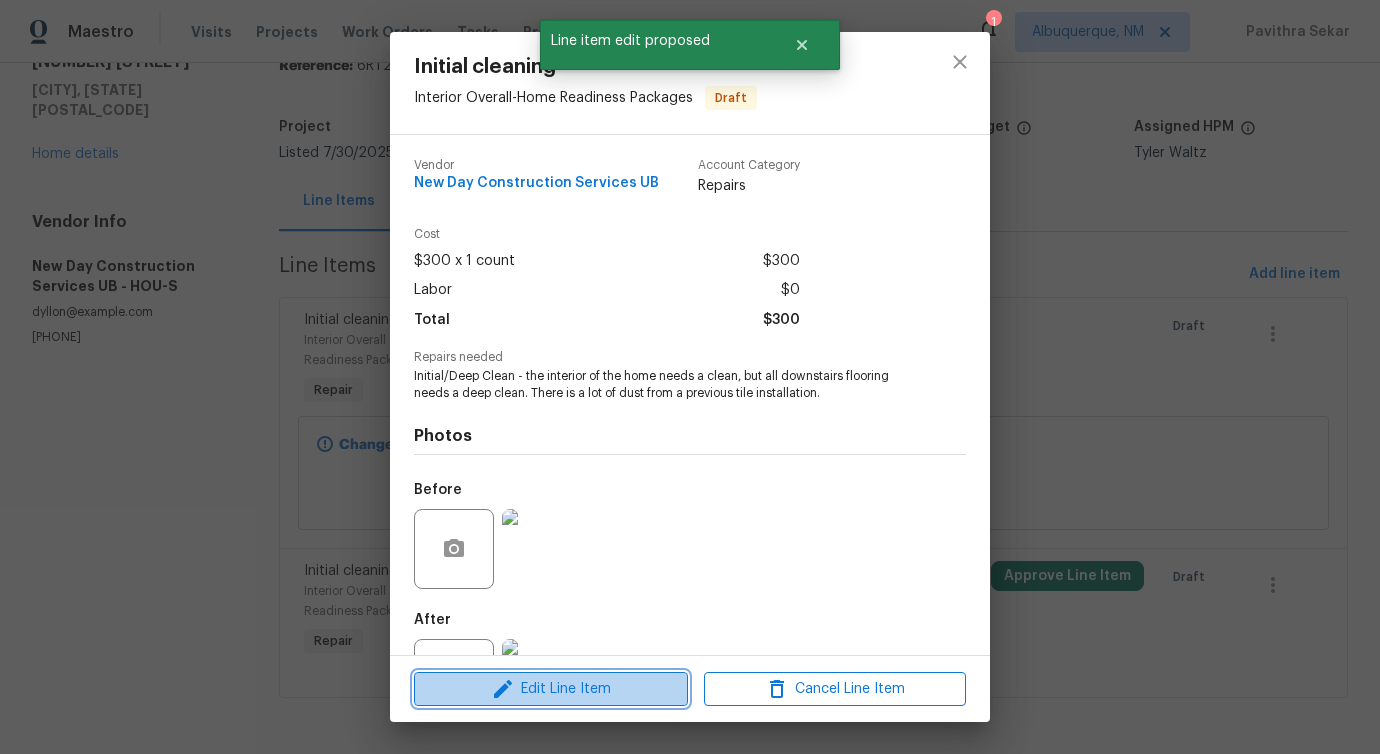 click on "Edit Line Item" at bounding box center (551, 689) 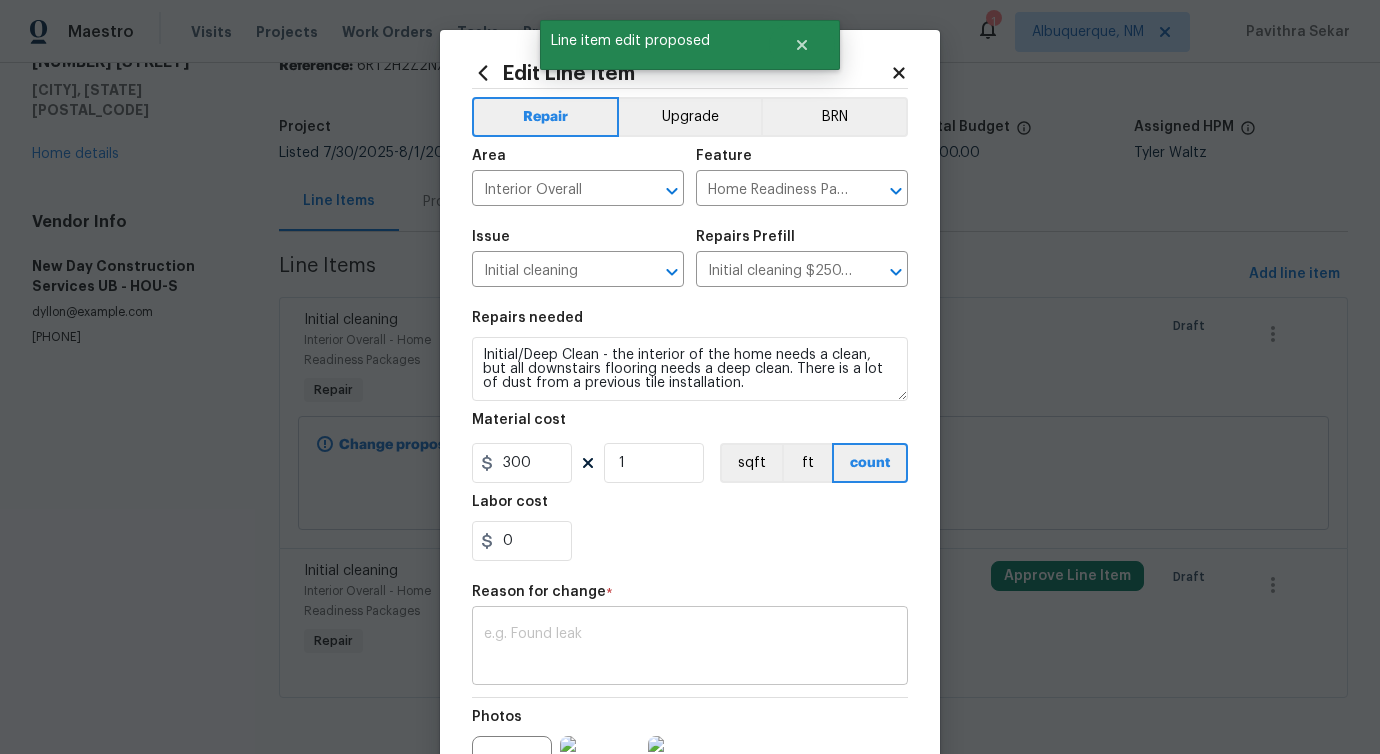 click at bounding box center (690, 648) 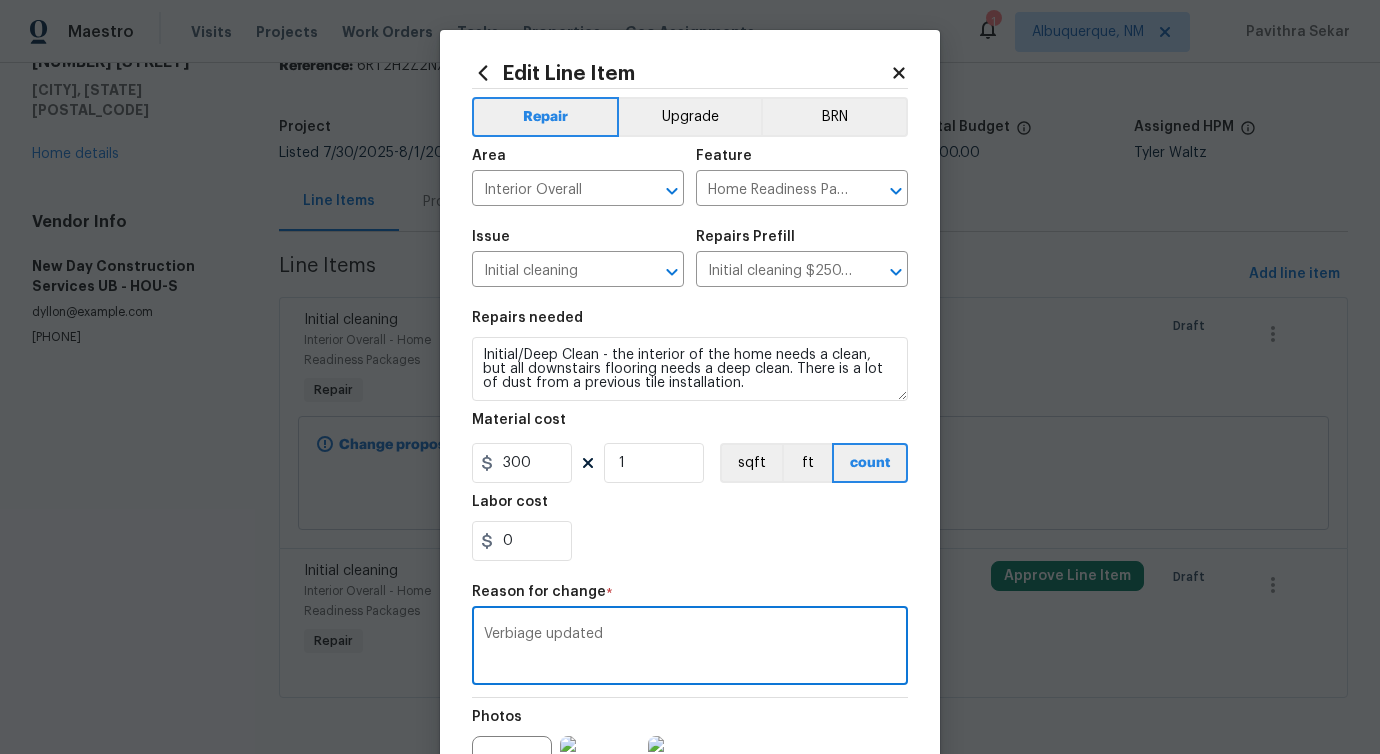 type on "Verbiage updated" 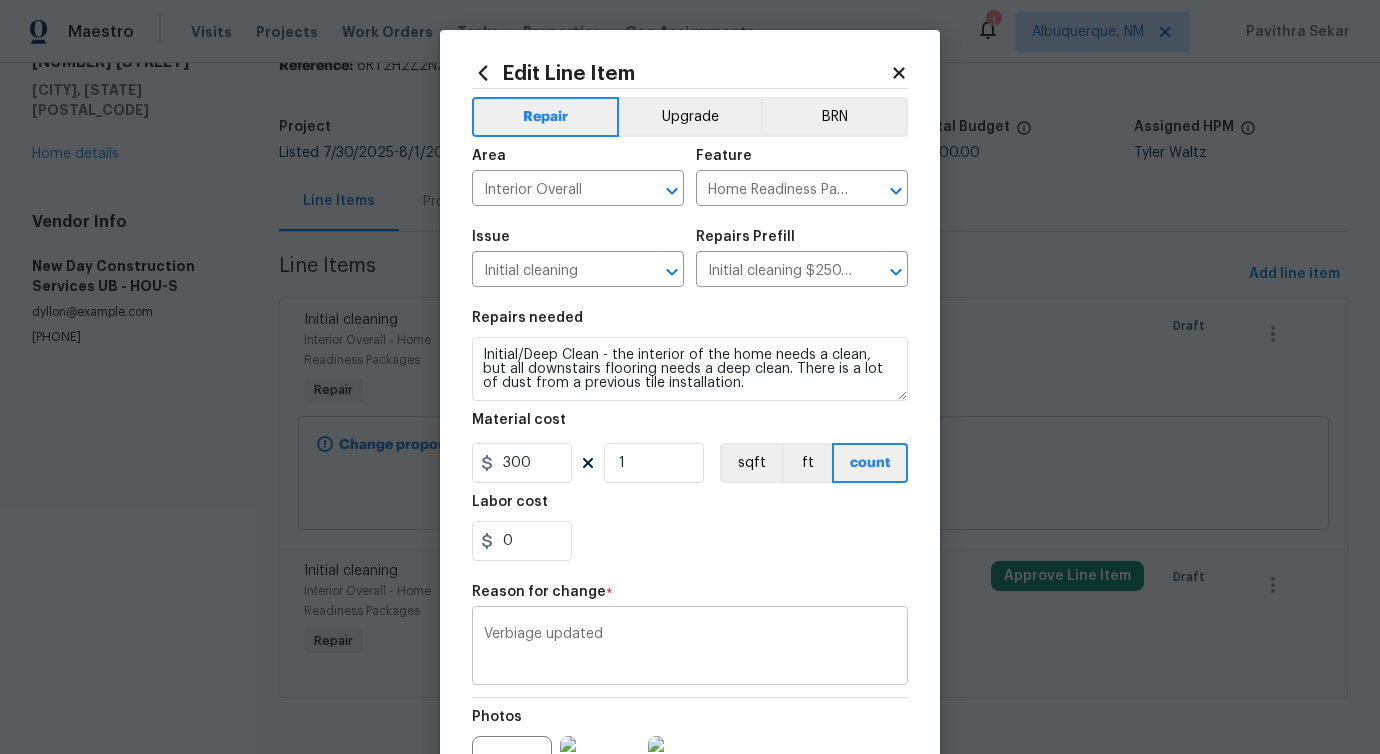 click on "Verbiage updated x ​" at bounding box center [690, 648] 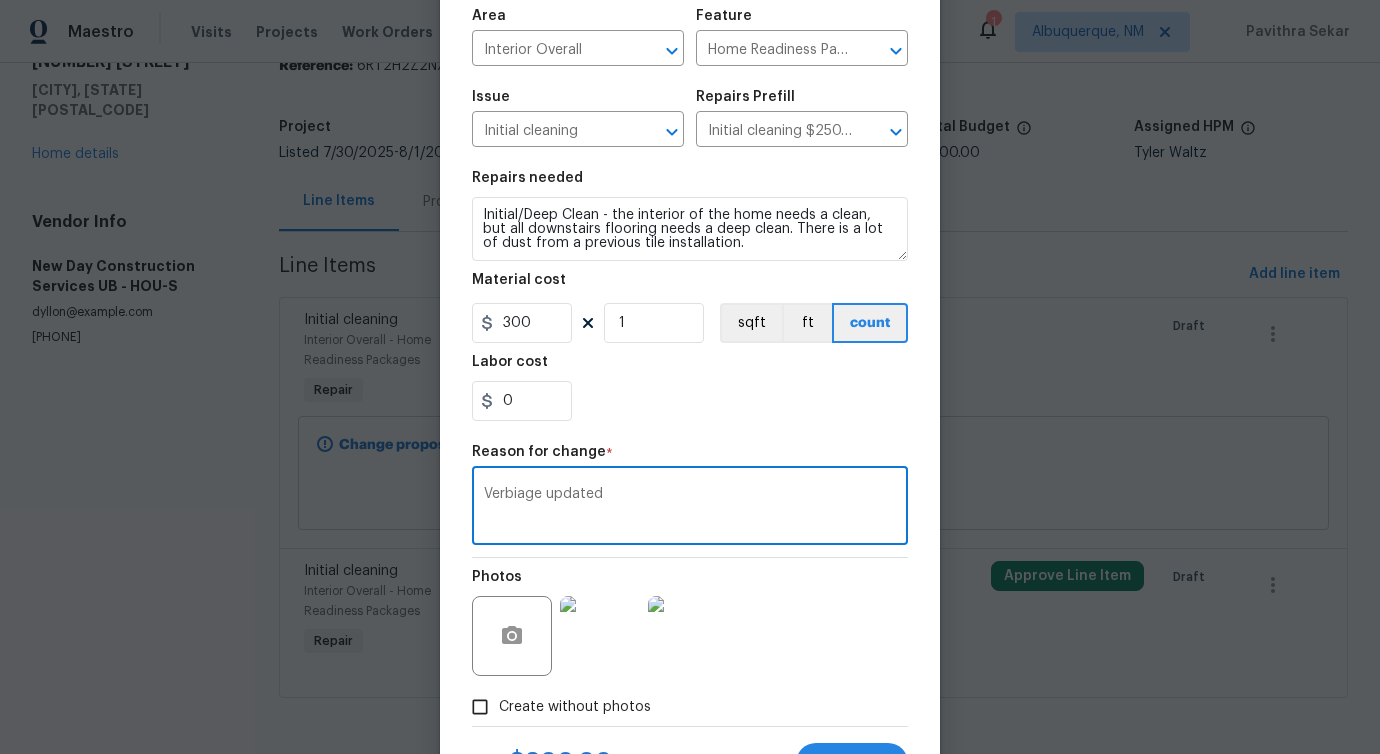 scroll, scrollTop: 232, scrollLeft: 0, axis: vertical 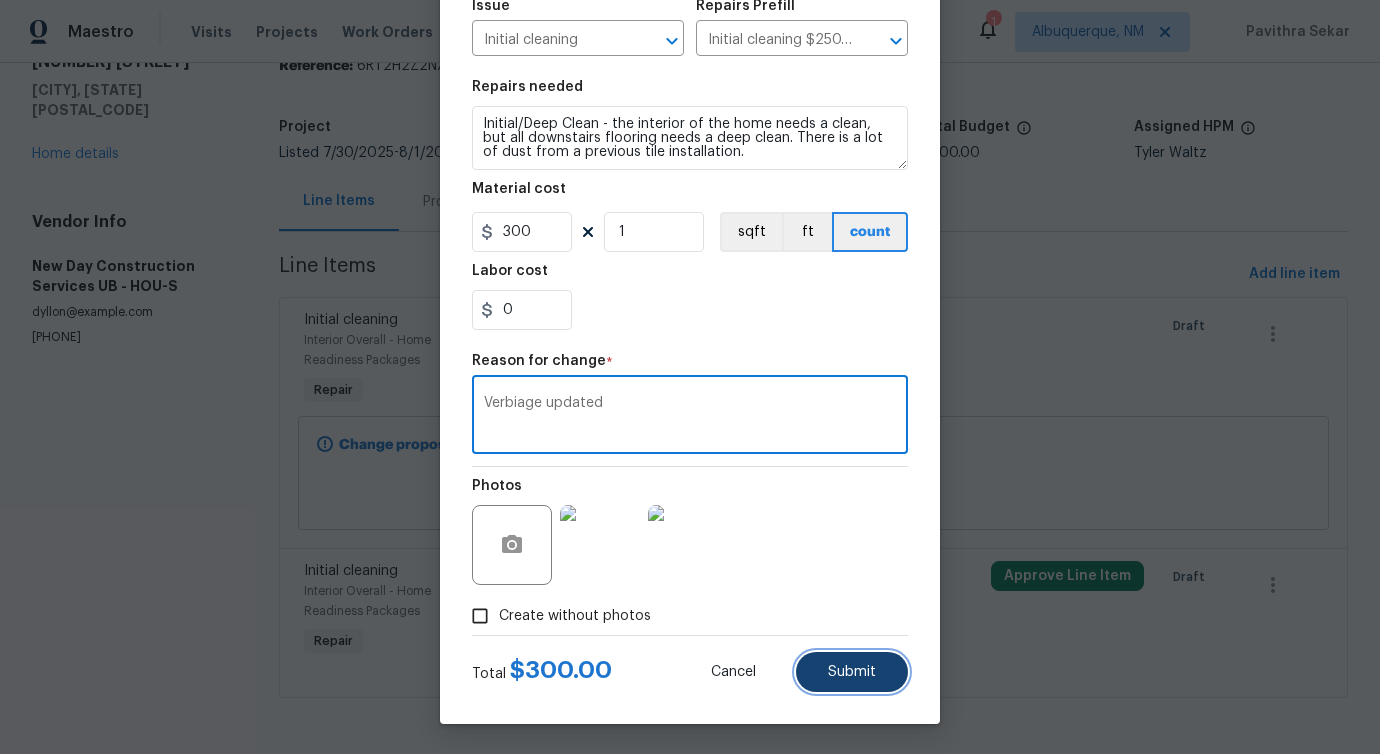 click on "Submit" at bounding box center [852, 672] 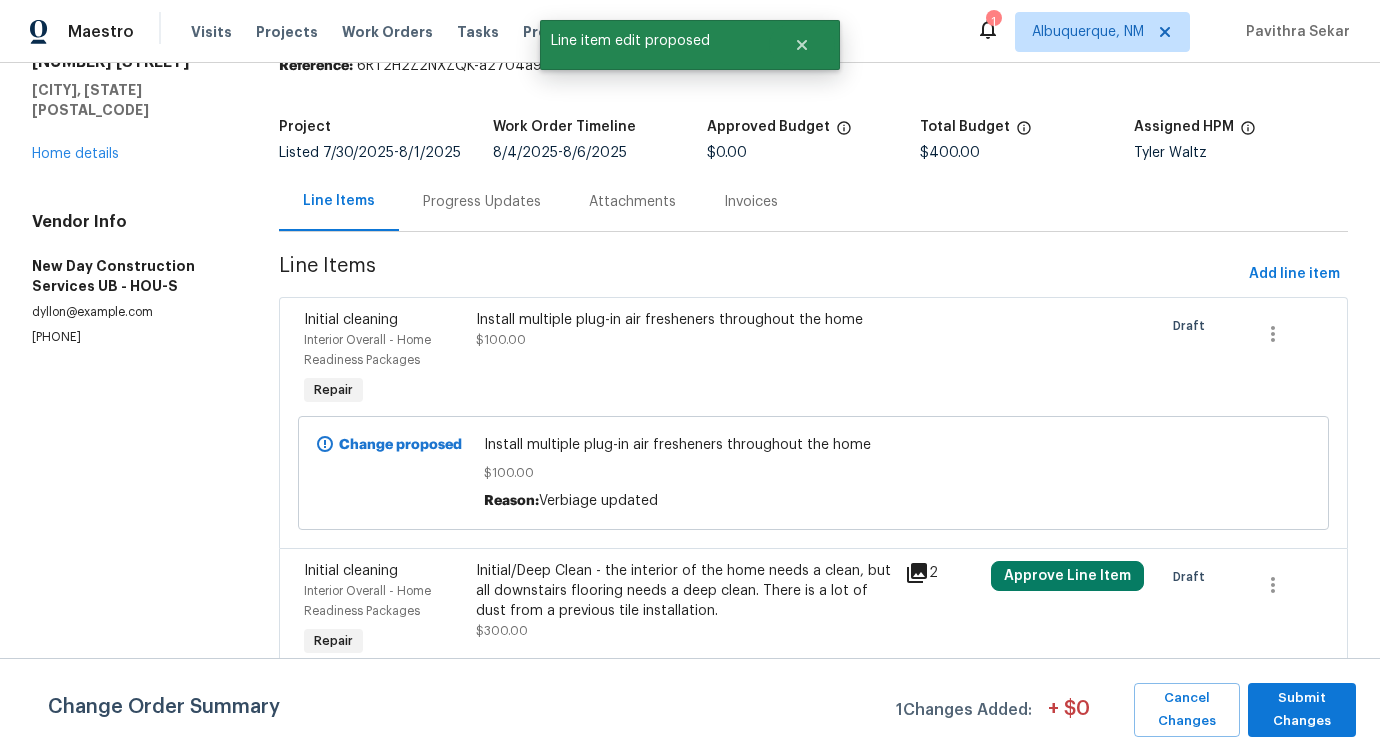 scroll, scrollTop: 0, scrollLeft: 0, axis: both 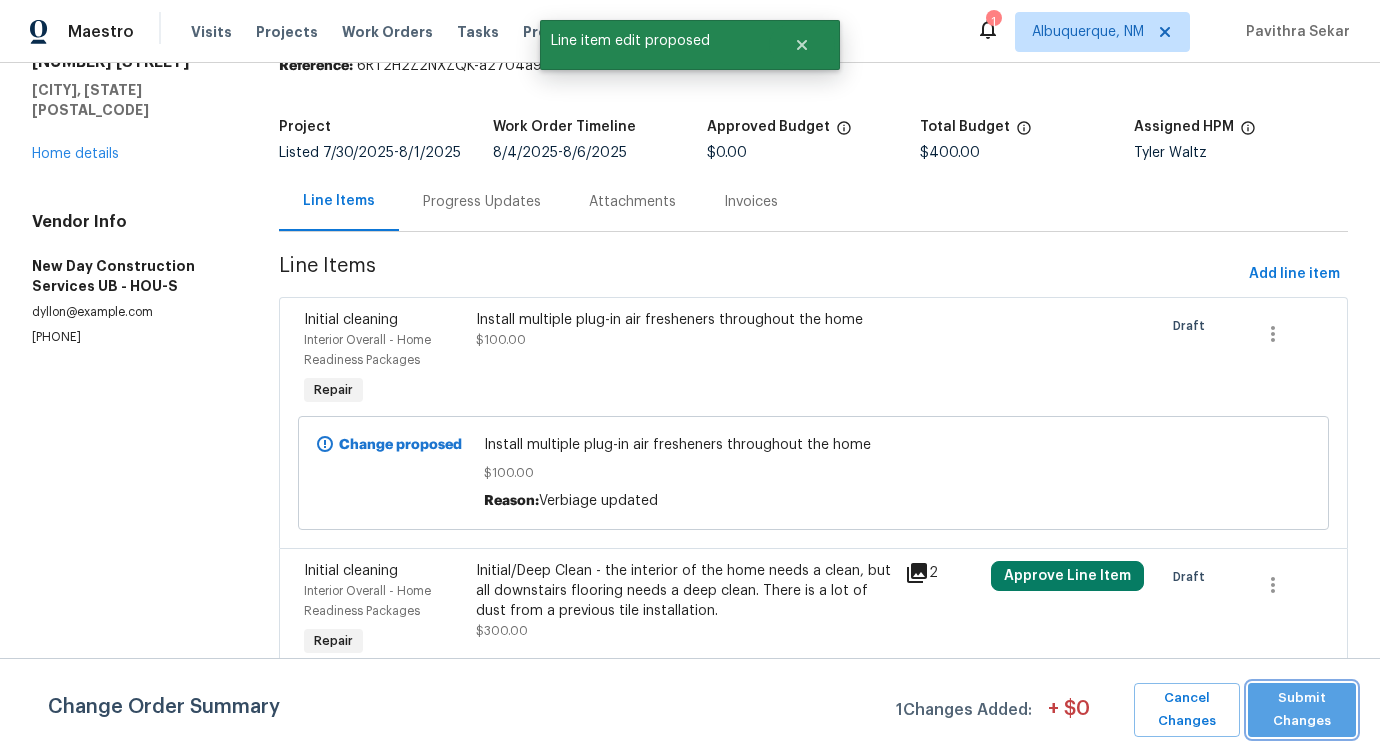 click on "Submit Changes" at bounding box center [1302, 710] 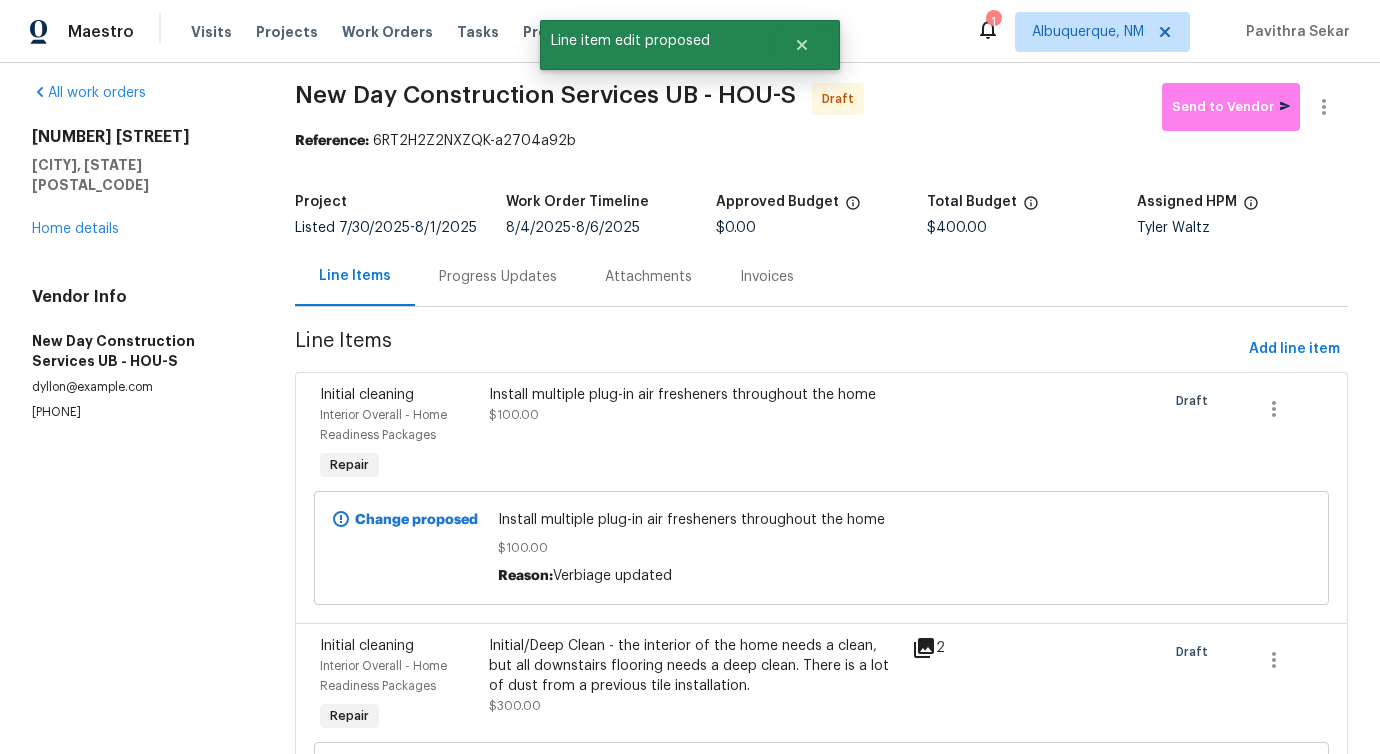 scroll, scrollTop: 0, scrollLeft: 0, axis: both 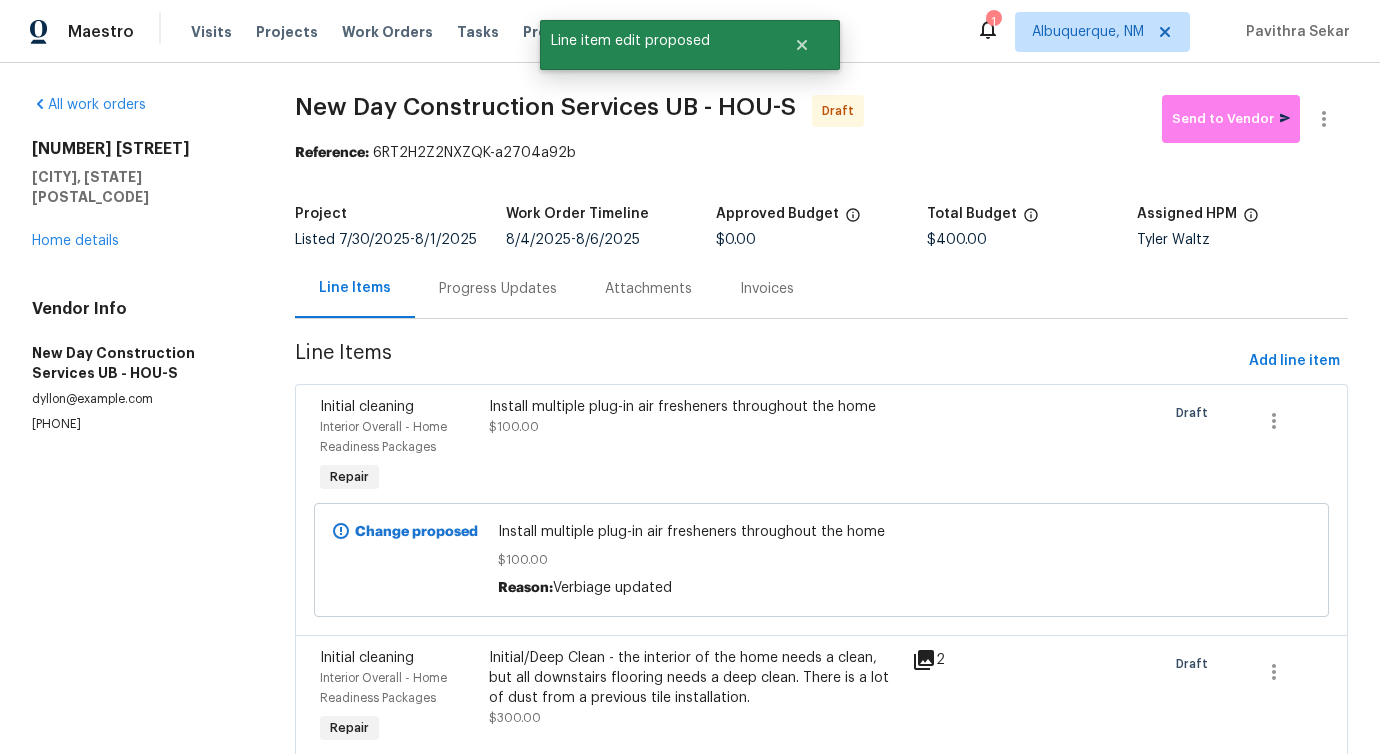click on "Progress Updates" at bounding box center (498, 288) 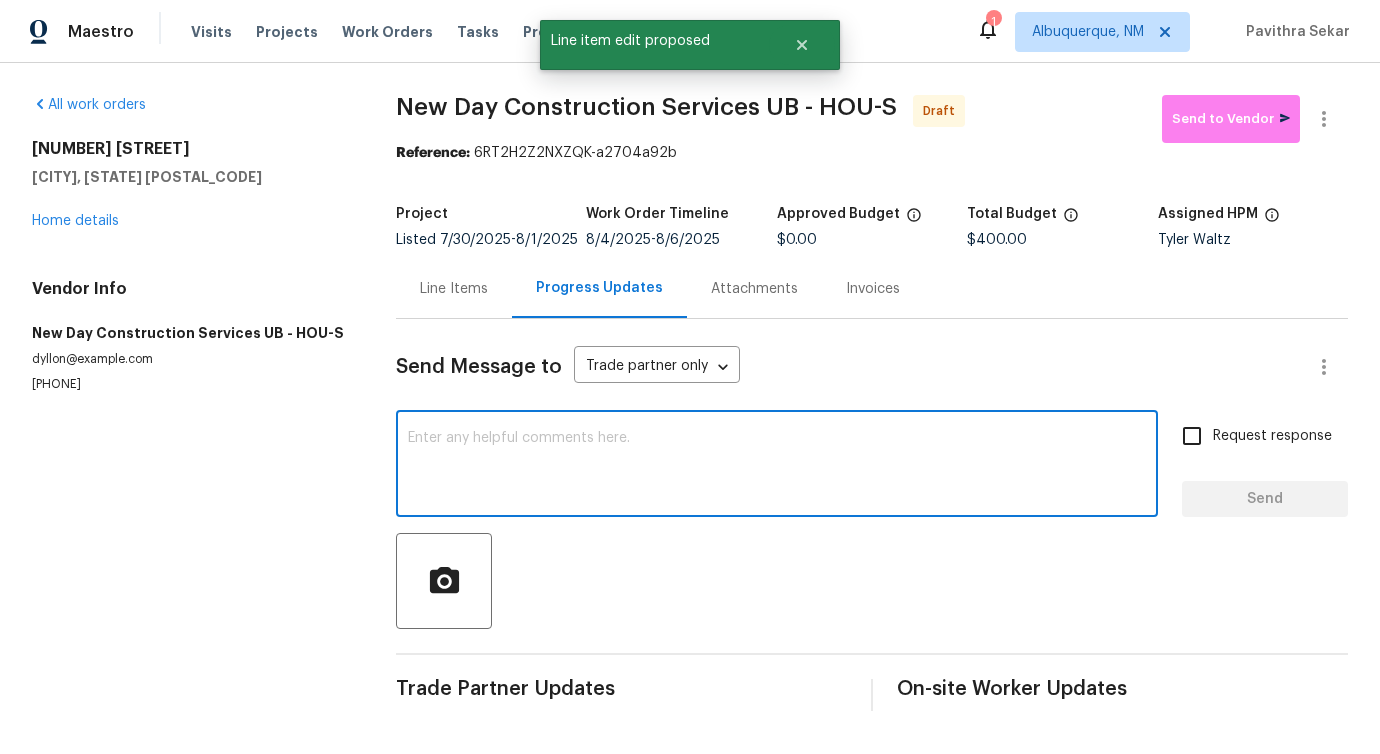 click at bounding box center (777, 466) 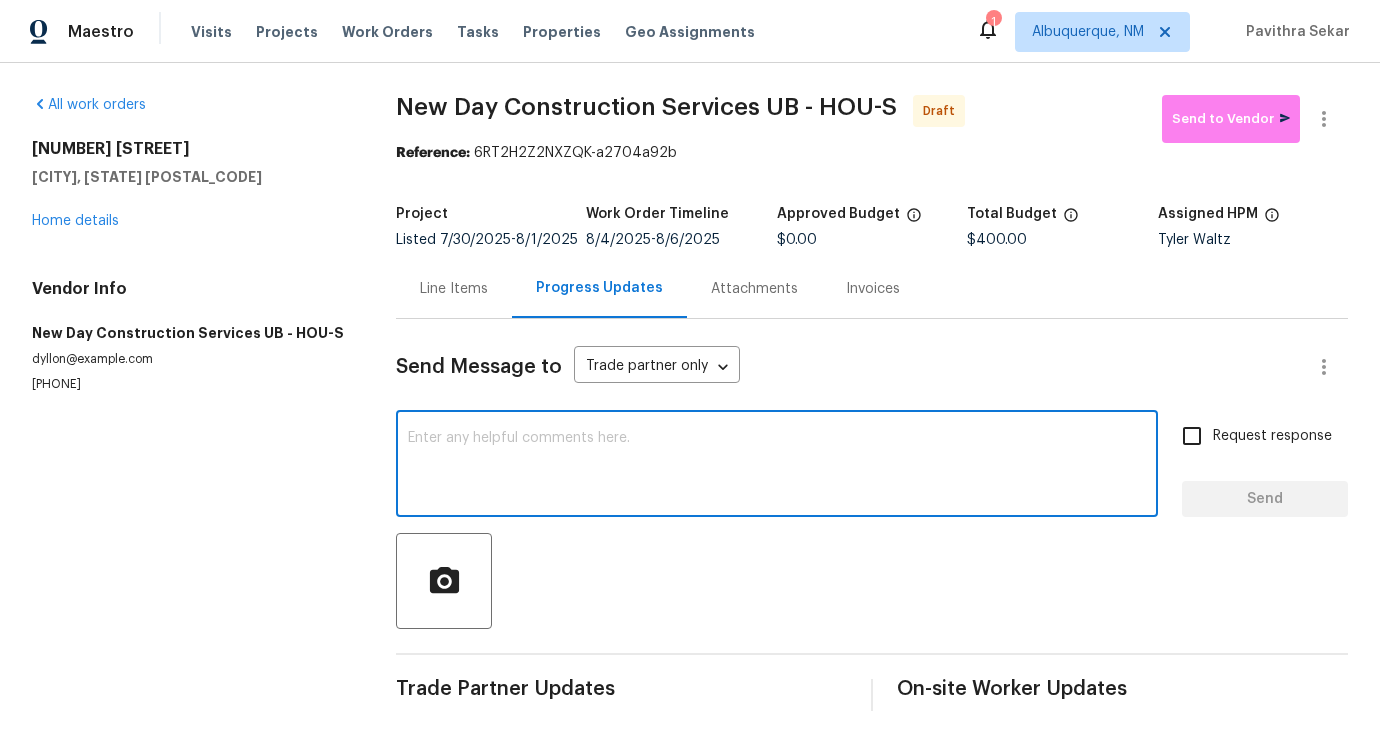 scroll, scrollTop: 0, scrollLeft: 0, axis: both 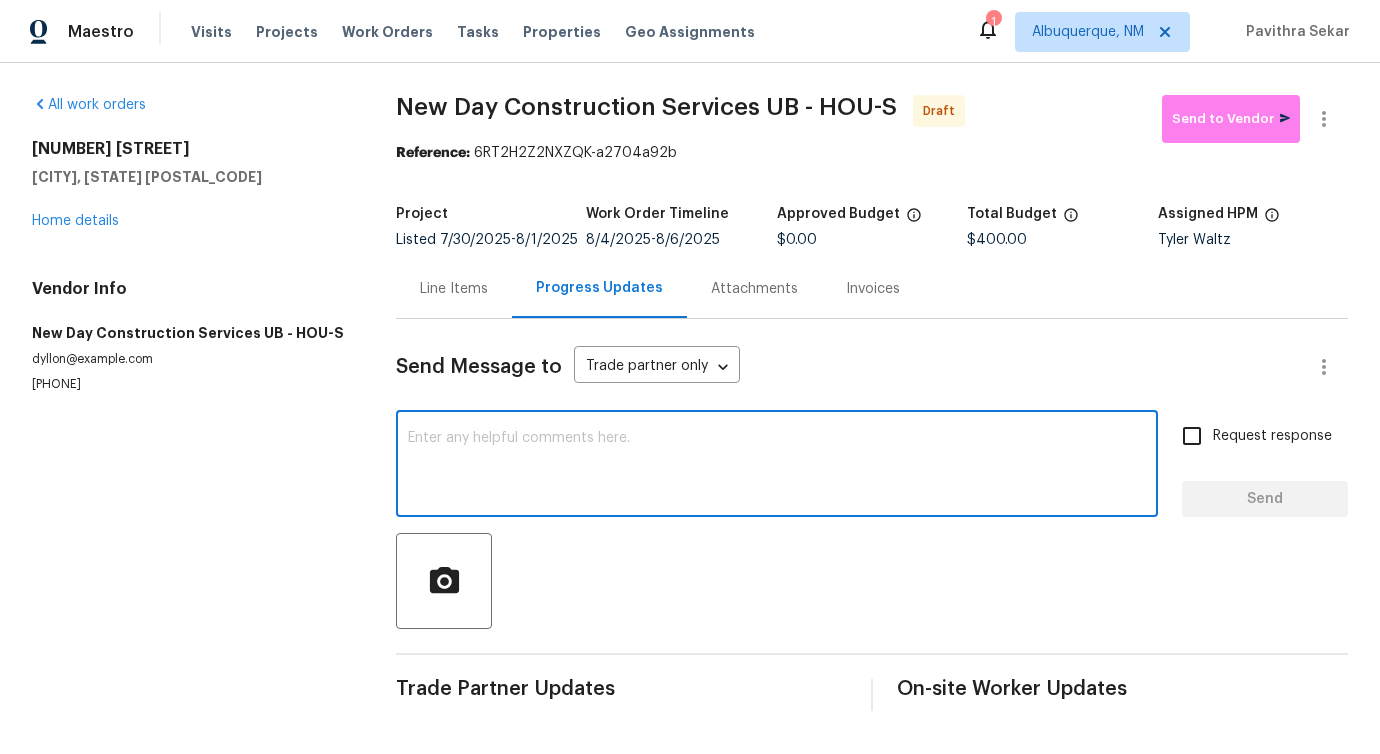 click at bounding box center [777, 466] 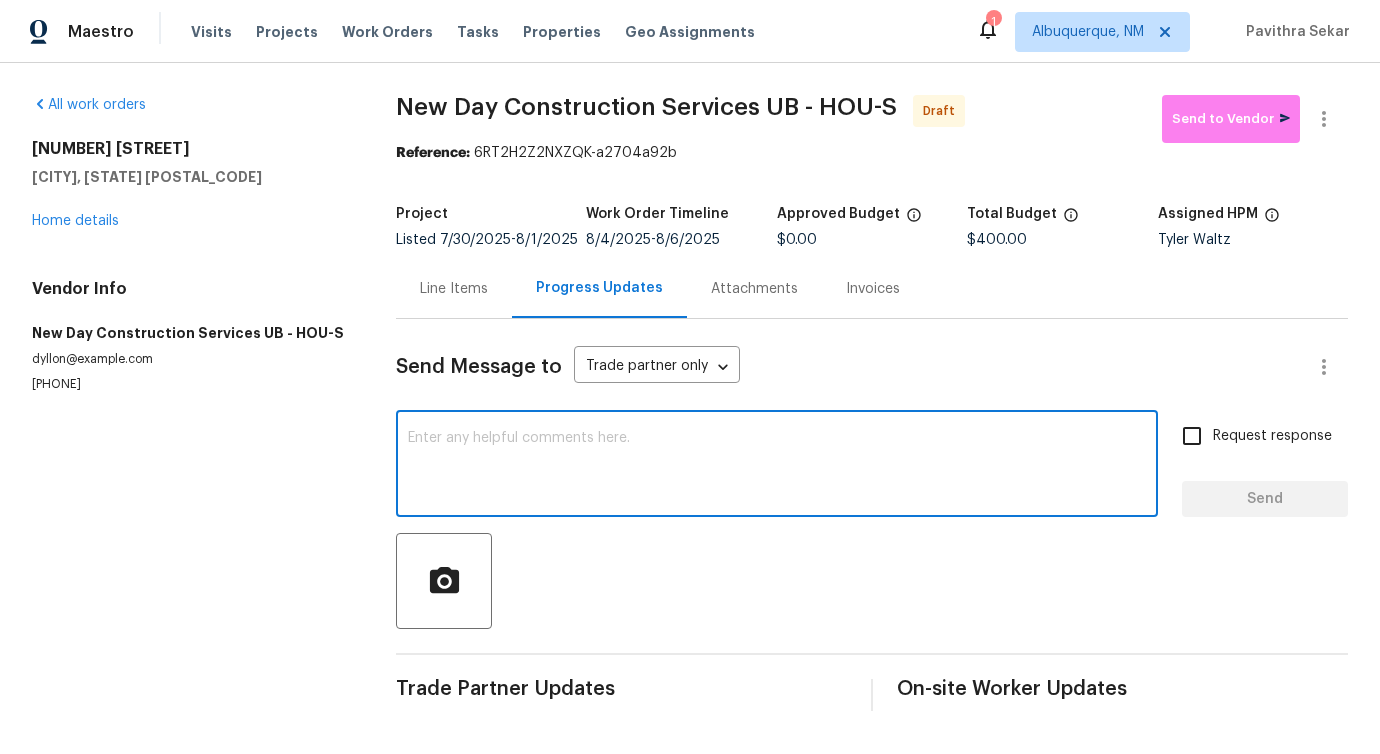 paste on "Hi, this is Pavithra with Opendoor. I’m confirming you received the WO for the property at (Address). Please review and accept the WO within 24 hours and provide a schedule date. Please disregard the contact information for the HPM included in the WO. Our Centralised LWO Team is responsible for Listed WOs." 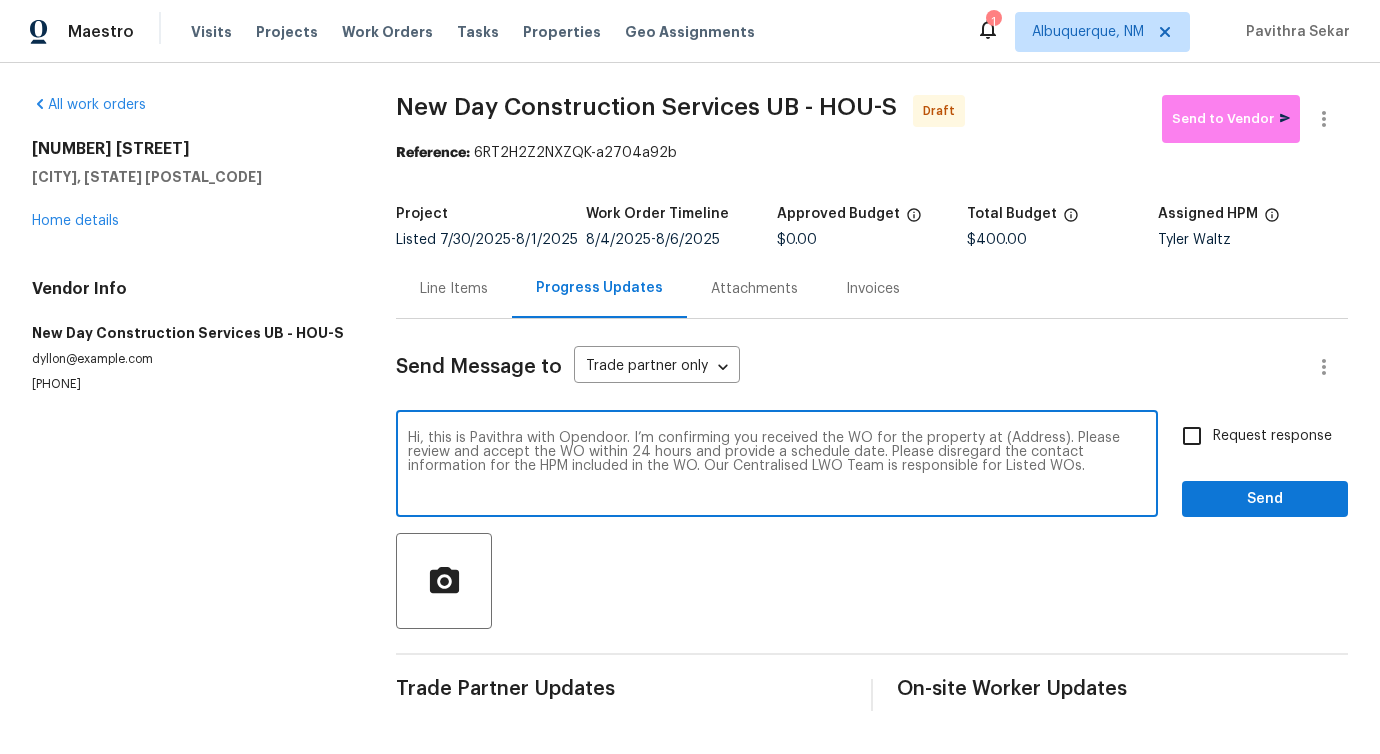 click on "Hi, this is Pavithra with Opendoor. I’m confirming you received the WO for the property at (Address). Please review and accept the WO within 24 hours and provide a schedule date. Please disregard the contact information for the HPM included in the WO. Our Centralised LWO Team is responsible for Listed WOs." at bounding box center (777, 466) 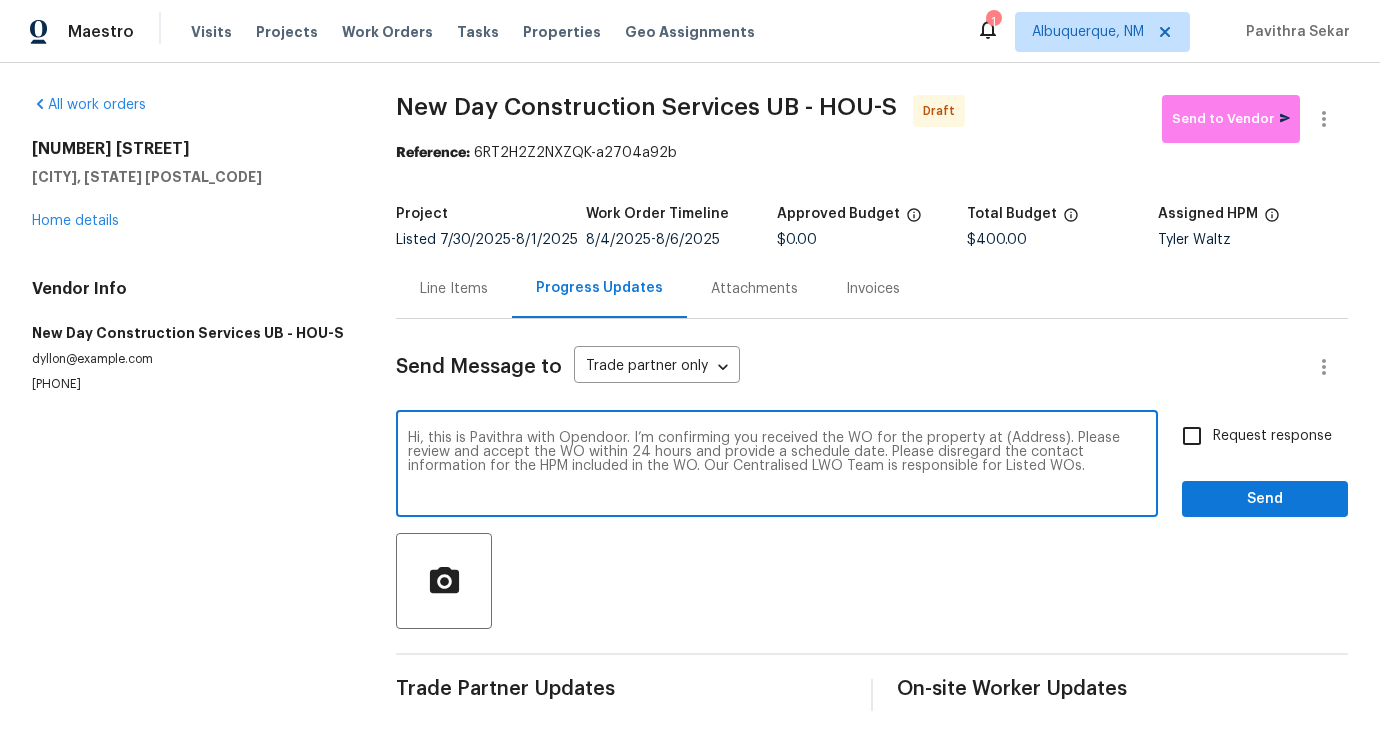 click on "Hi, this is Pavithra with Opendoor. I’m confirming you received the WO for the property at (Address). Please review and accept the WO within 24 hours and provide a schedule date. Please disregard the contact information for the HPM included in the WO. Our Centralised LWO Team is responsible for Listed WOs." at bounding box center (777, 466) 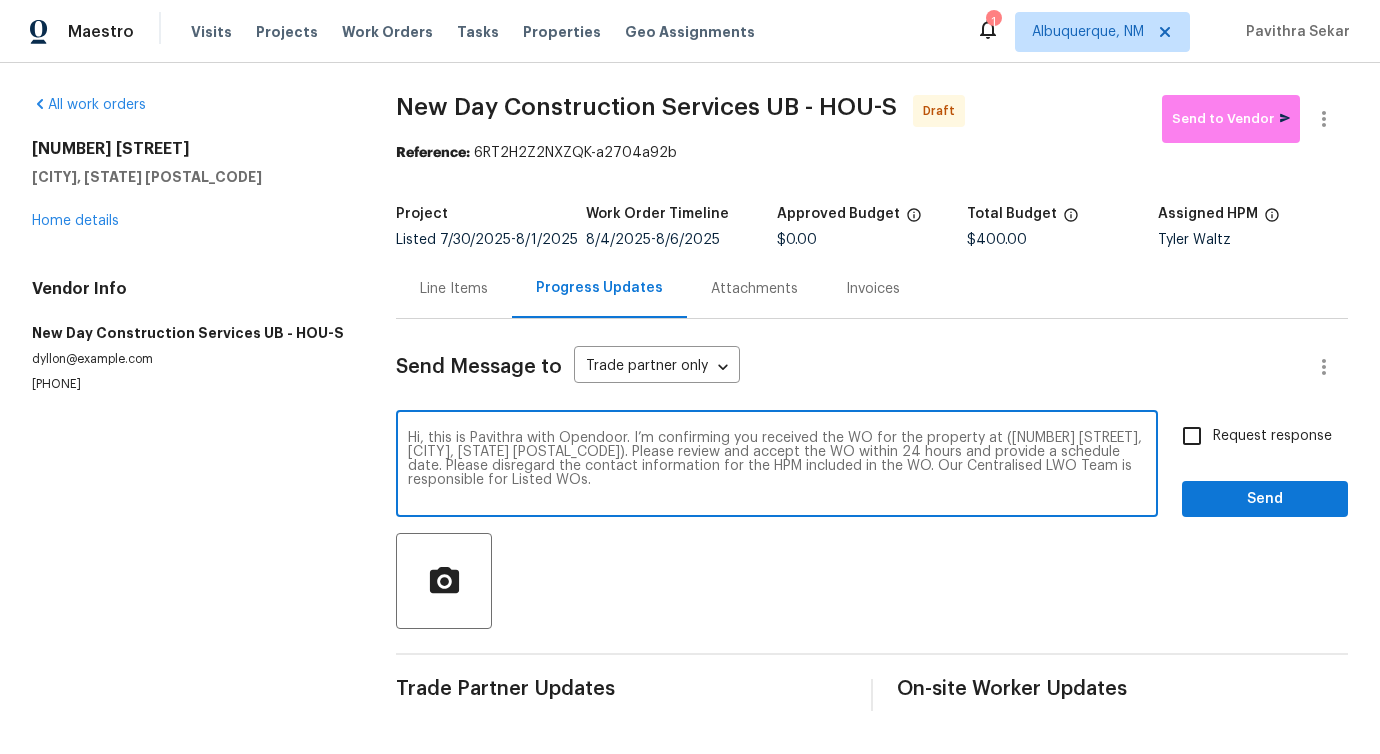 type on "Hi, this is Pavithra with Opendoor. I’m confirming you received the WO for the property at ([NUMBER] [STREET], [CITY], [STATE] [POSTAL_CODE]). Please review and accept the WO within 24 hours and provide a schedule date. Please disregard the contact information for the HPM included in the WO. Our Centralised LWO Team is responsible for Listed WOs." 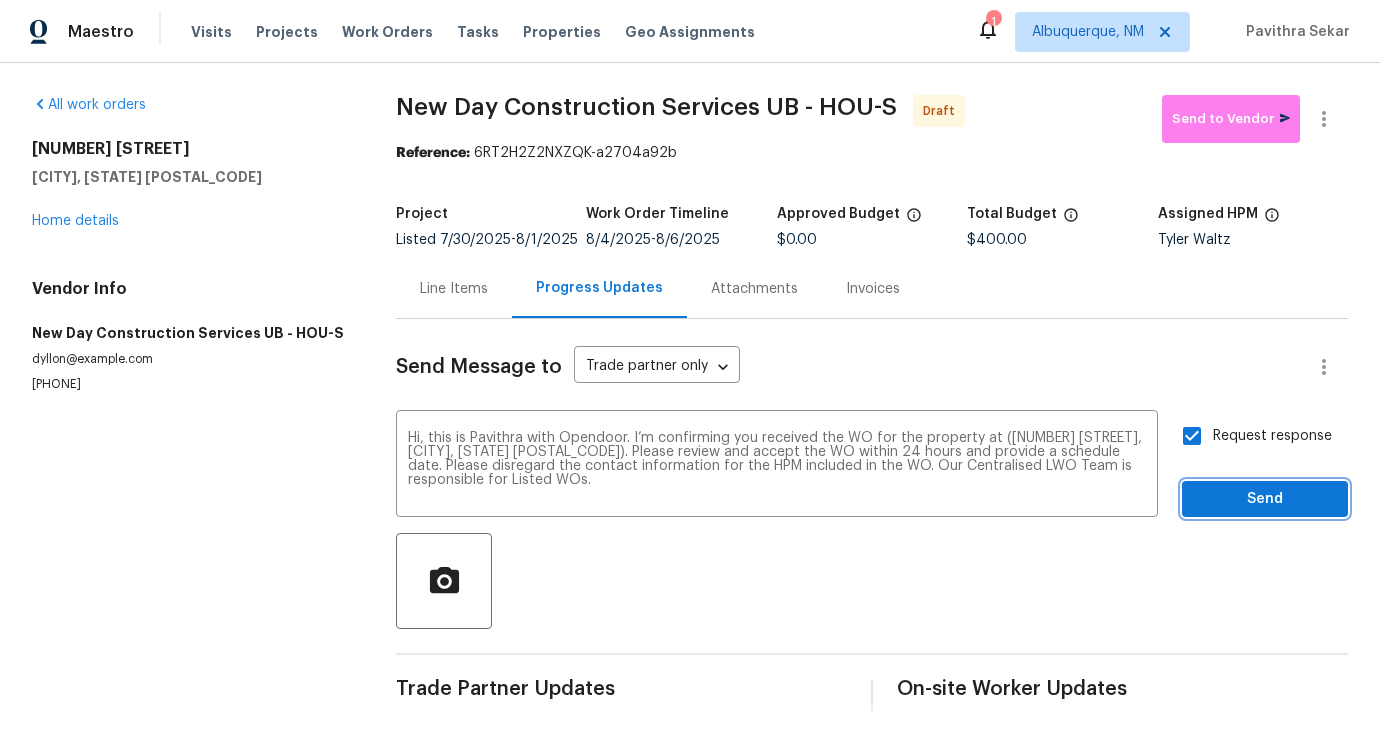 click on "Send" at bounding box center [1265, 499] 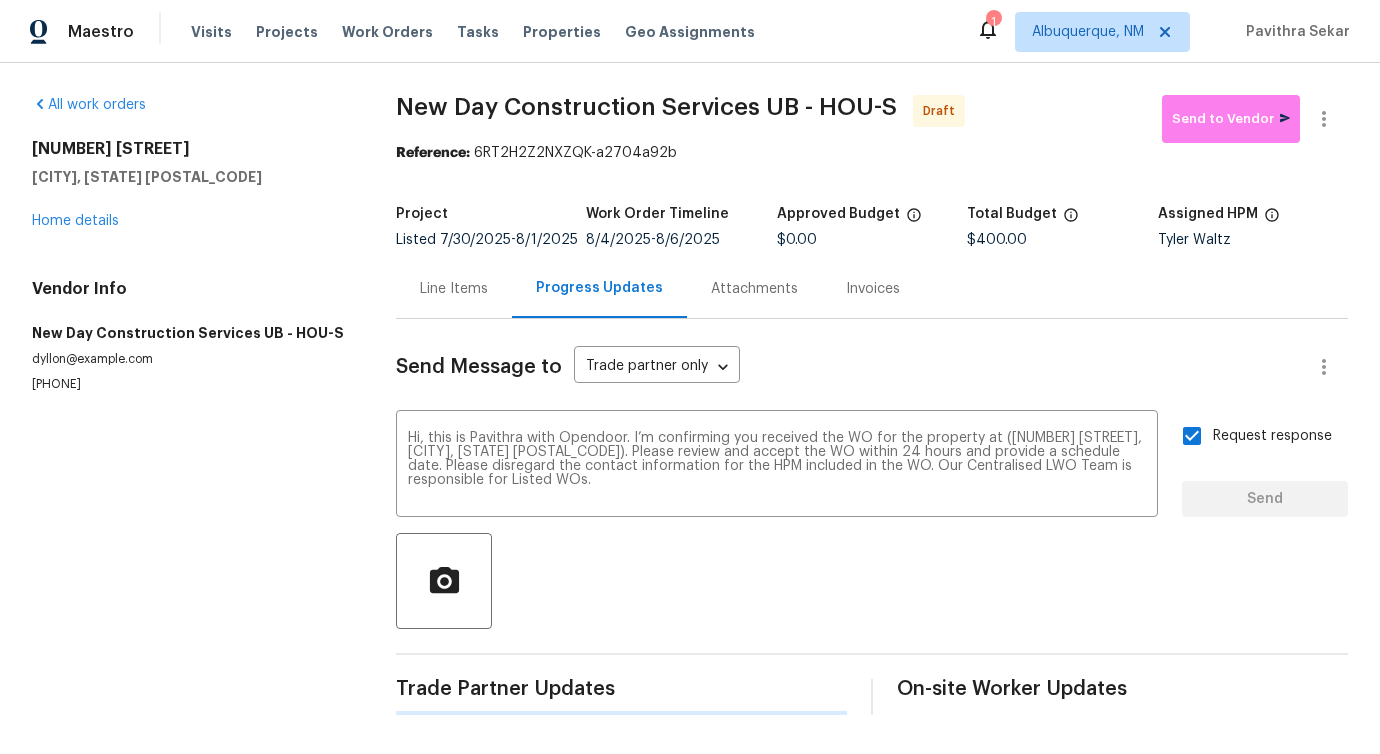 type 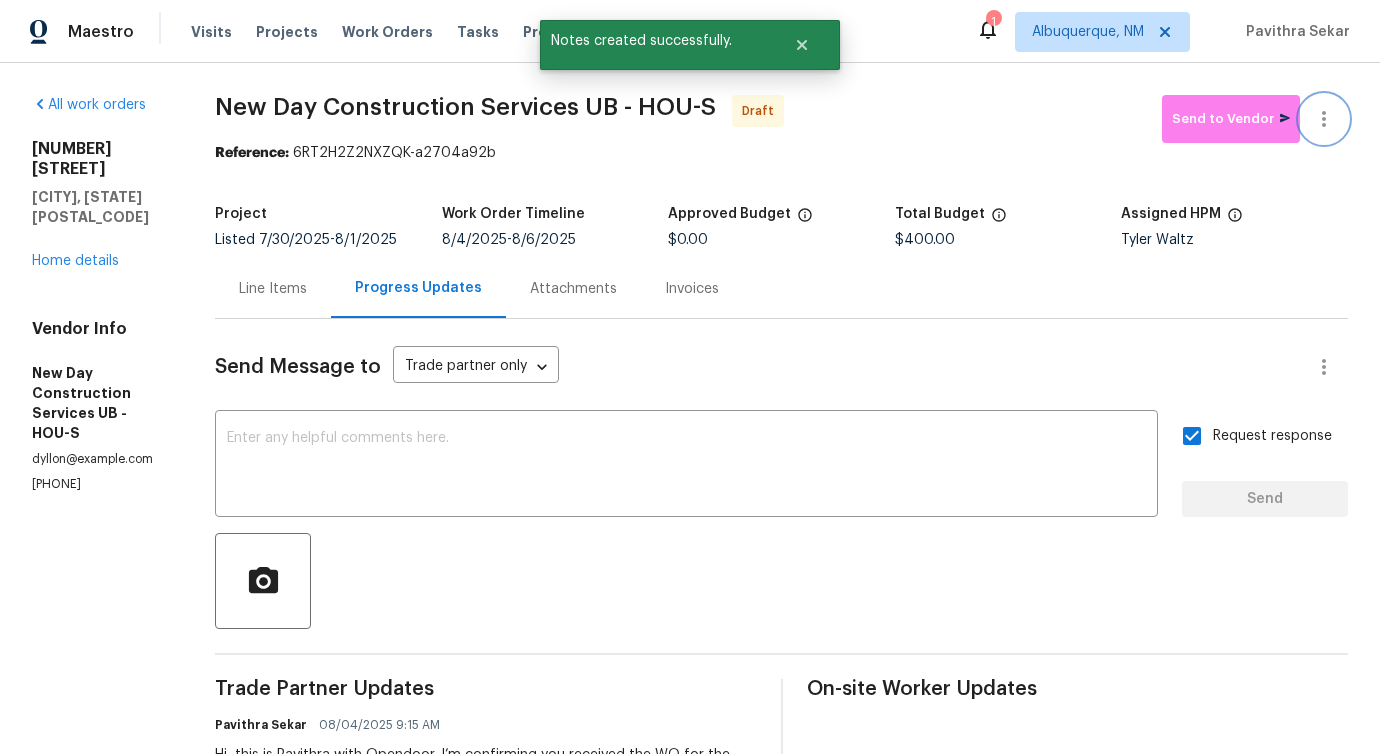 click 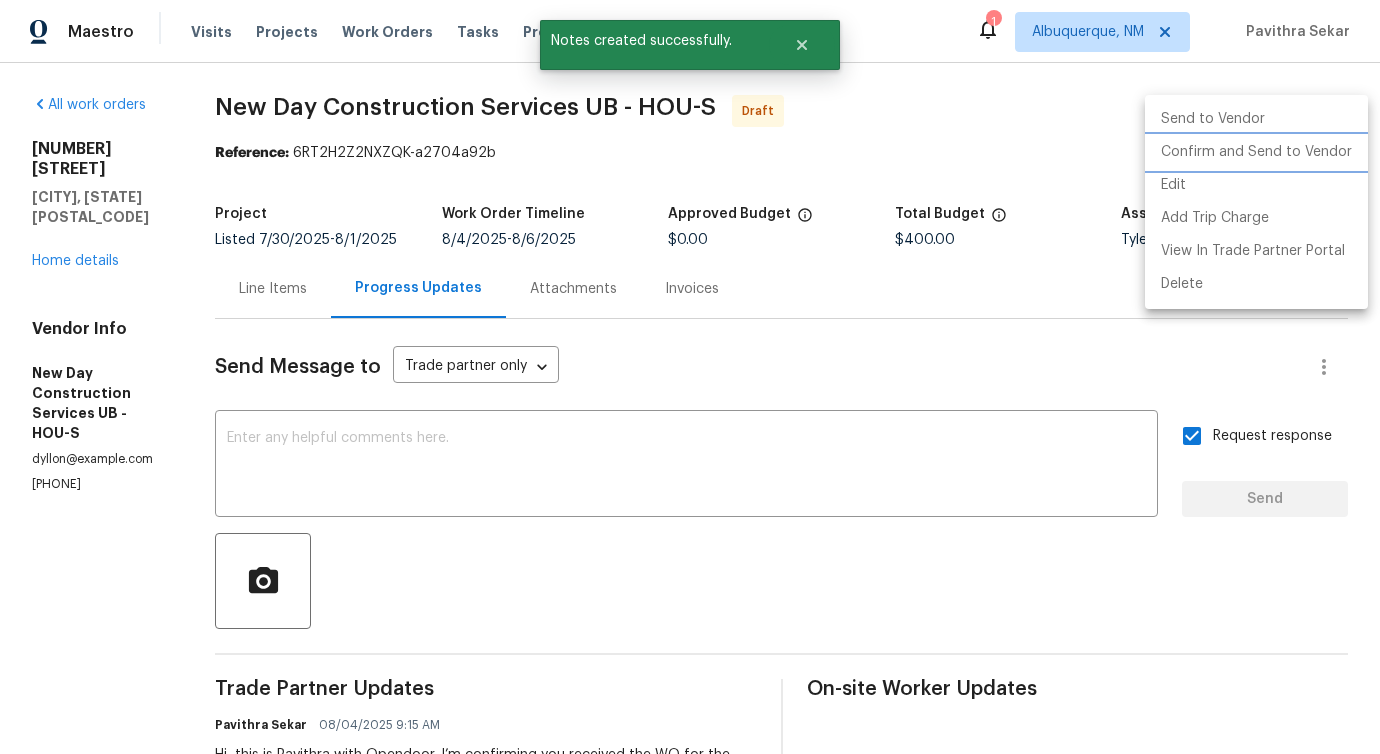 click on "Confirm and Send to Vendor" at bounding box center [1256, 152] 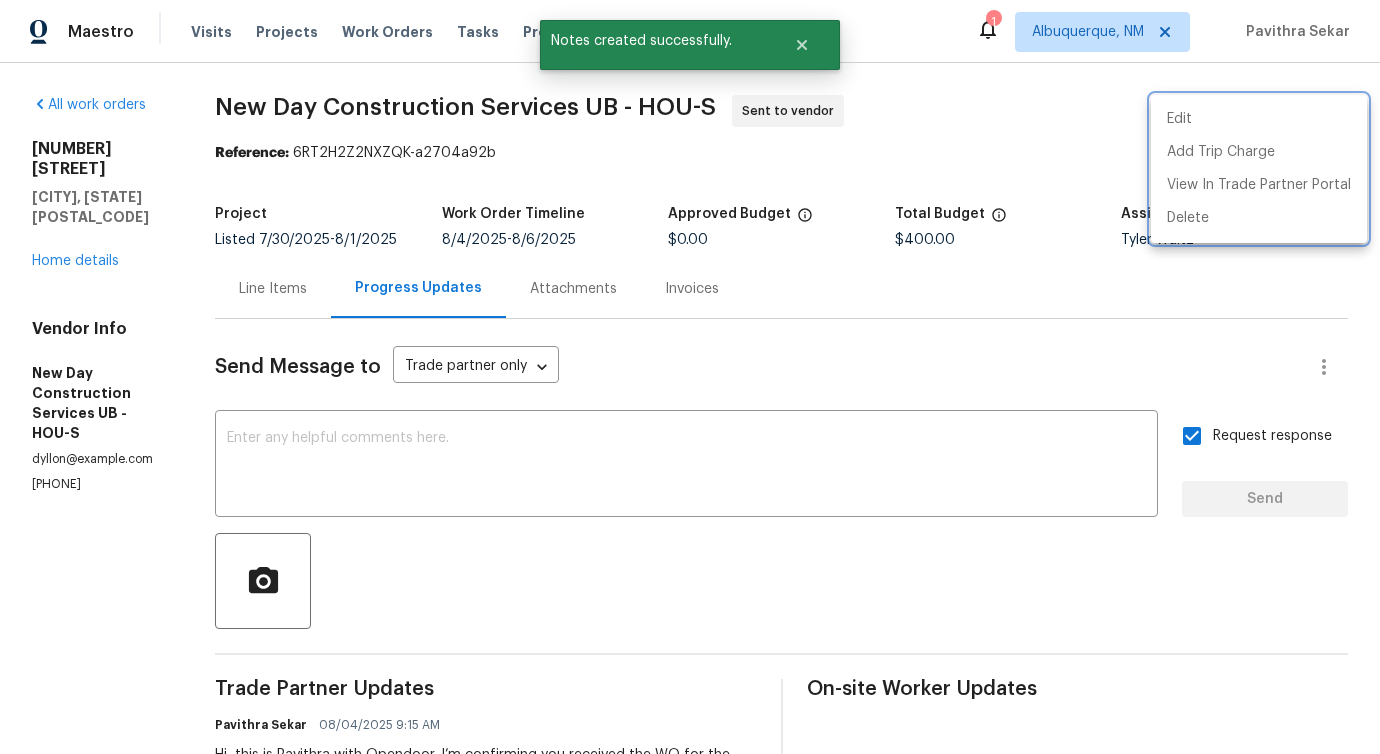 click at bounding box center (690, 377) 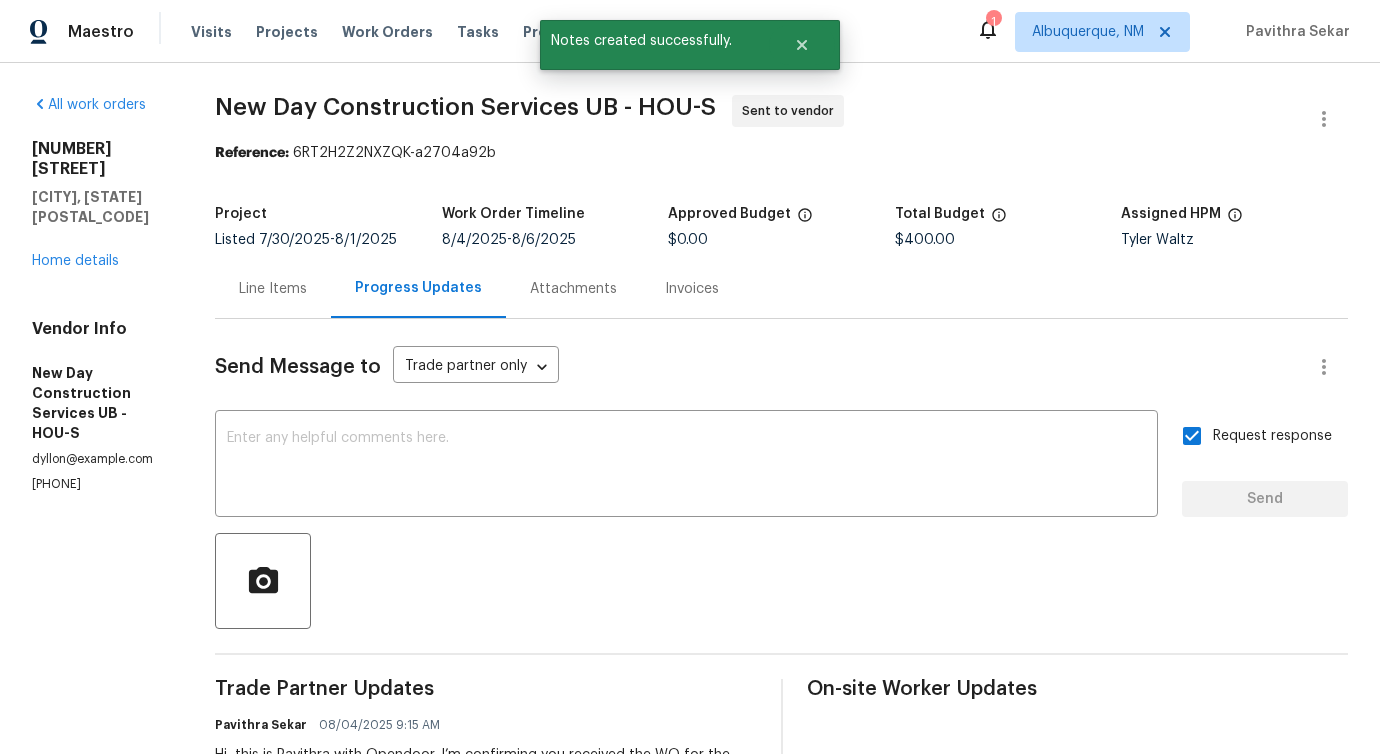 click on "Line Items" at bounding box center [273, 289] 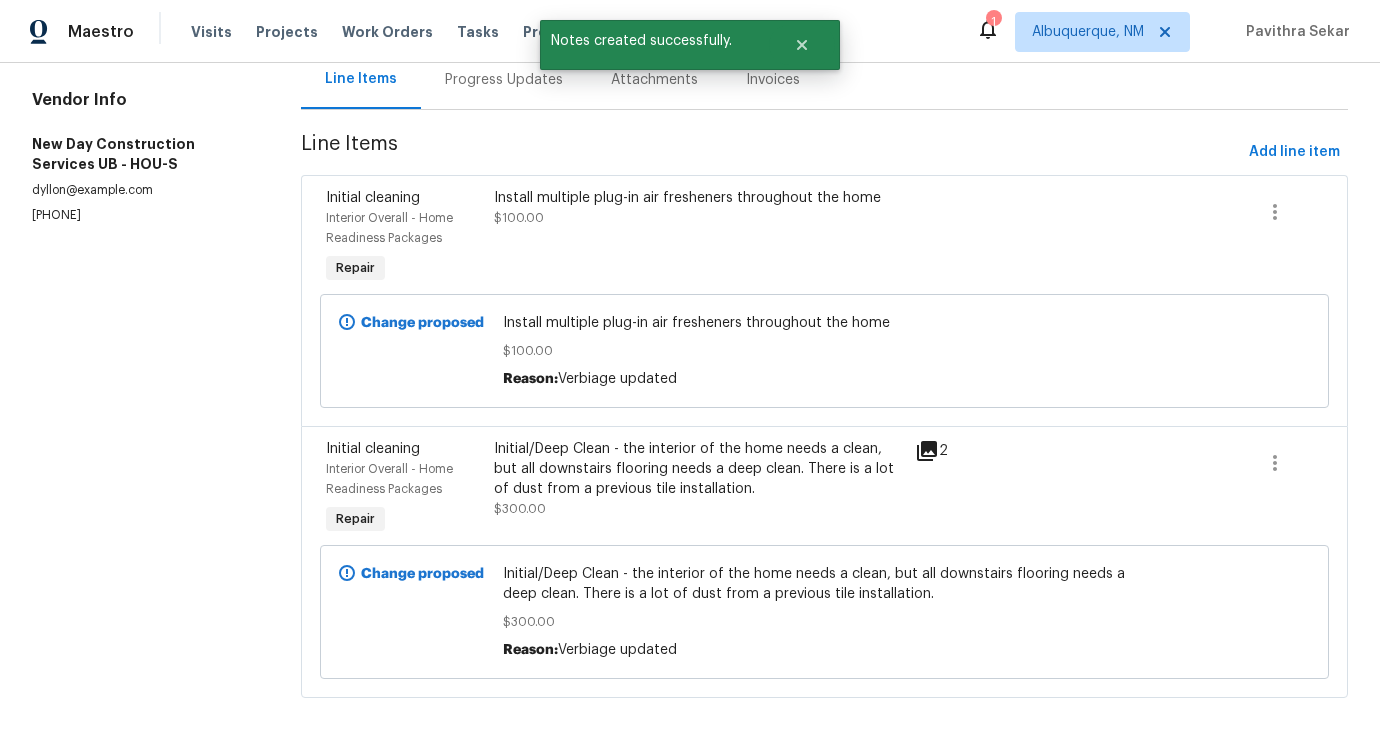 scroll, scrollTop: 0, scrollLeft: 0, axis: both 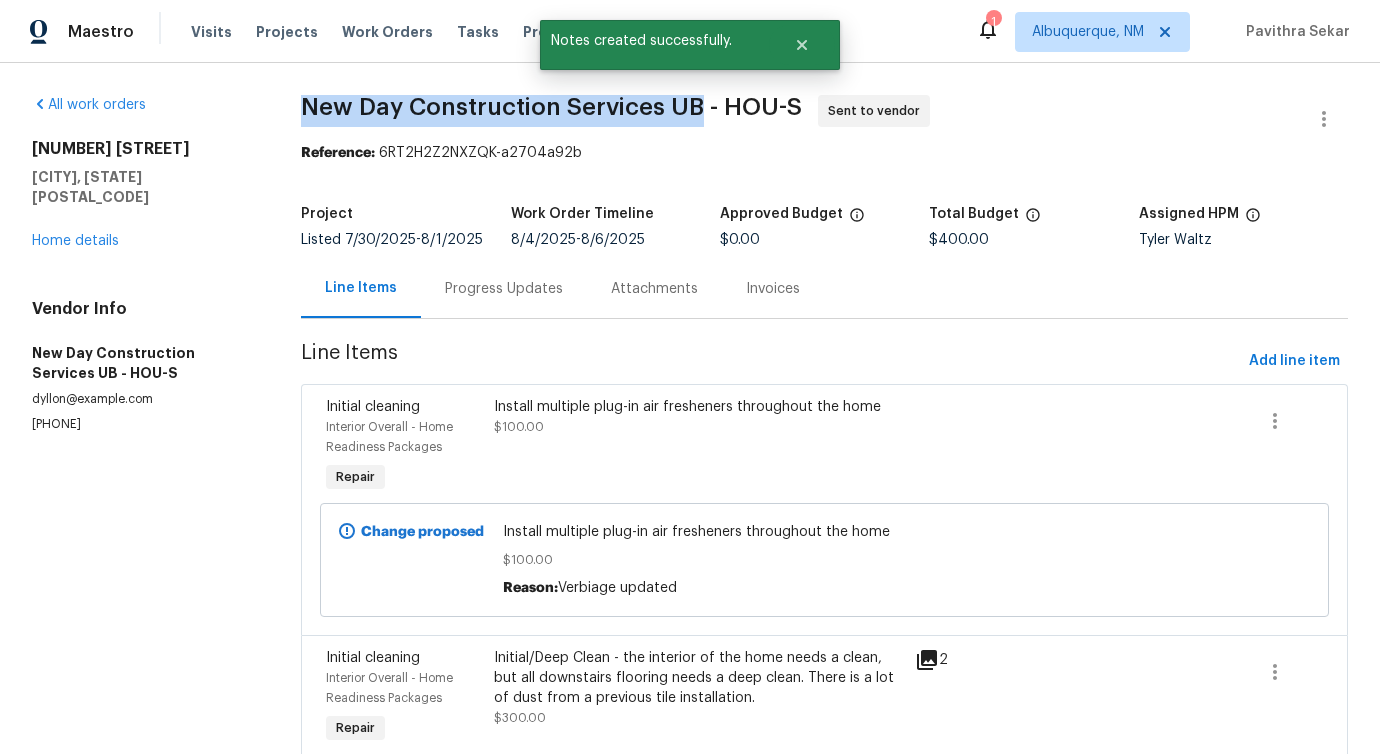 drag, startPoint x: 297, startPoint y: 98, endPoint x: 699, endPoint y: 109, distance: 402.15048 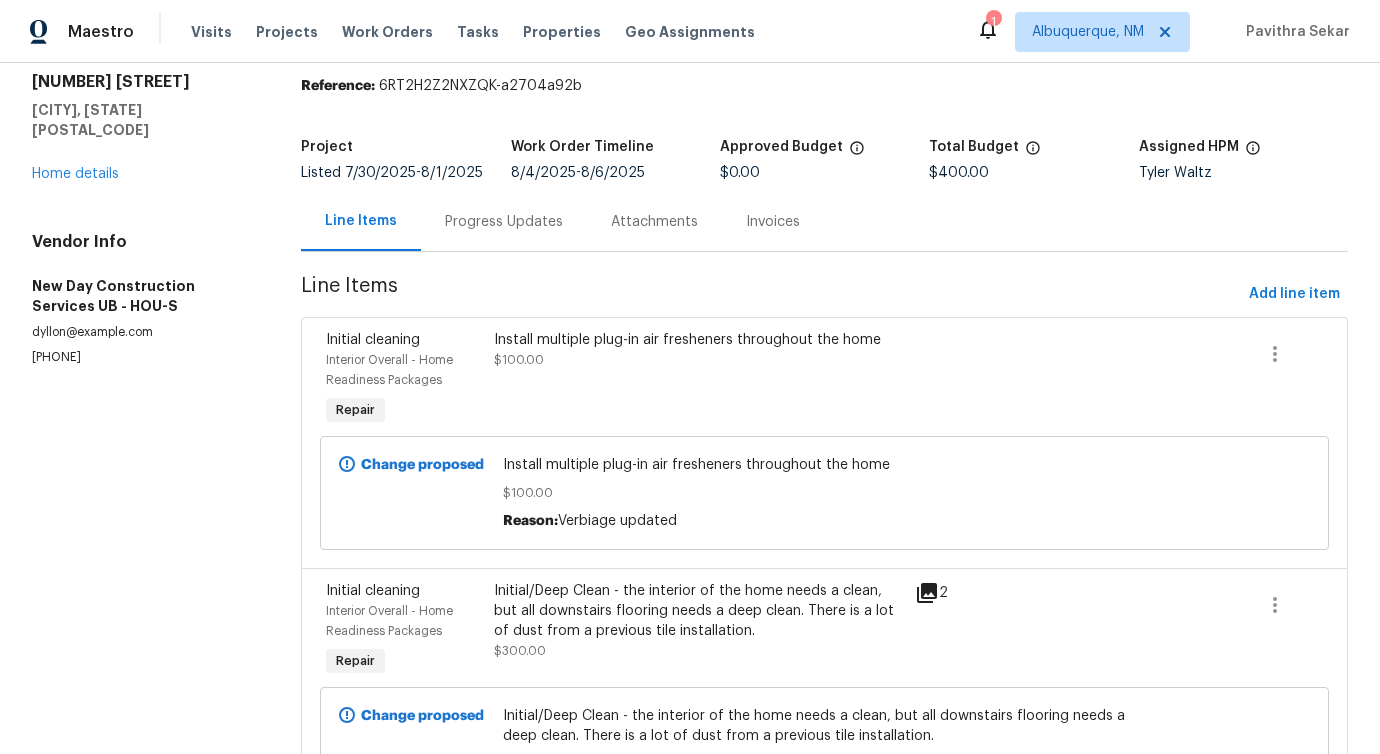 click on "Progress Updates" at bounding box center [504, 222] 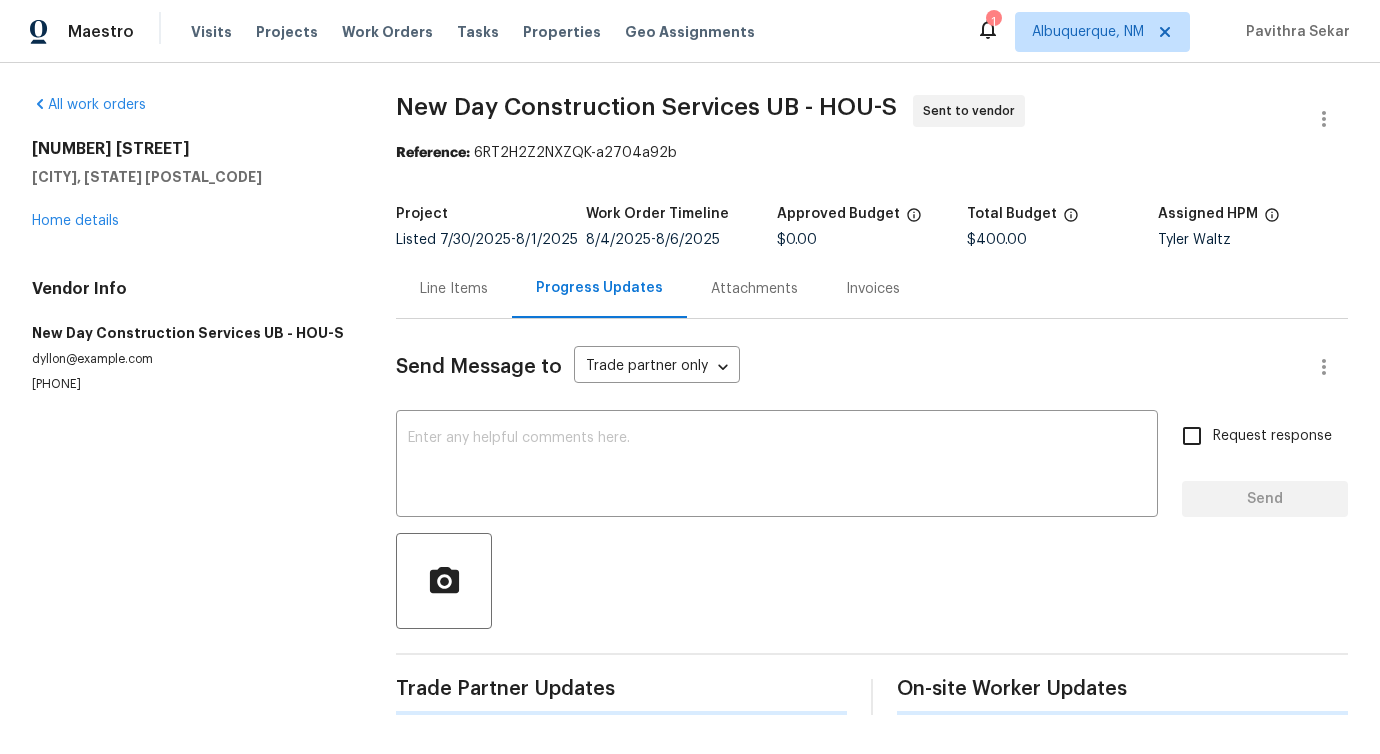click on "Project" at bounding box center (491, 220) 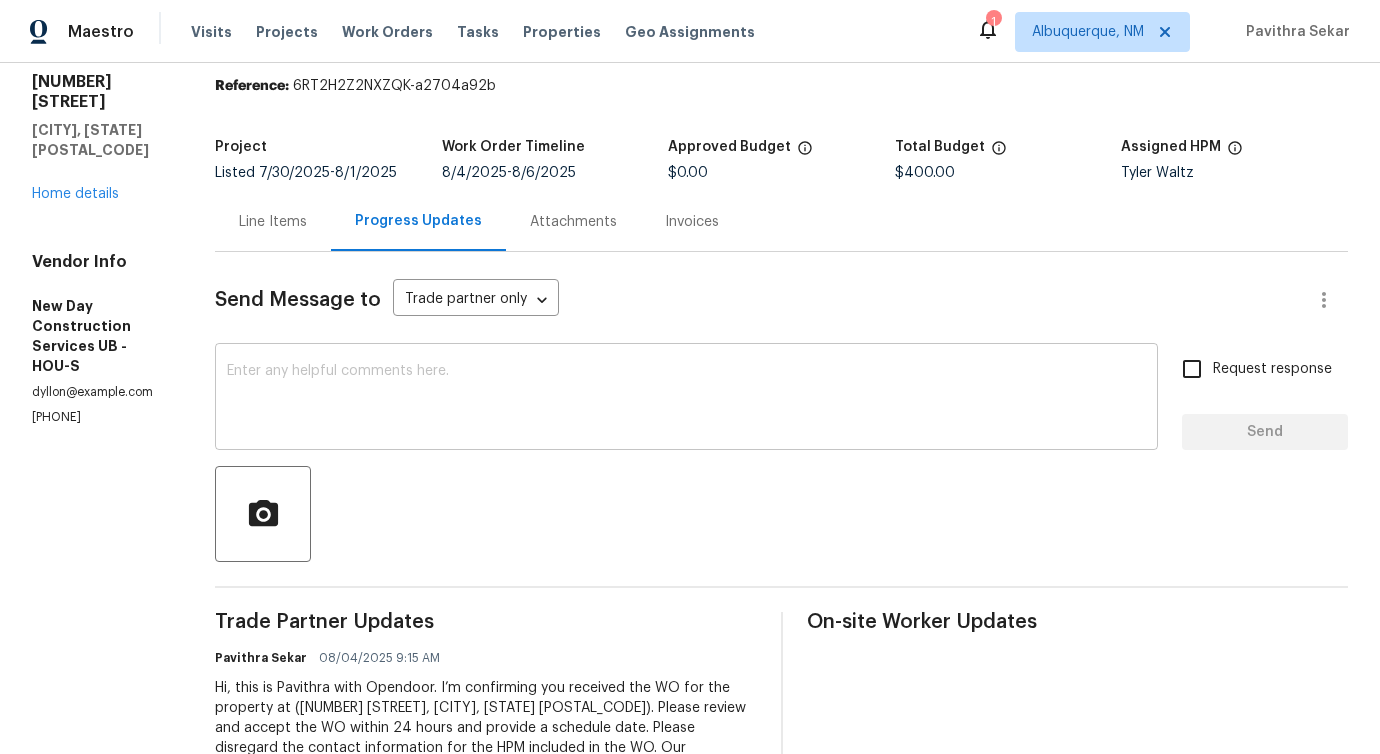 click at bounding box center [686, 399] 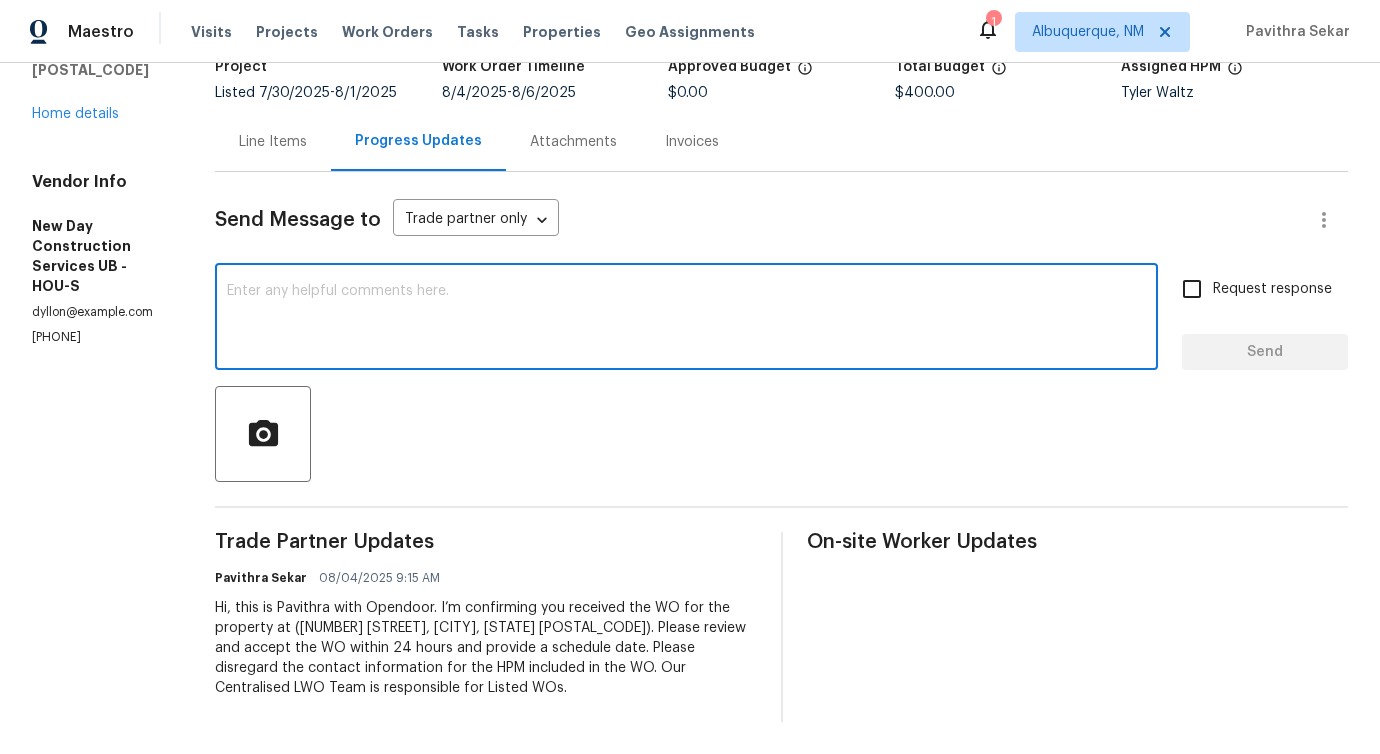 scroll, scrollTop: 0, scrollLeft: 0, axis: both 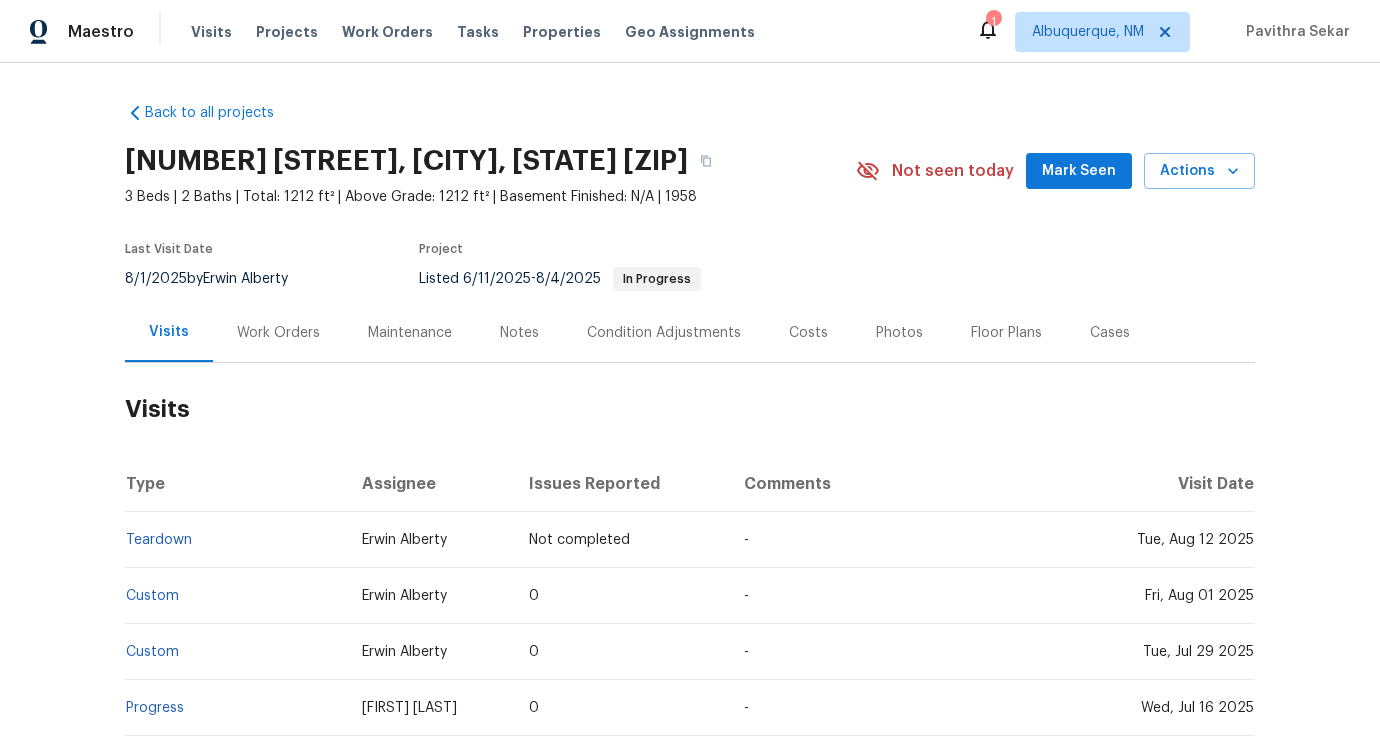 click on "Work Orders" at bounding box center [278, 332] 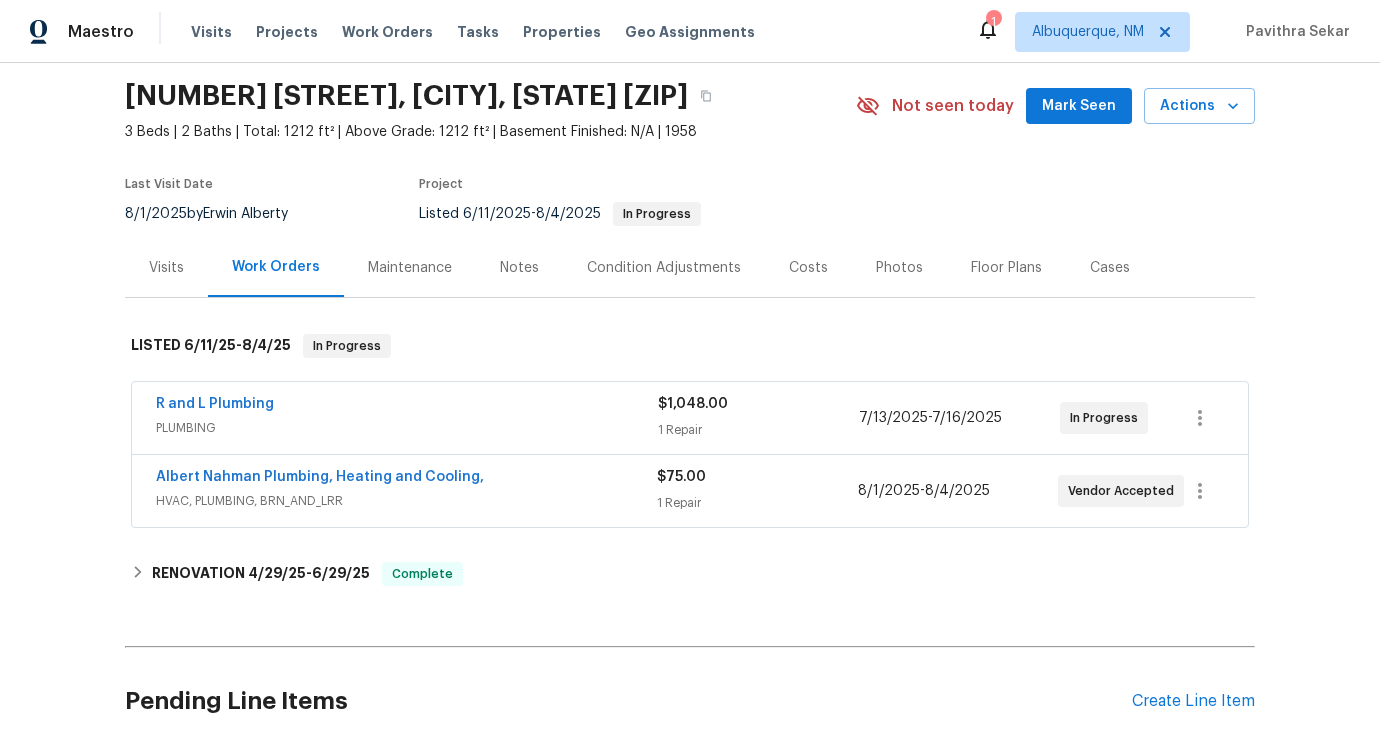 scroll, scrollTop: 76, scrollLeft: 0, axis: vertical 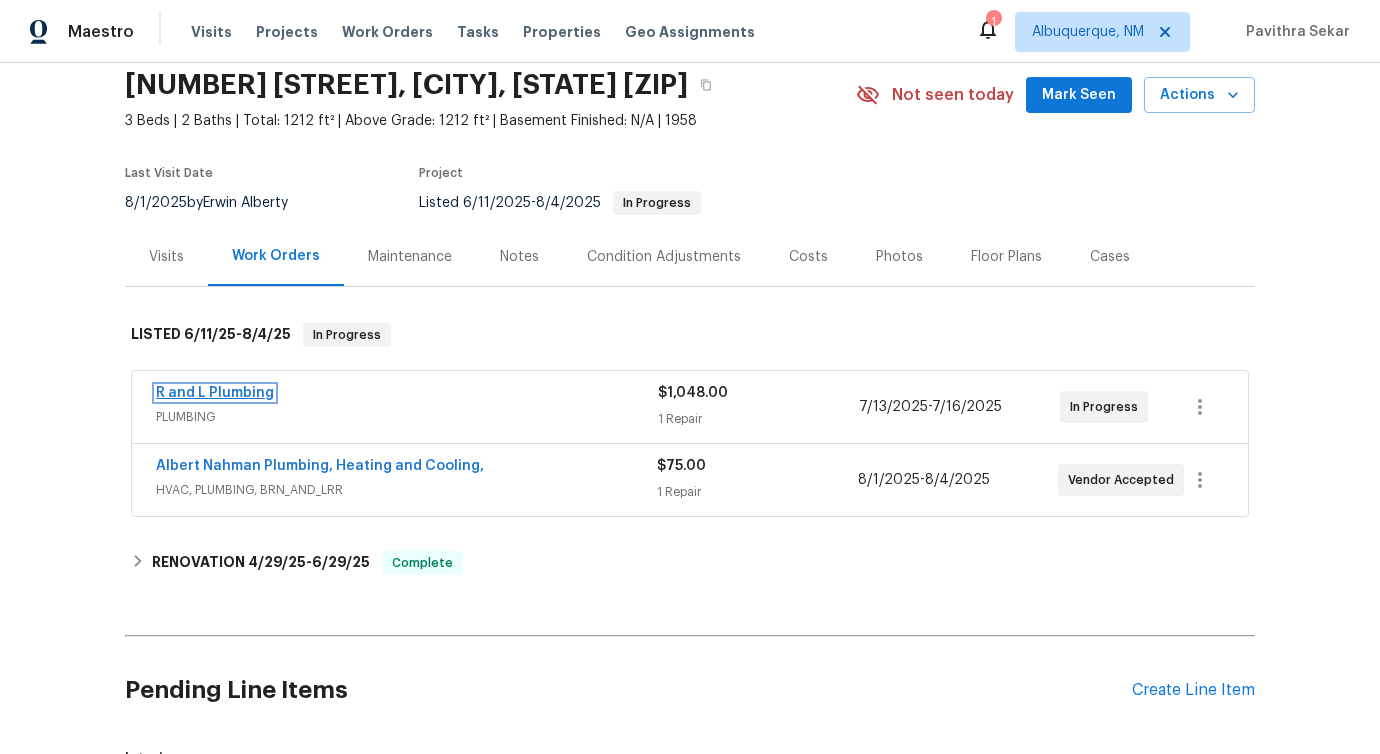 click on "R and L Plumbing" at bounding box center [215, 393] 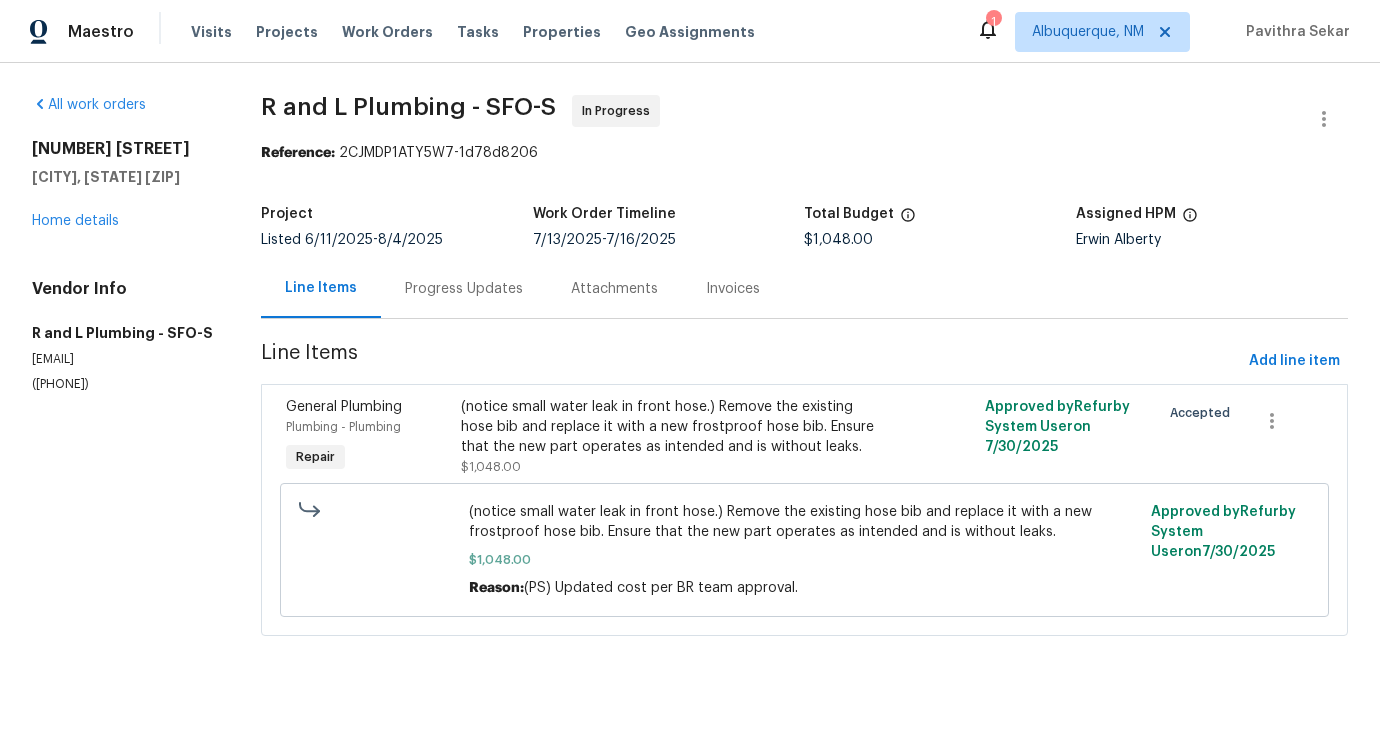 click on "Progress Updates" at bounding box center [464, 289] 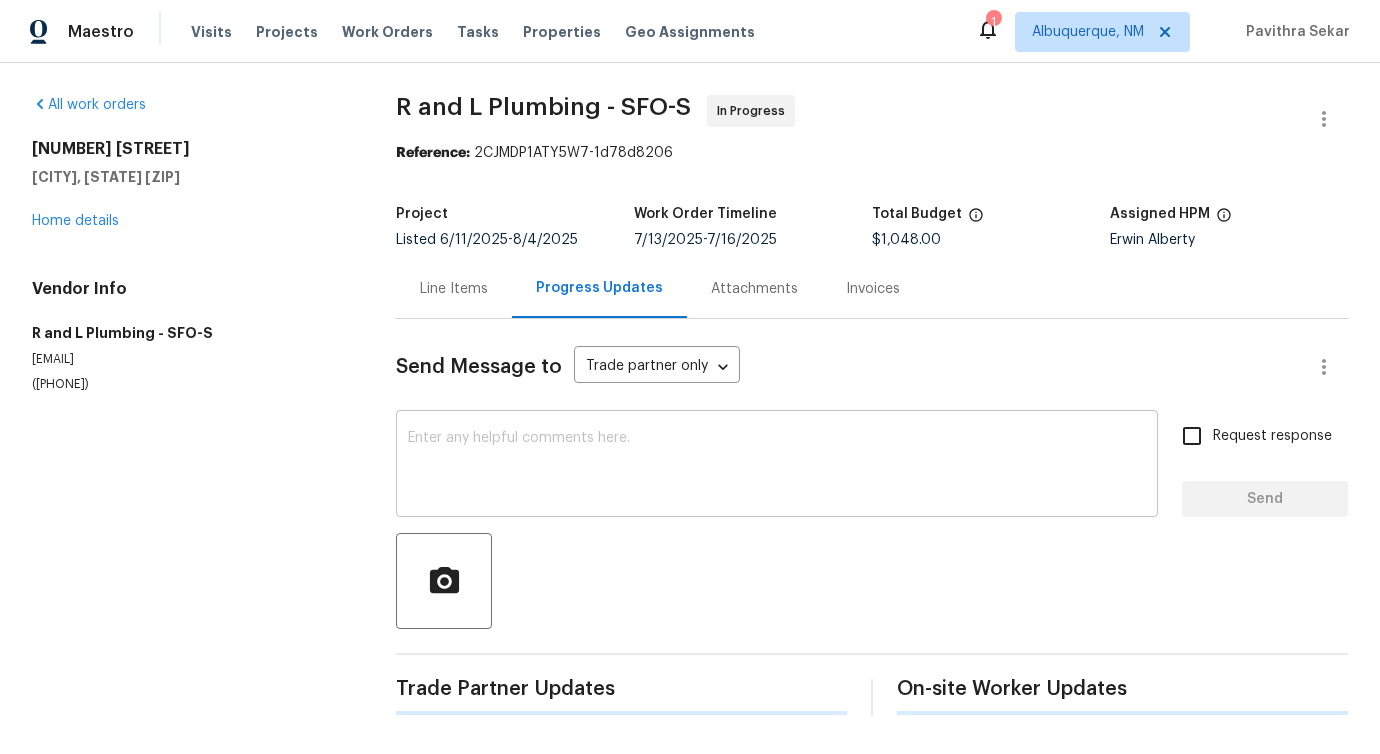 click at bounding box center (777, 466) 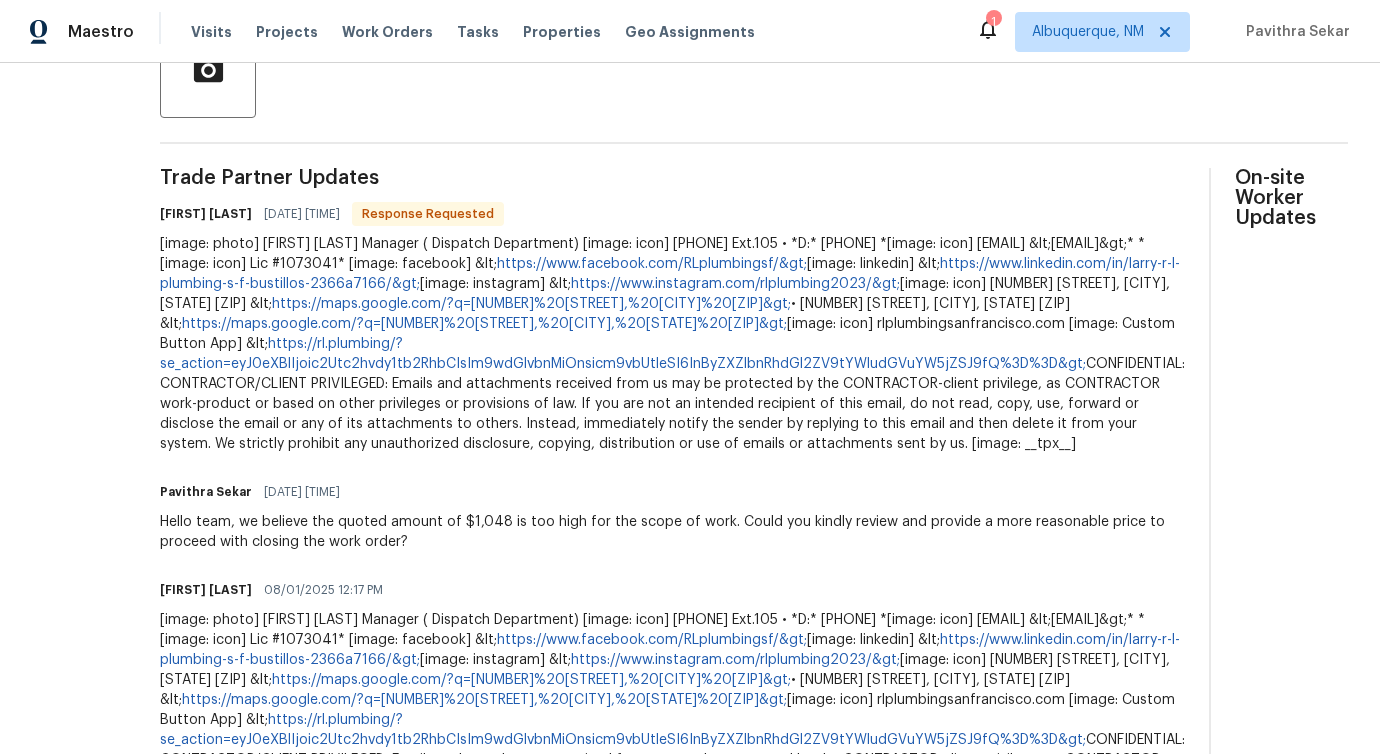 scroll, scrollTop: 0, scrollLeft: 0, axis: both 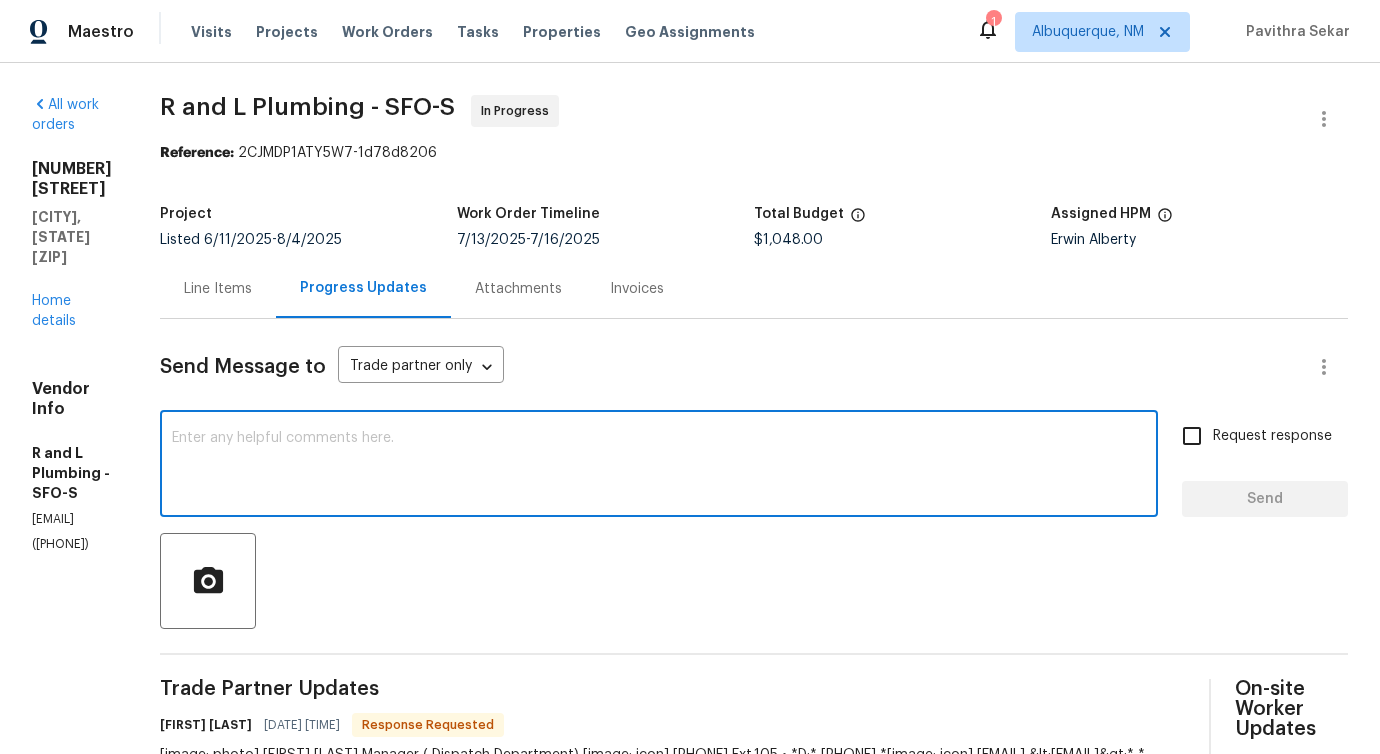 click at bounding box center (659, 466) 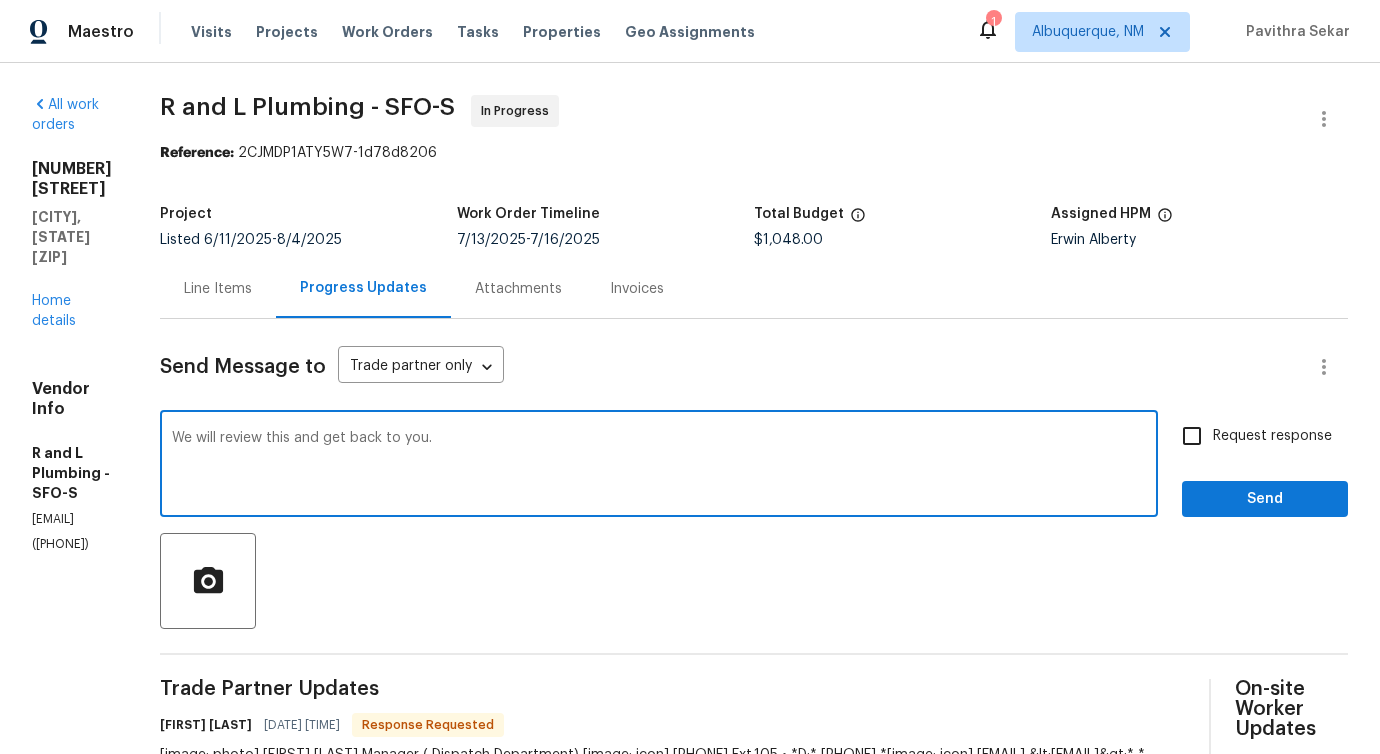 type on "We will review this and get back to you." 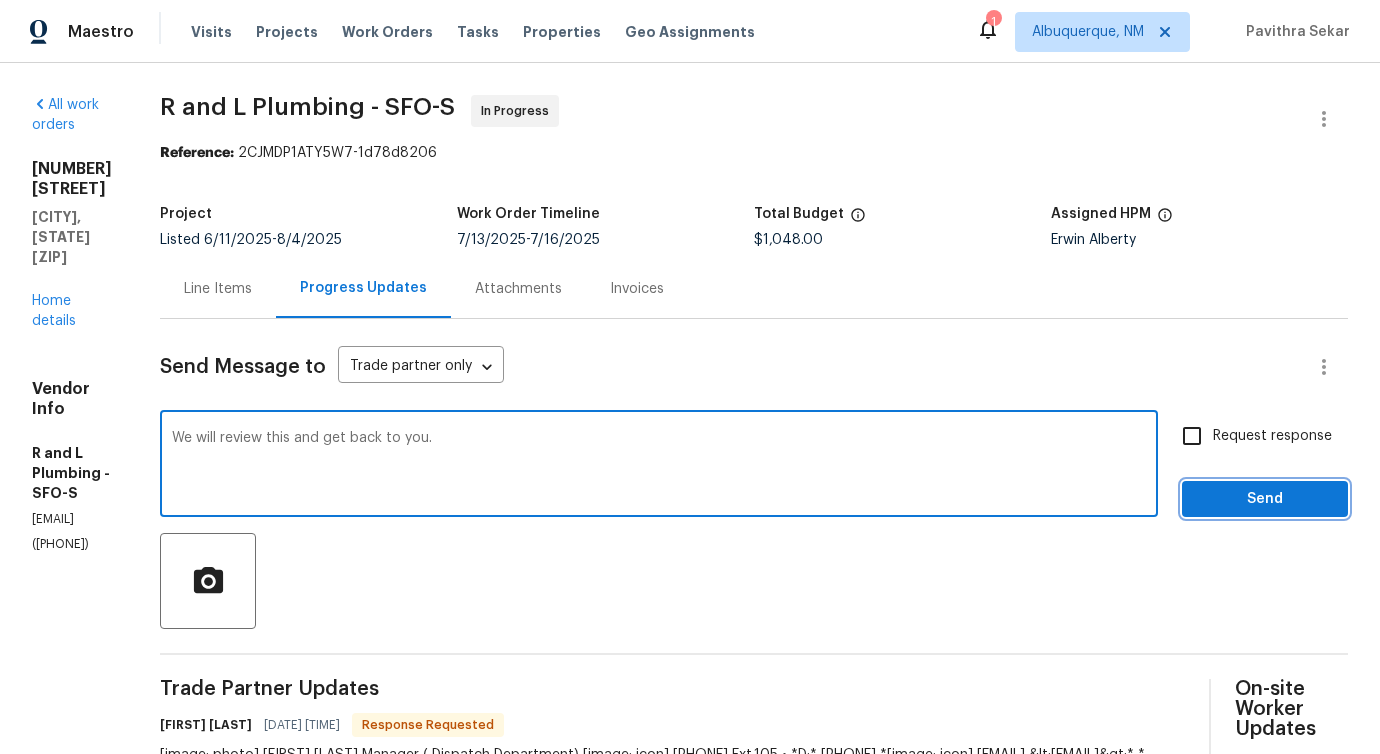 click on "Send" at bounding box center (1265, 499) 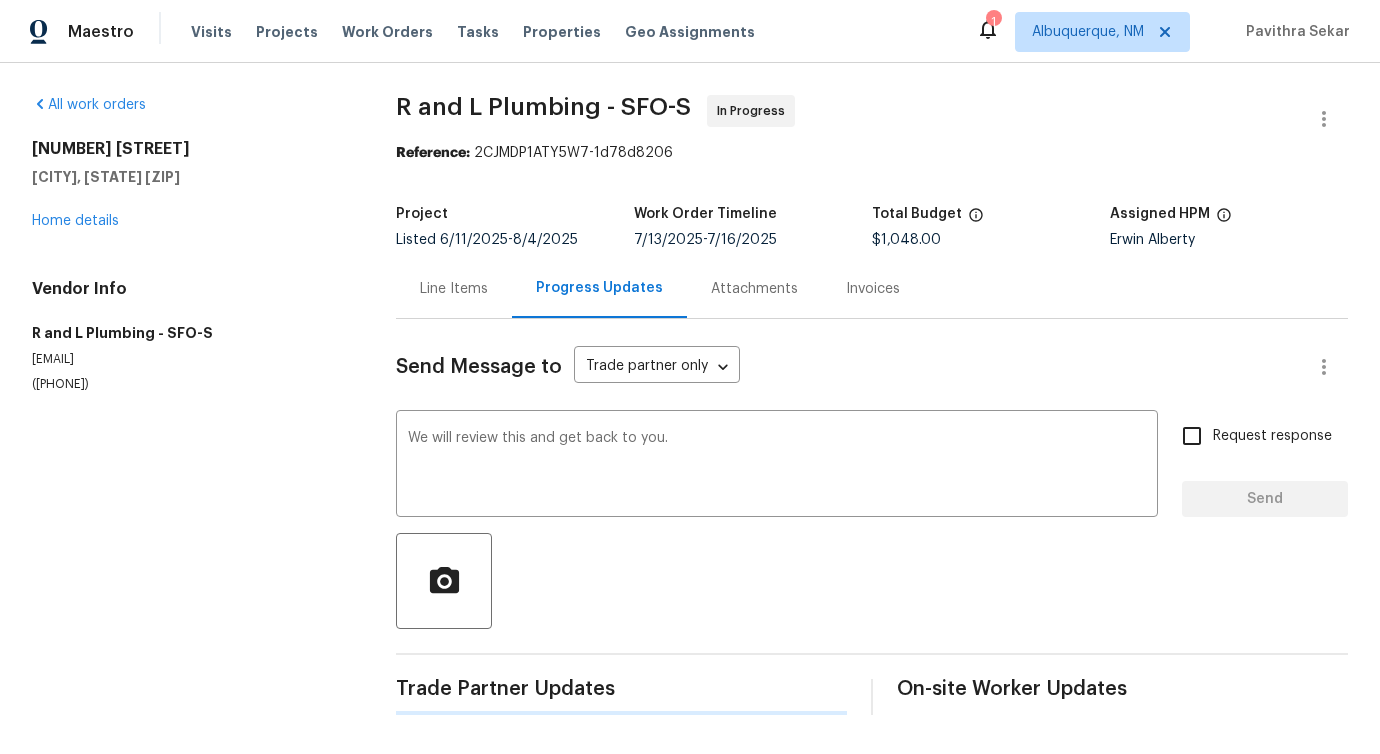 type 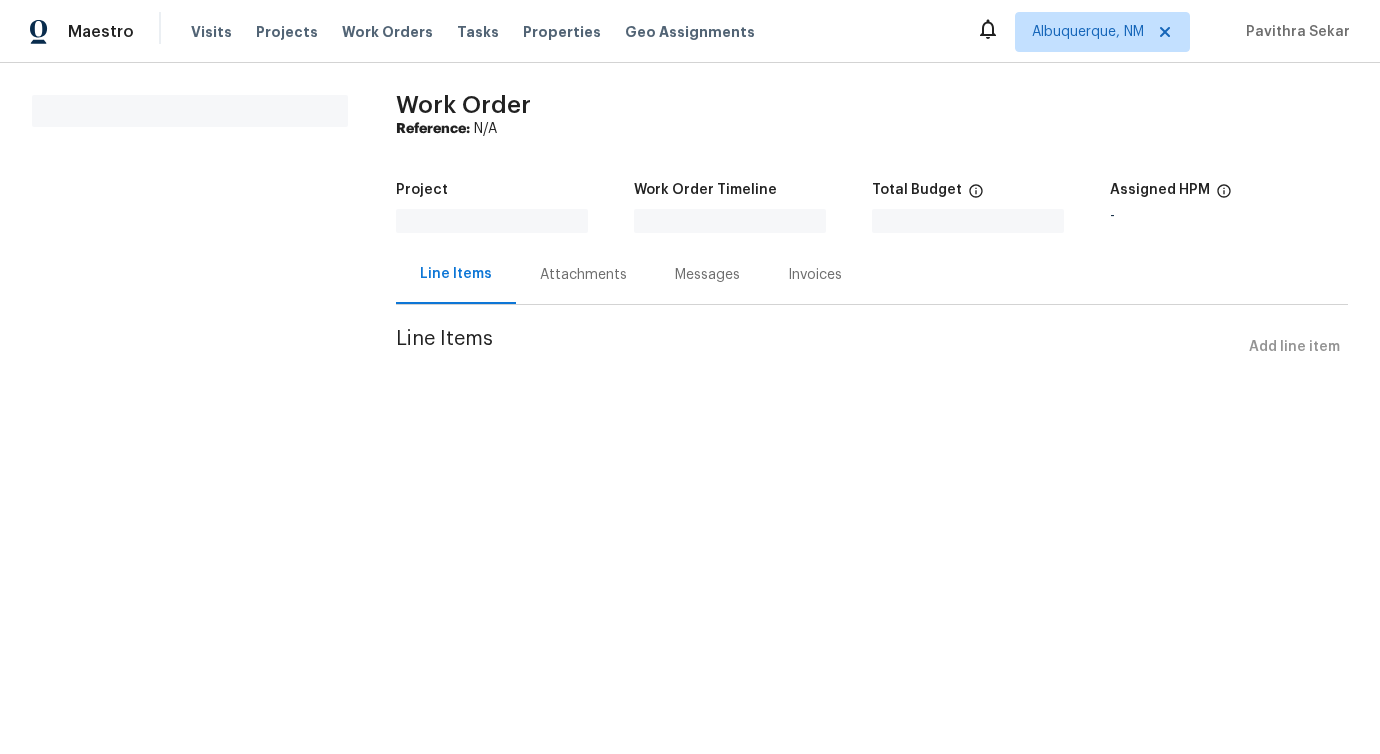 scroll, scrollTop: 0, scrollLeft: 0, axis: both 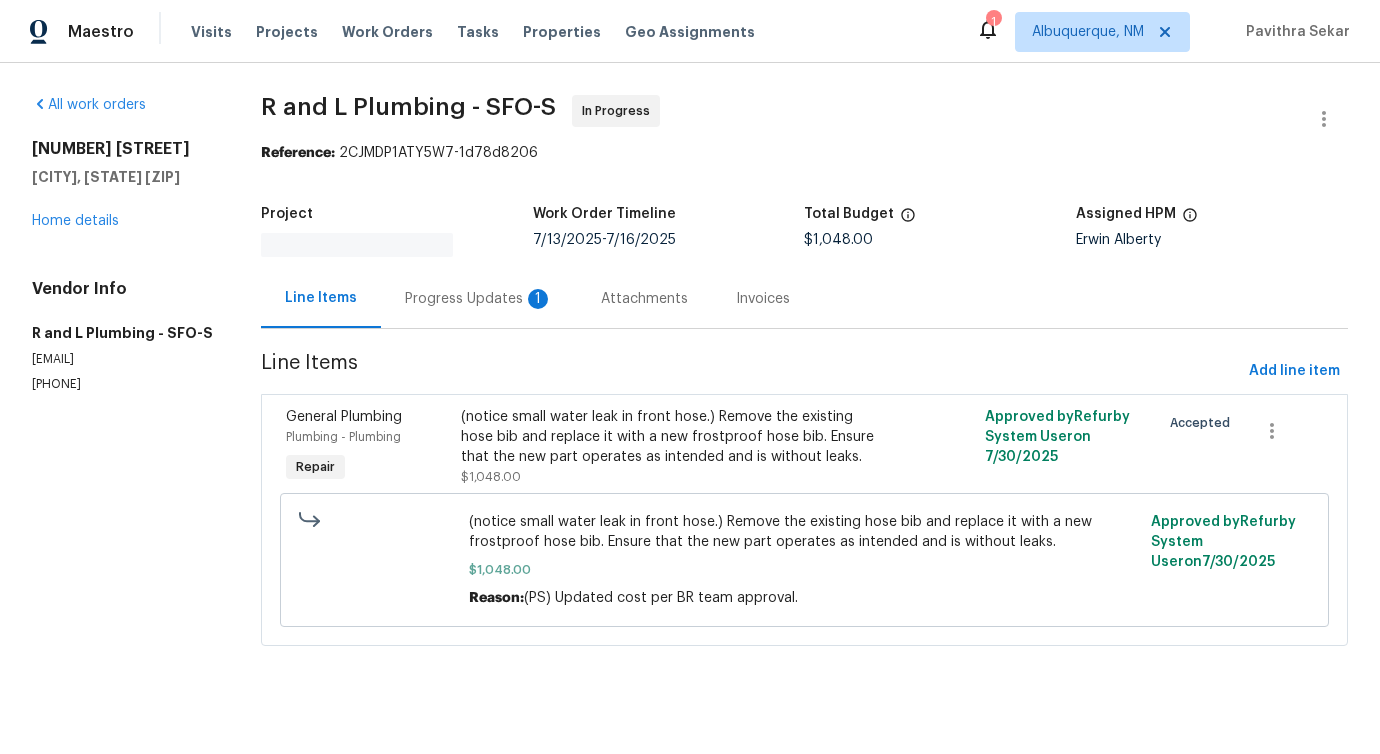 click on "Progress Updates 1" at bounding box center [479, 298] 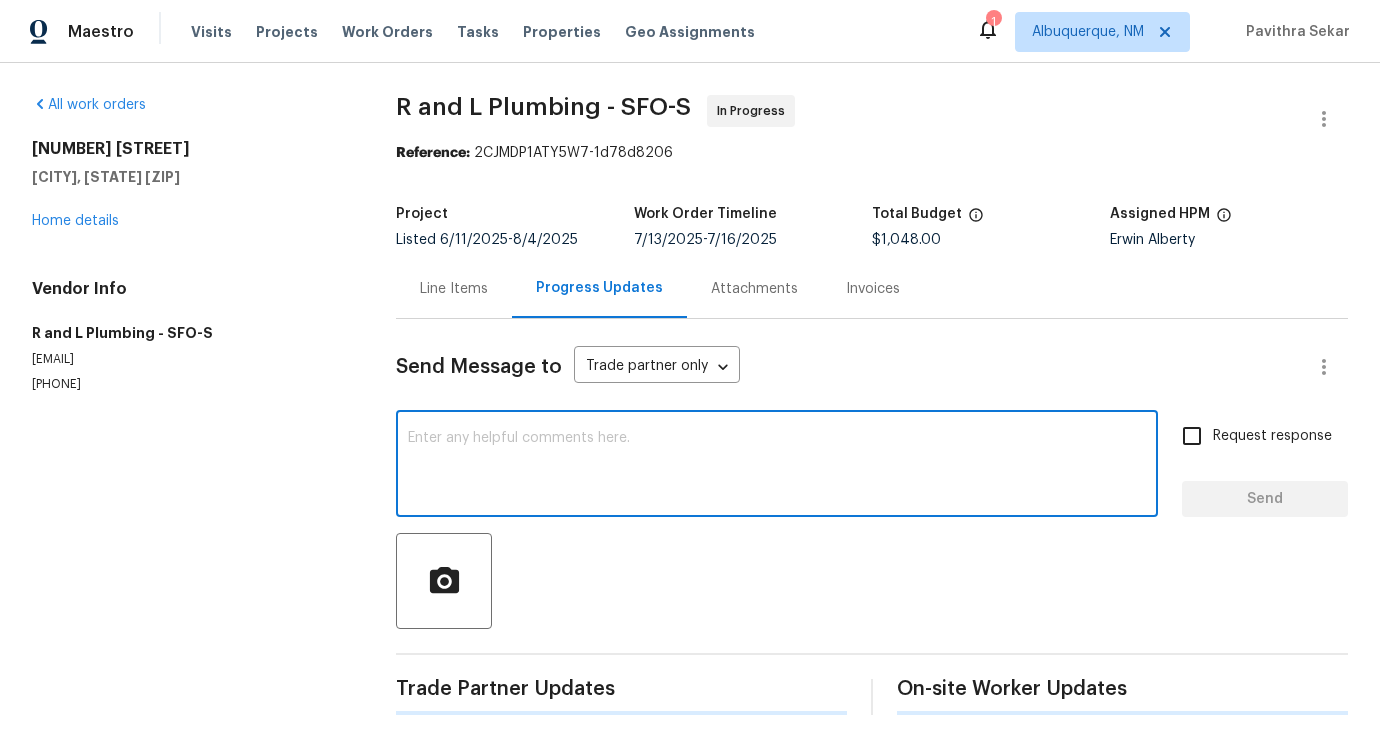 click at bounding box center [777, 466] 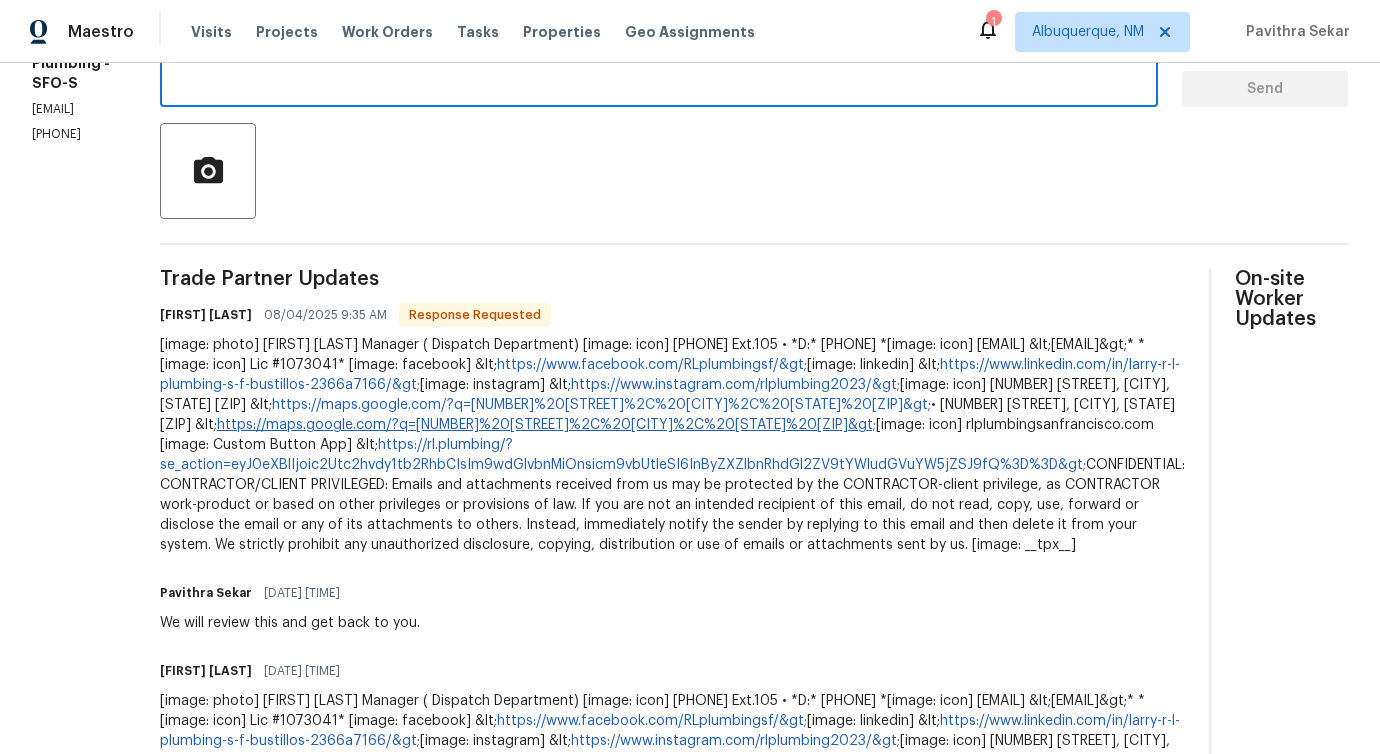 scroll, scrollTop: 0, scrollLeft: 0, axis: both 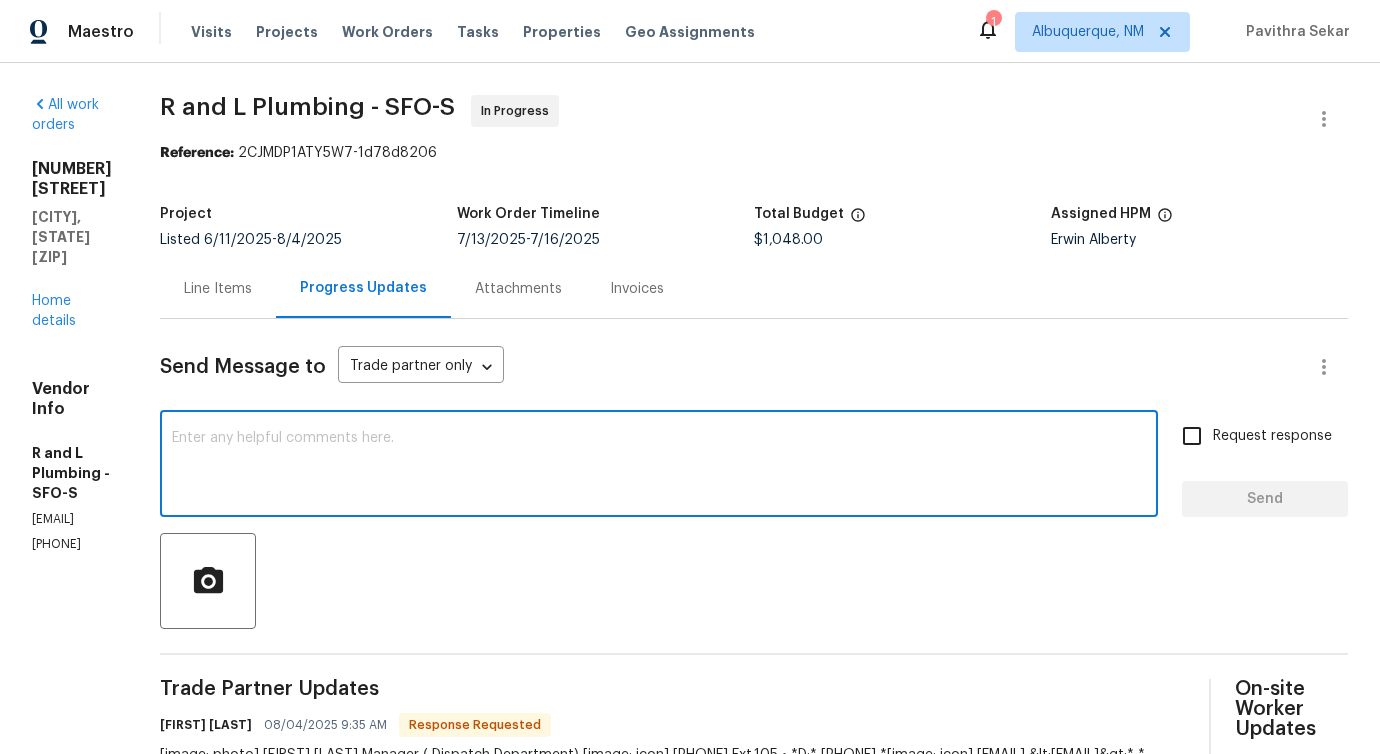 click at bounding box center (659, 466) 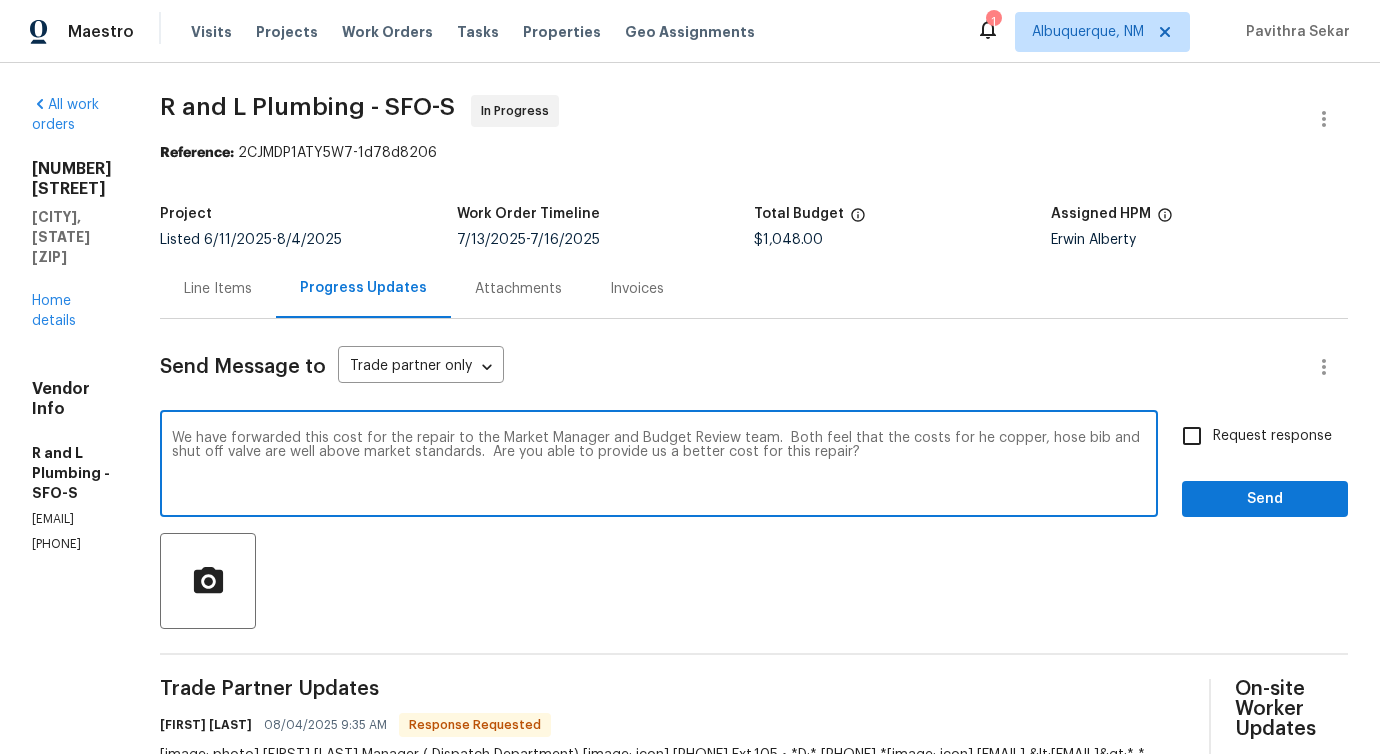 type on "We have forwarded this cost for the repair to the Market Manager and Budget Review team.  Both feel that the costs for he copper, hose bib and shut off valve are well above market standards.  Are you able to provide us a better cost for this repair?" 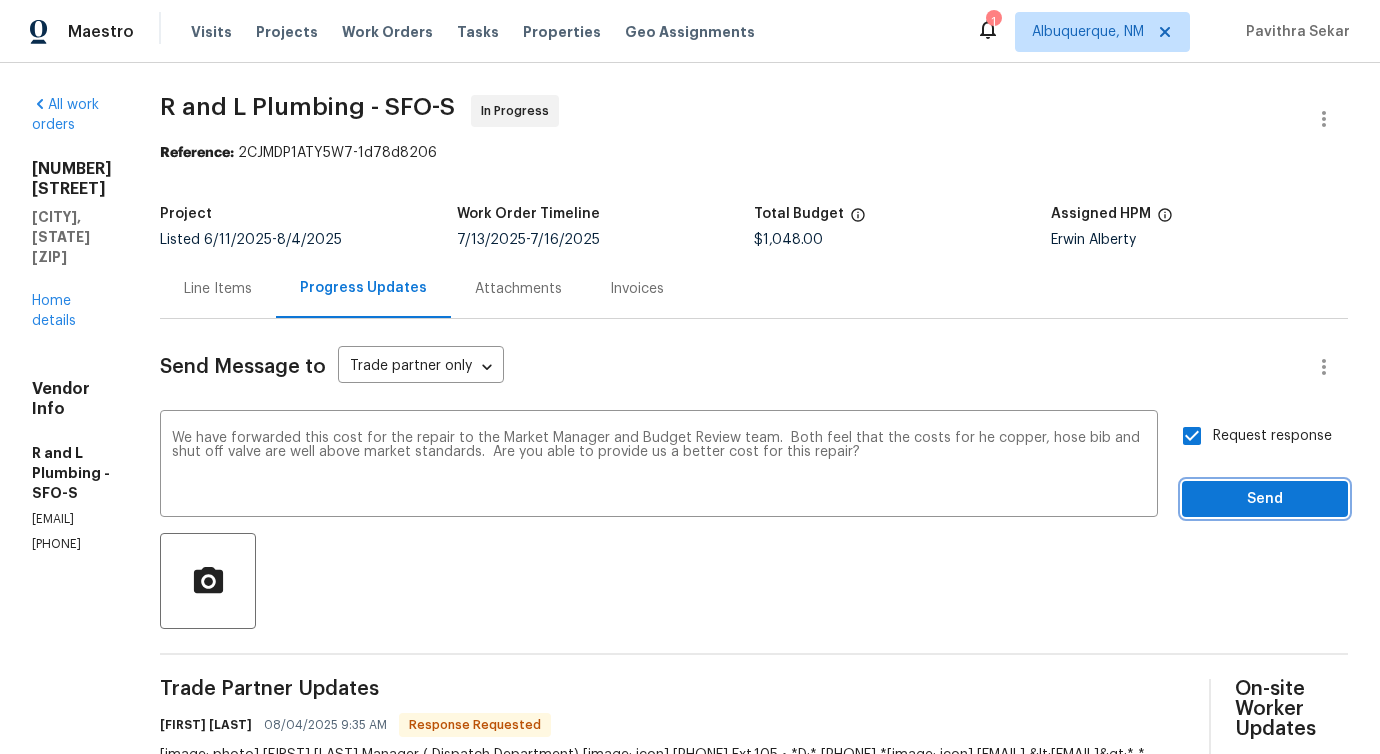 click on "Send" at bounding box center (1265, 499) 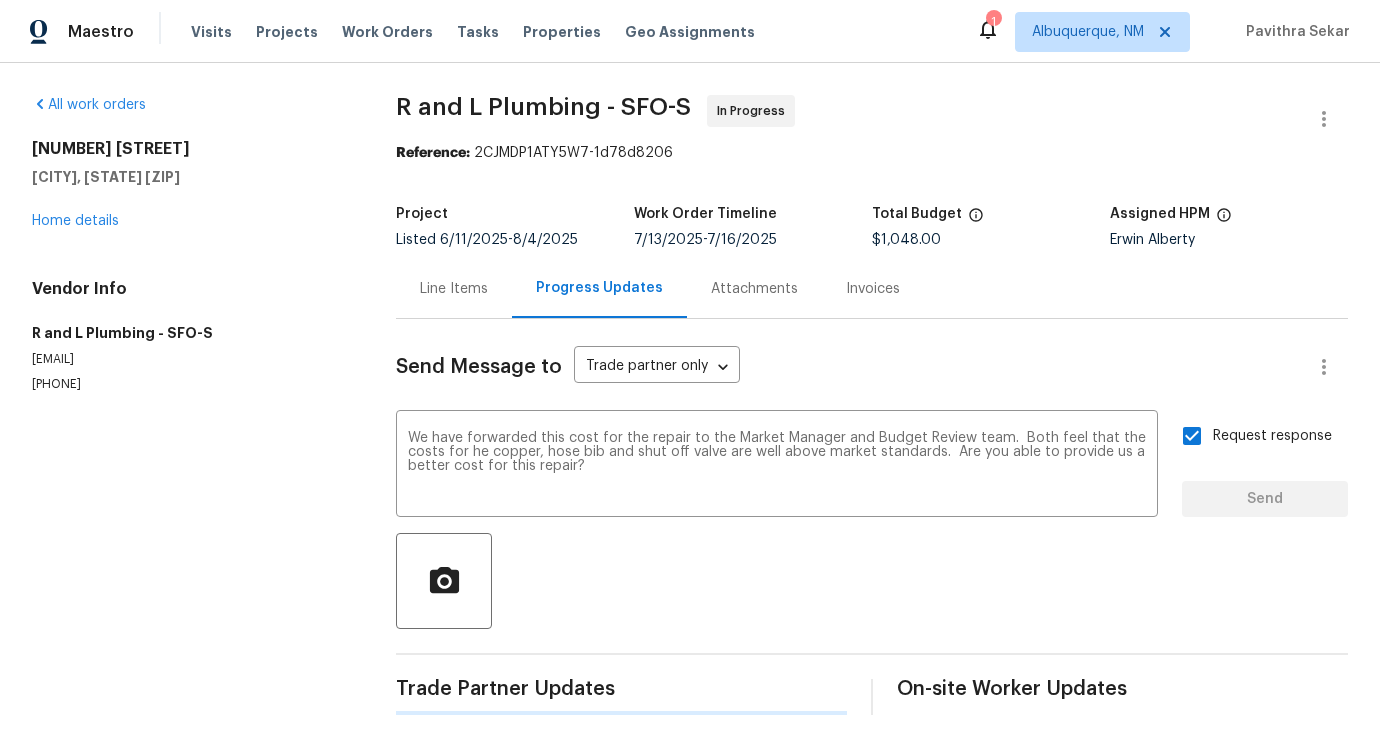 type 